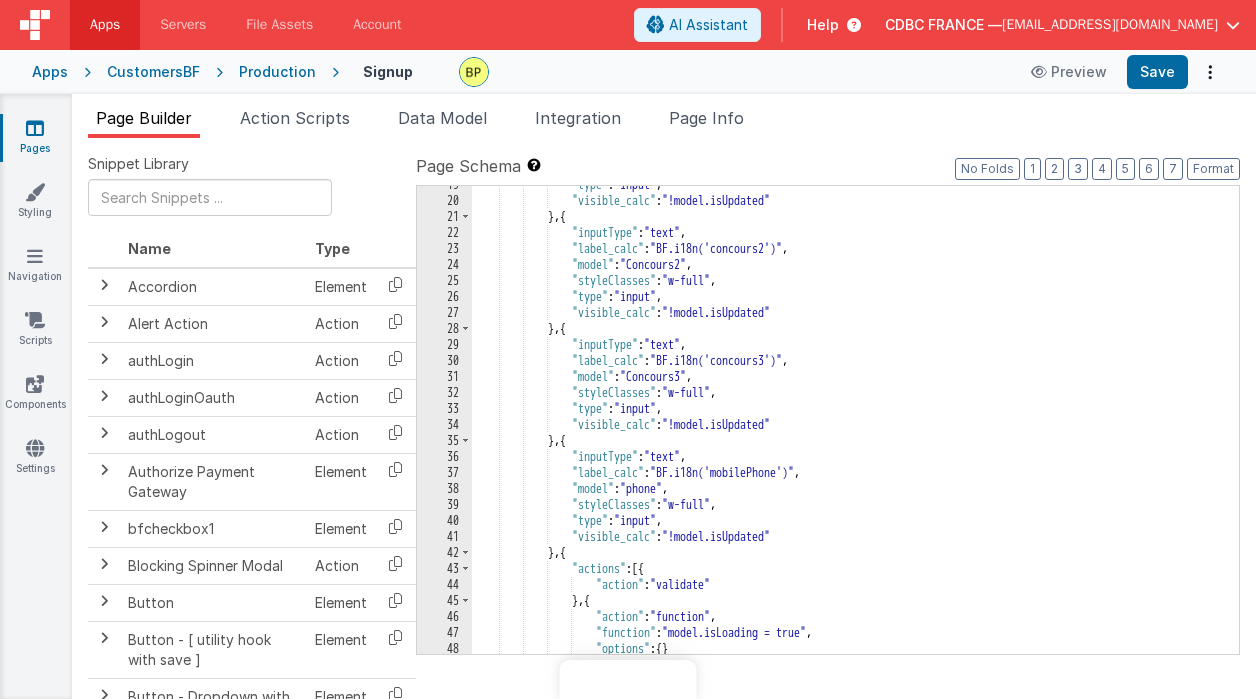 scroll, scrollTop: 0, scrollLeft: 0, axis: both 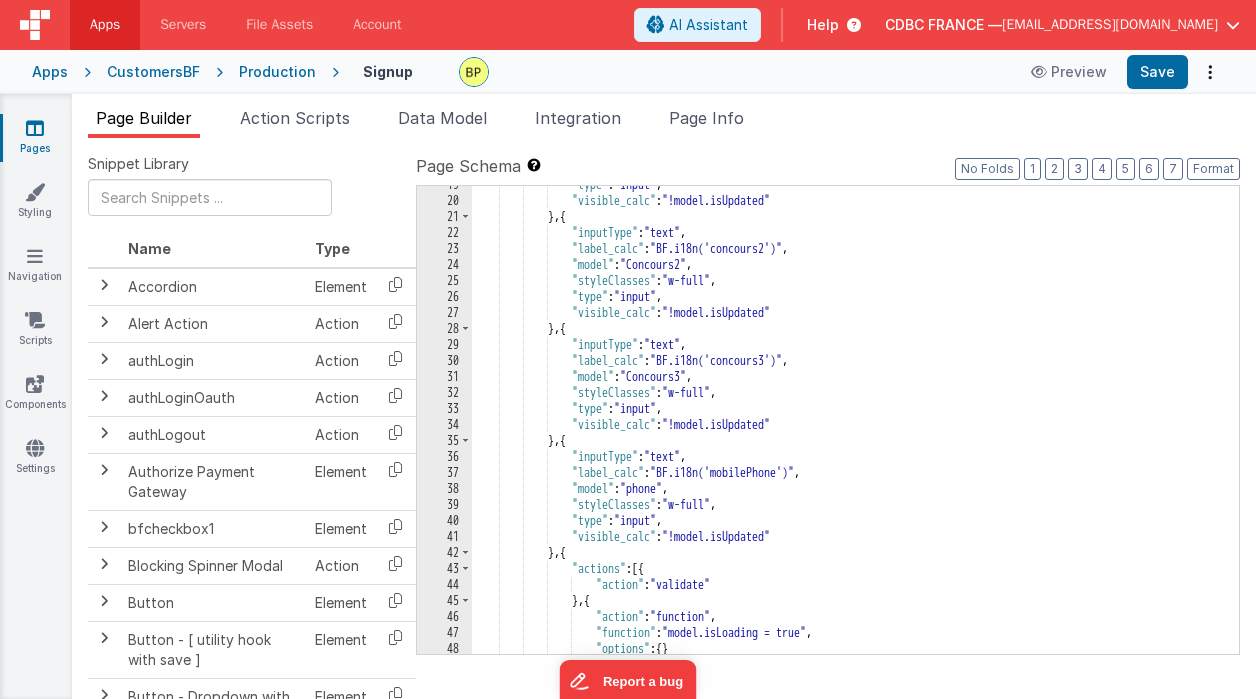 click at bounding box center (35, 128) 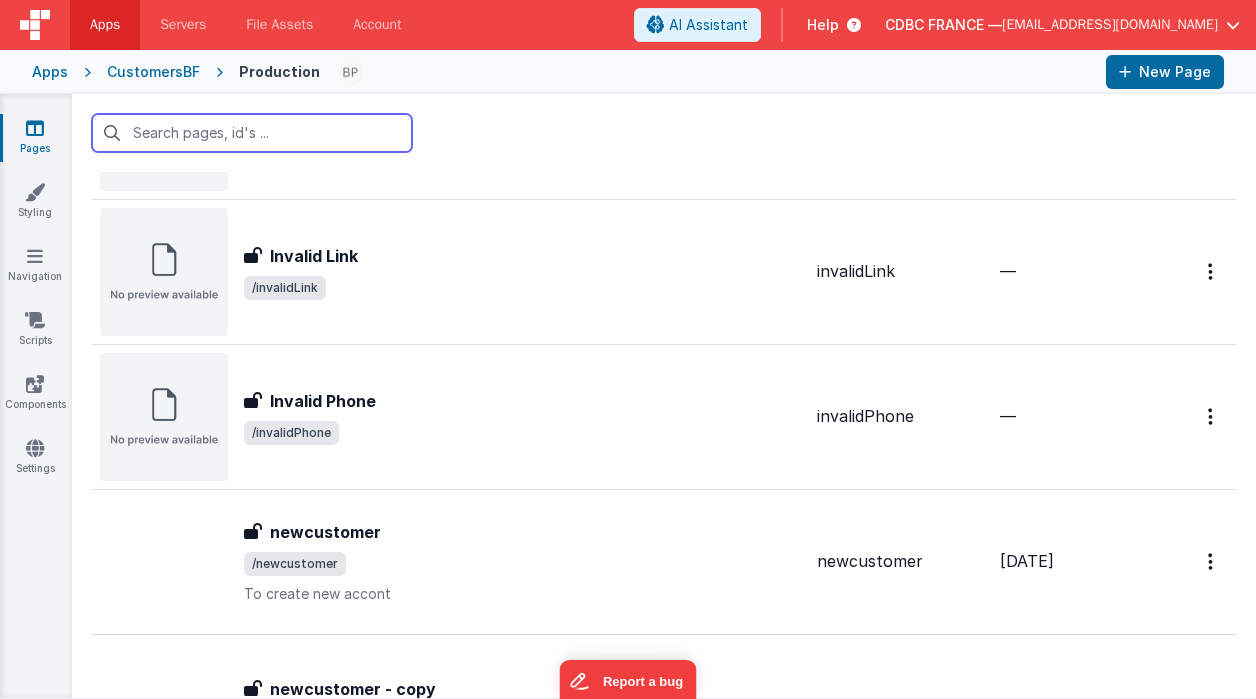 scroll, scrollTop: 1167, scrollLeft: 0, axis: vertical 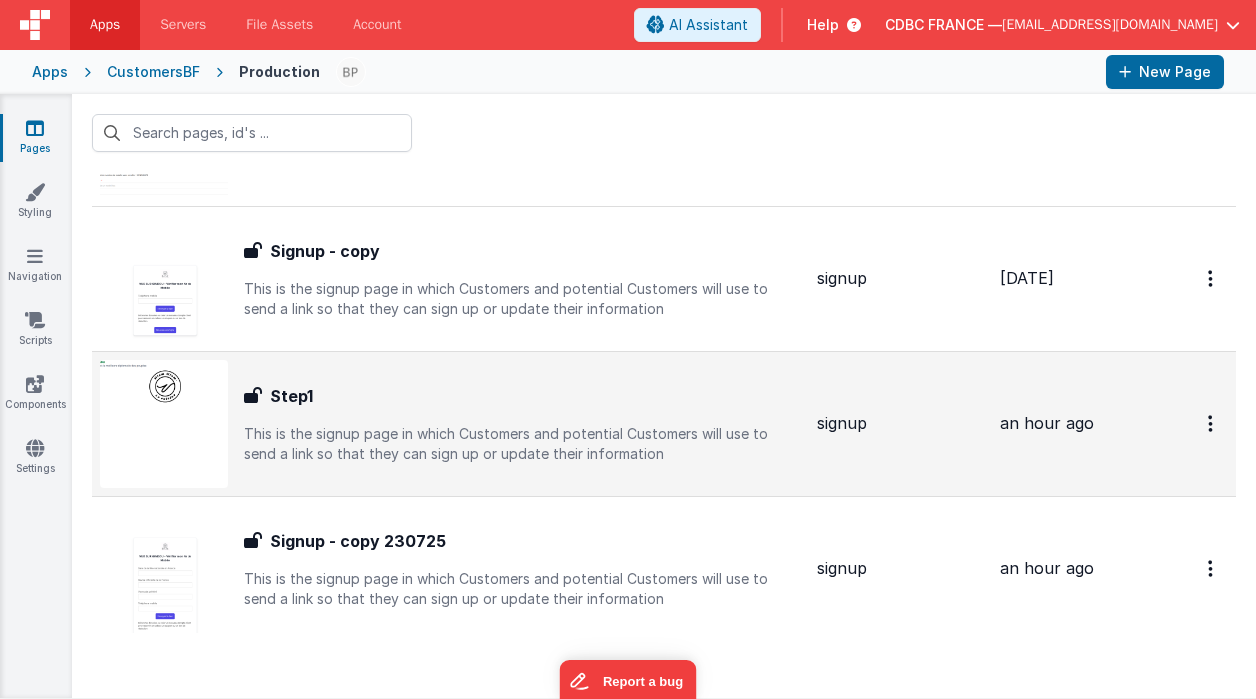 click on "Step1" at bounding box center [522, 396] 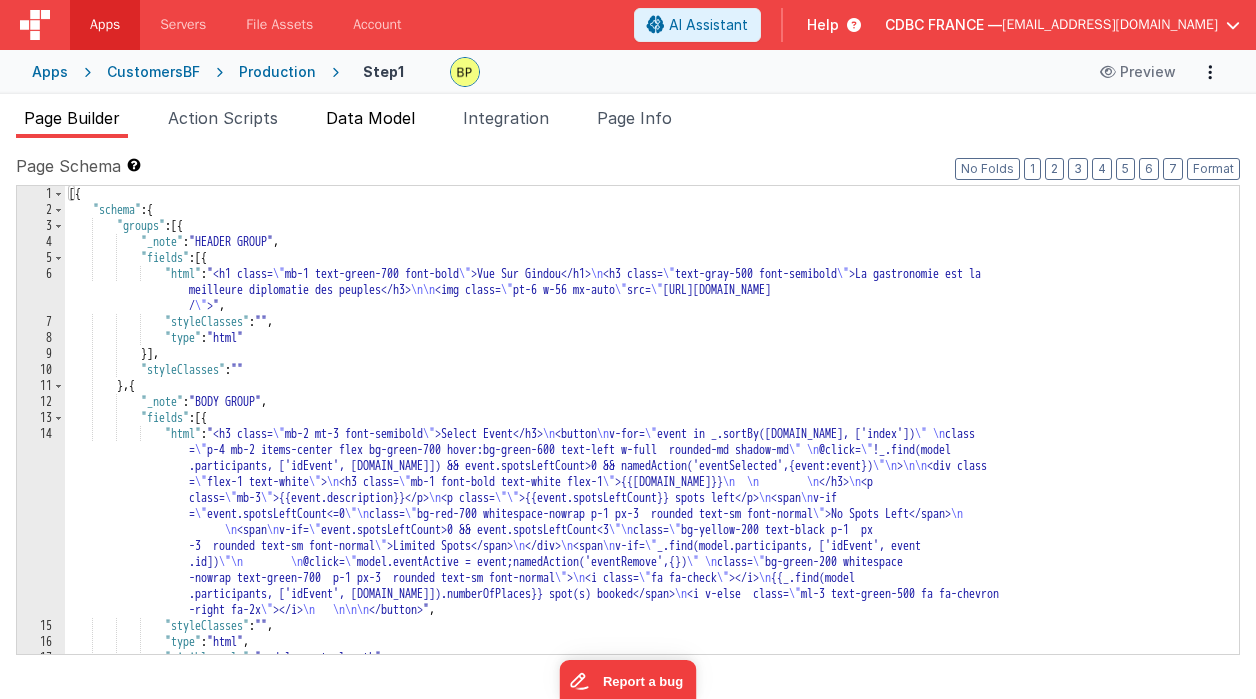 click on "Data Model" at bounding box center (370, 118) 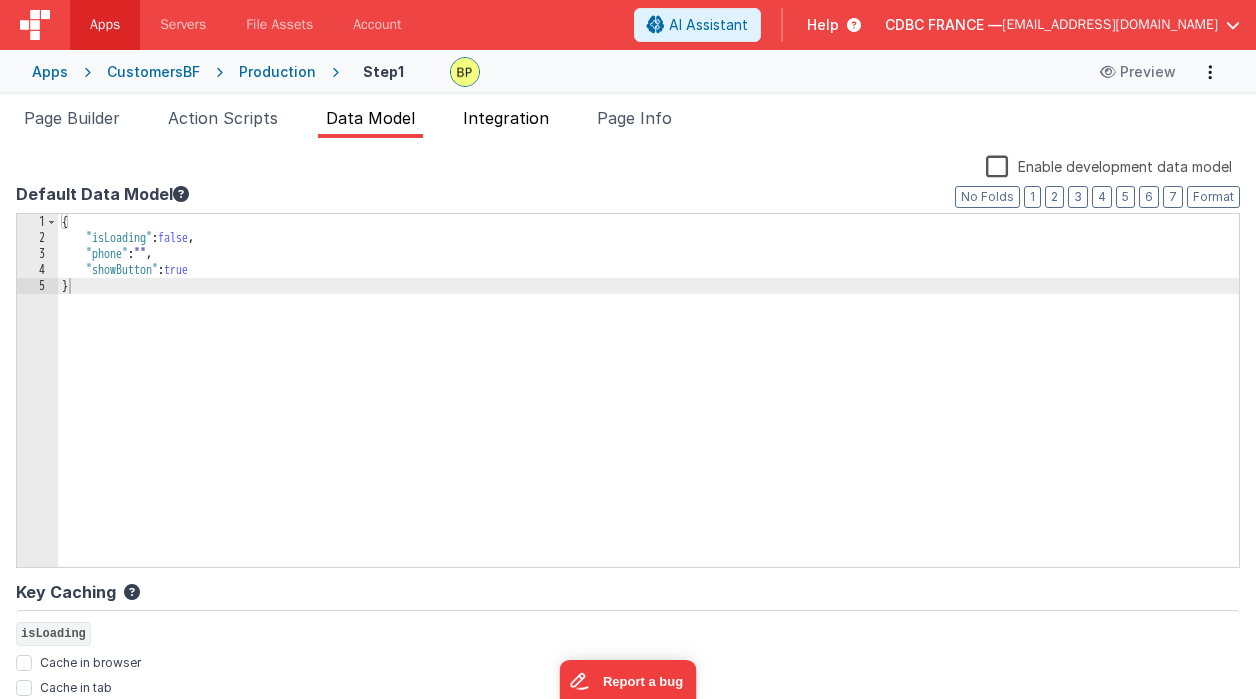 click on "Integration" at bounding box center [506, 118] 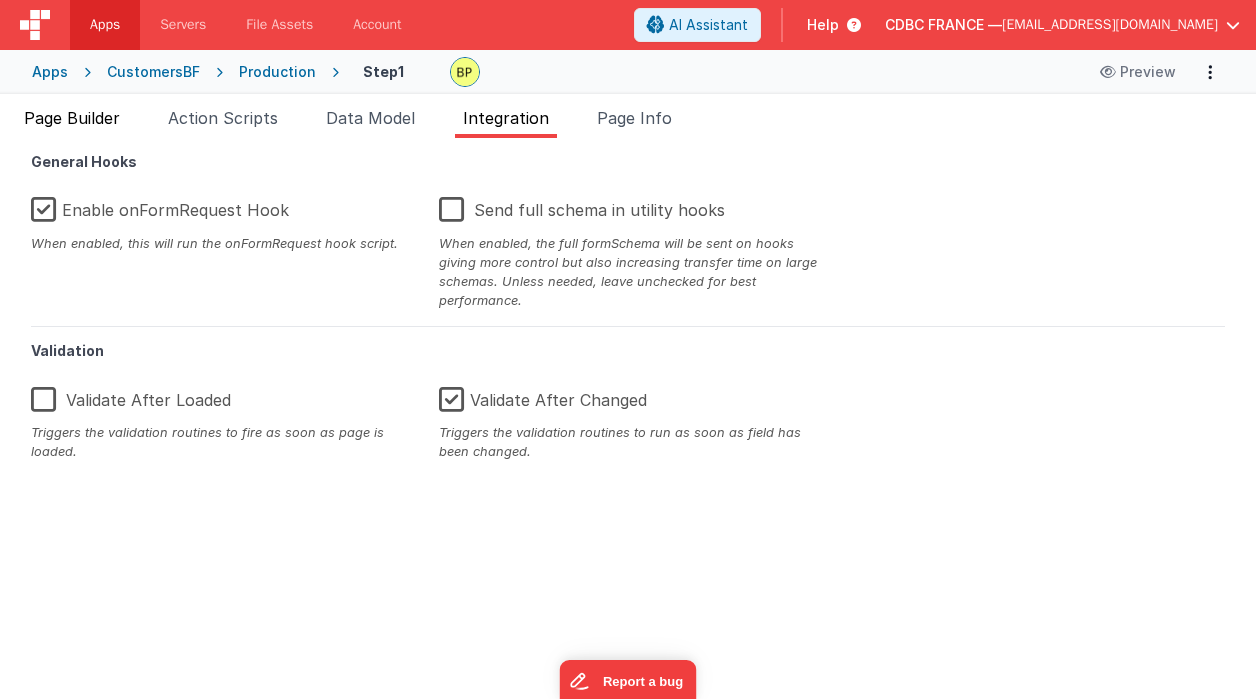click on "Page Builder" at bounding box center (72, 118) 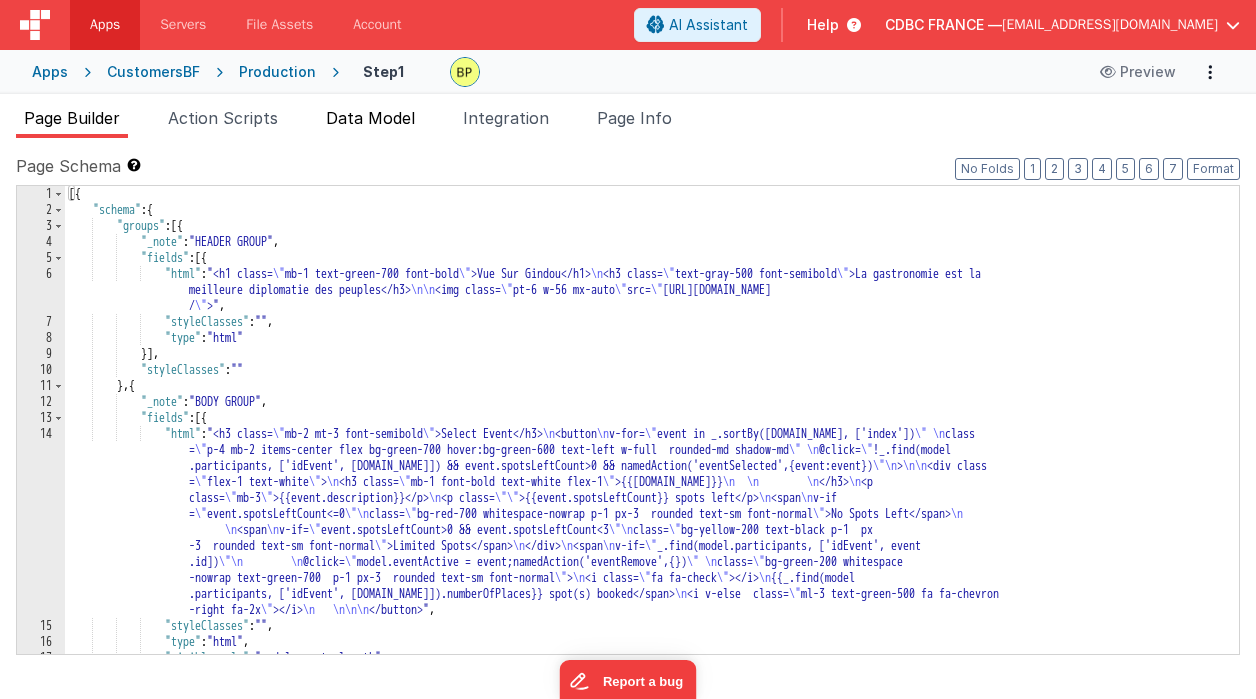 click on "Data Model" at bounding box center [370, 118] 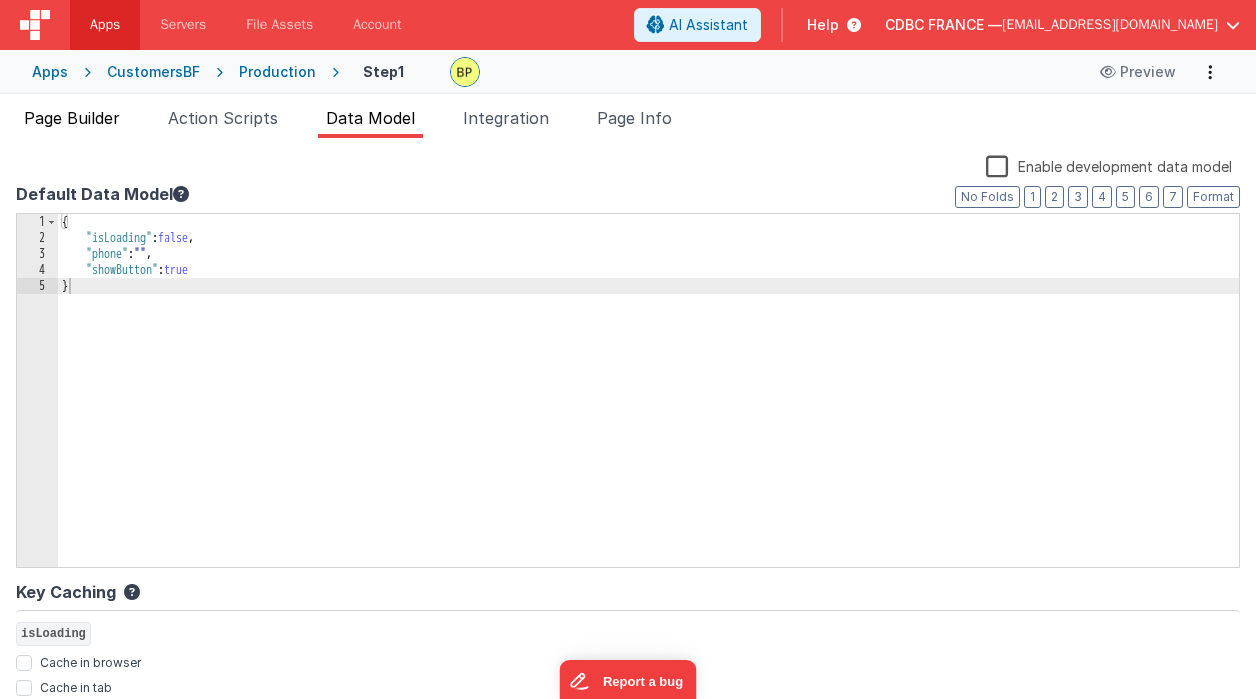 click on "Page Builder" at bounding box center [72, 118] 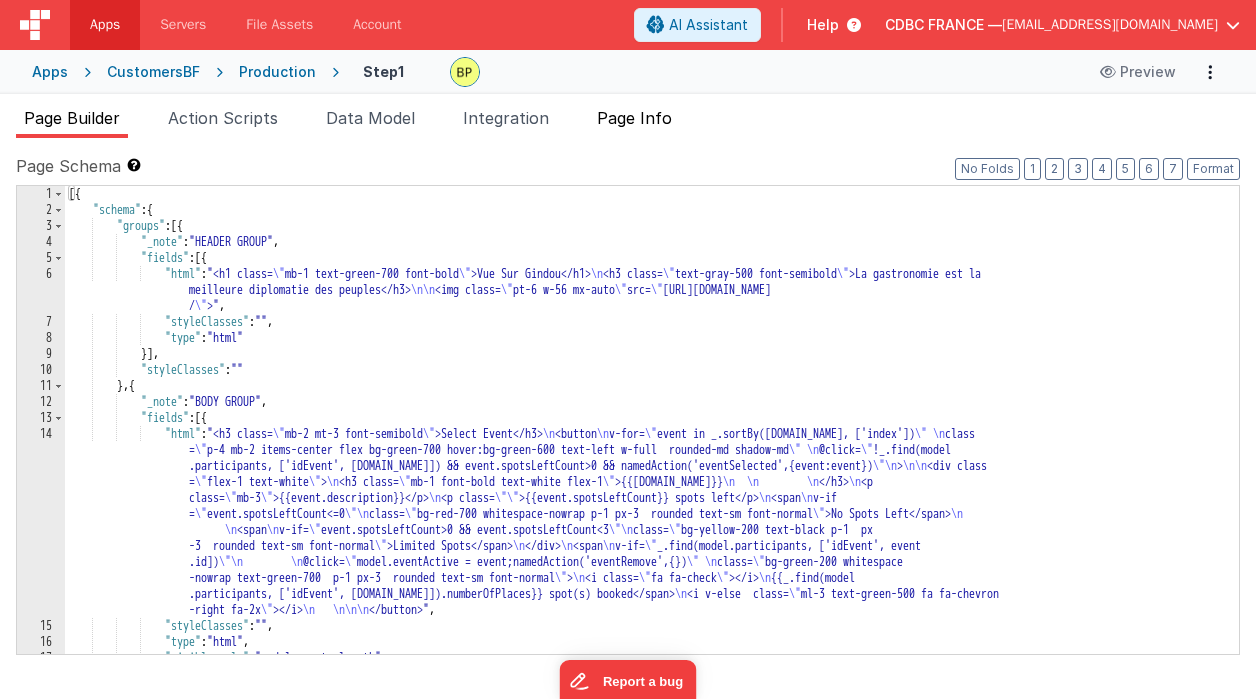 click on "Page Info" at bounding box center (634, 118) 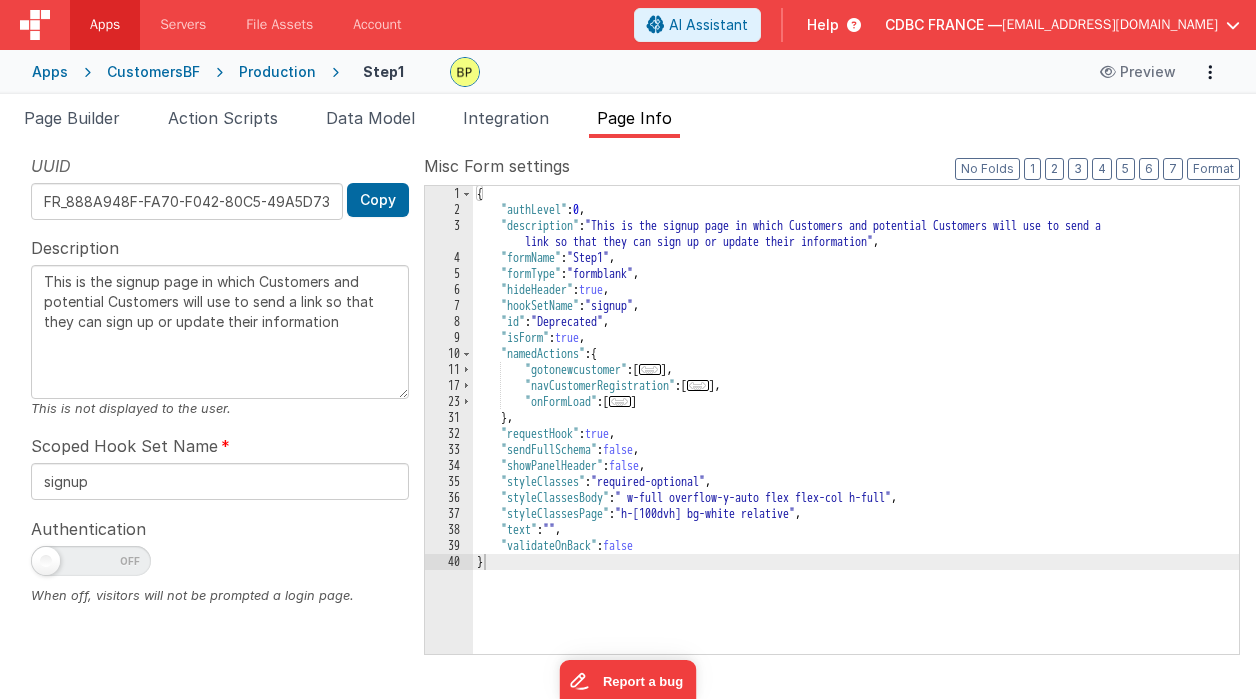 drag, startPoint x: 40, startPoint y: 282, endPoint x: 237, endPoint y: 378, distance: 219.14607 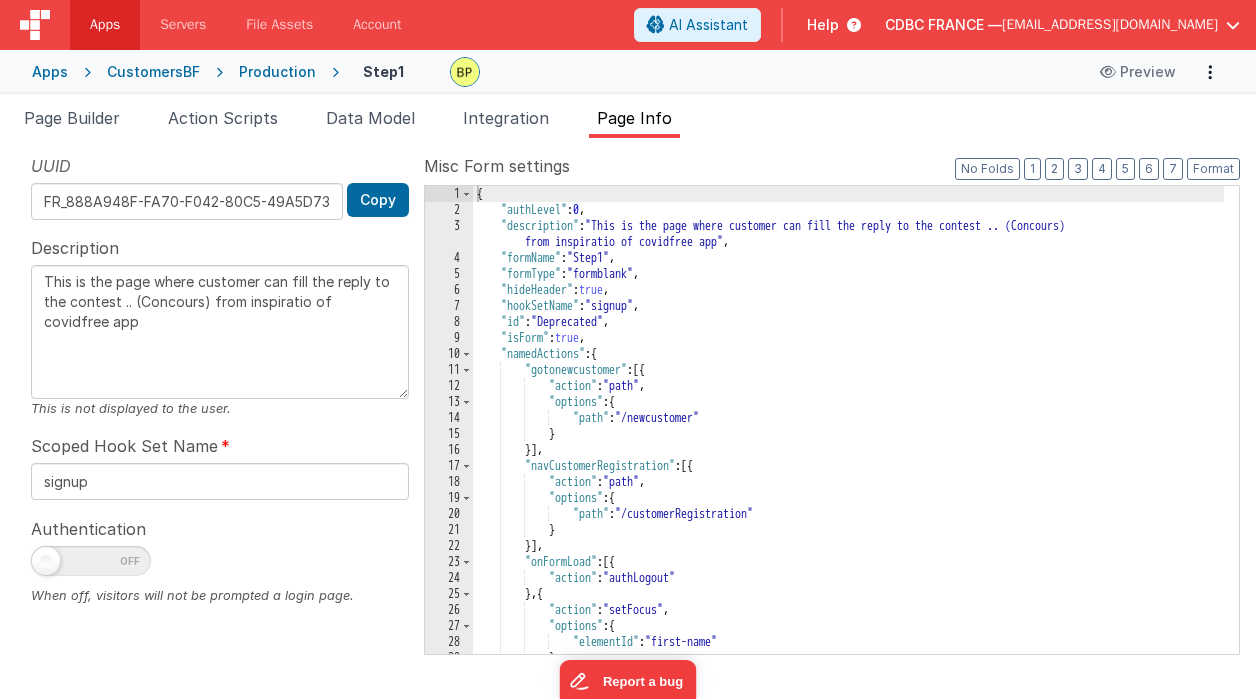 type on "This is the page where customer can fill the reply to the contest .. (Concours) from inspiratio of covidfree app" 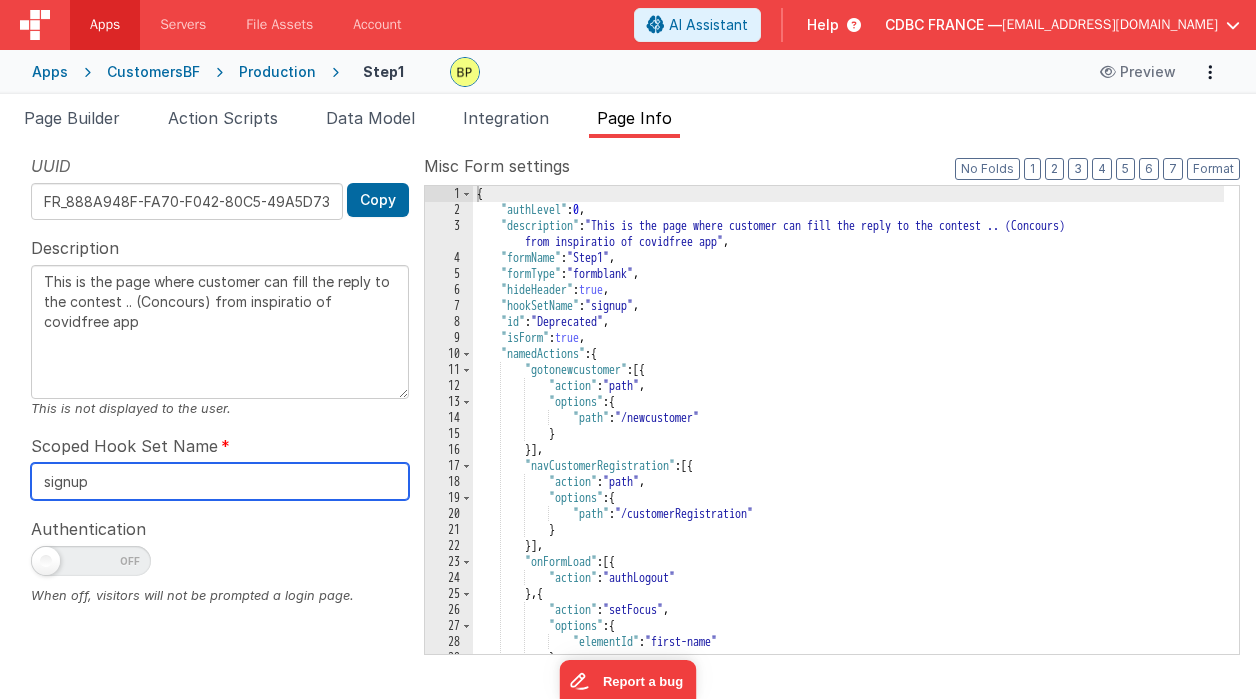 click on "signup" at bounding box center [220, 481] 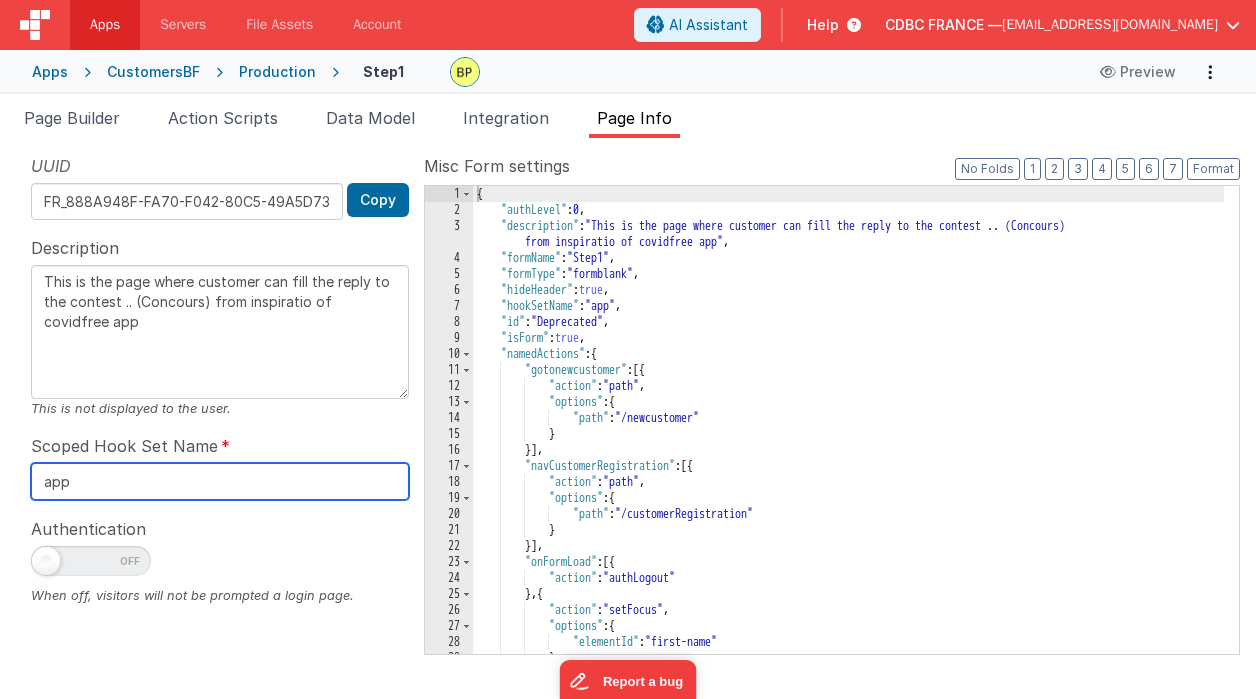 type on "app" 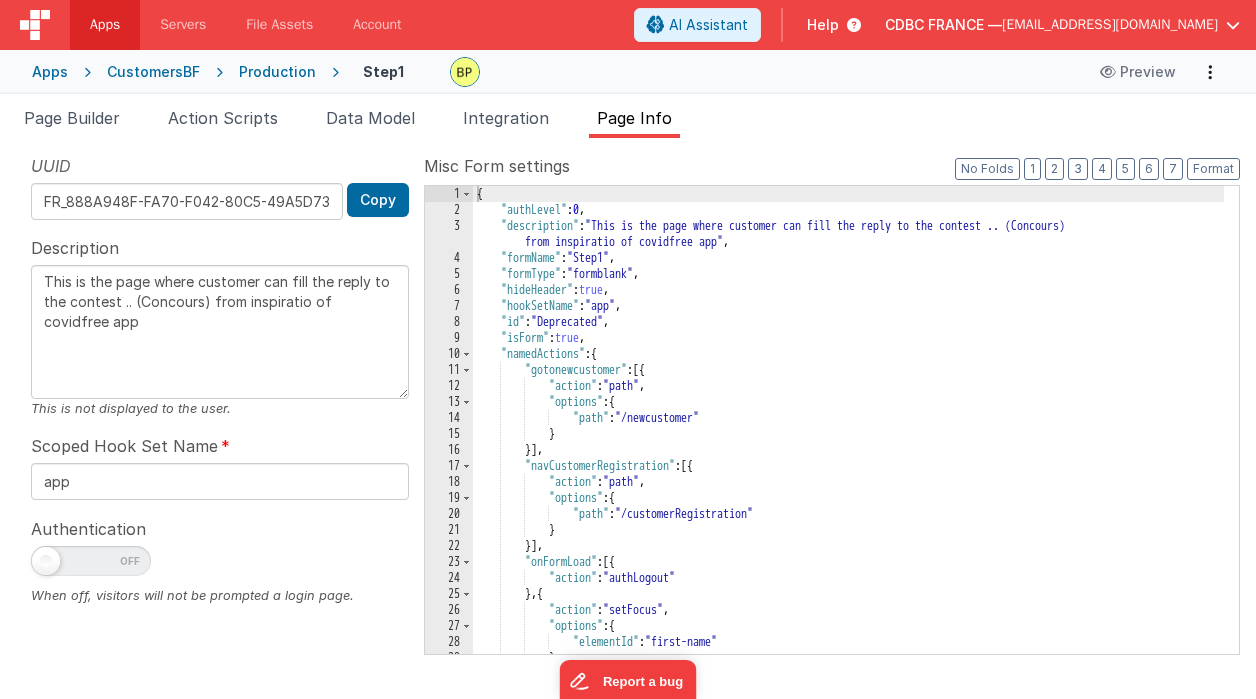 click on "Authentication     When off, visitors will not be prompted a login page." at bounding box center [220, 560] 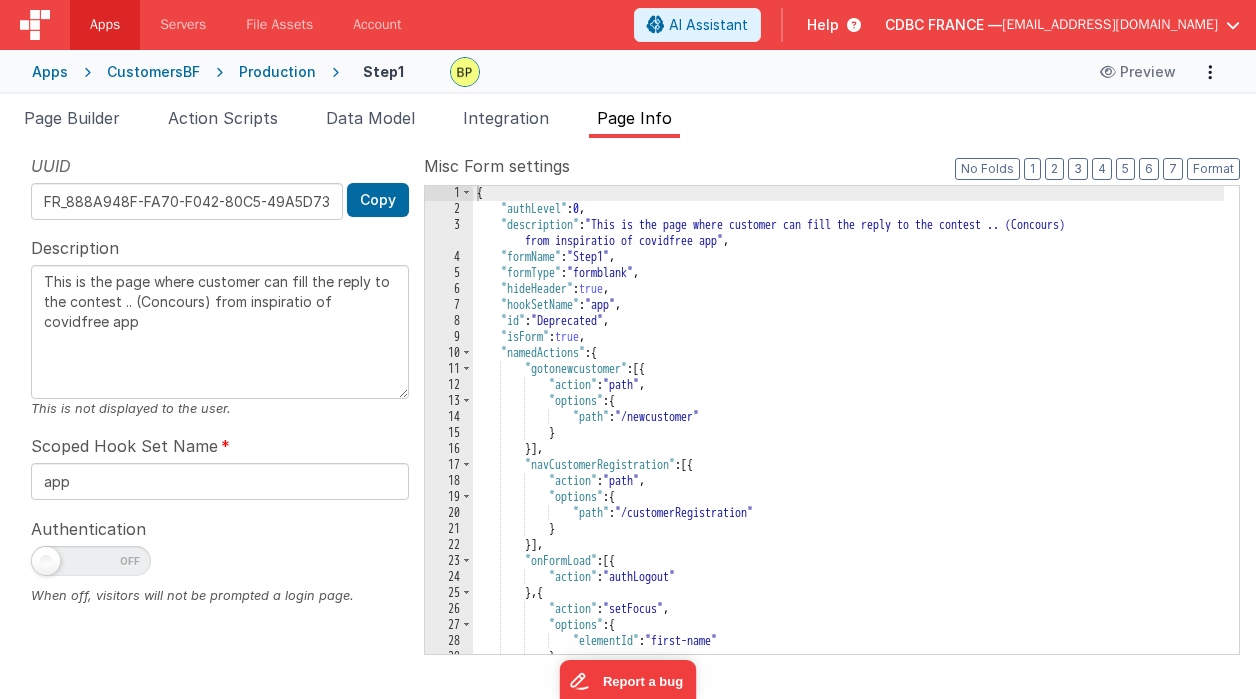 scroll, scrollTop: 3, scrollLeft: 0, axis: vertical 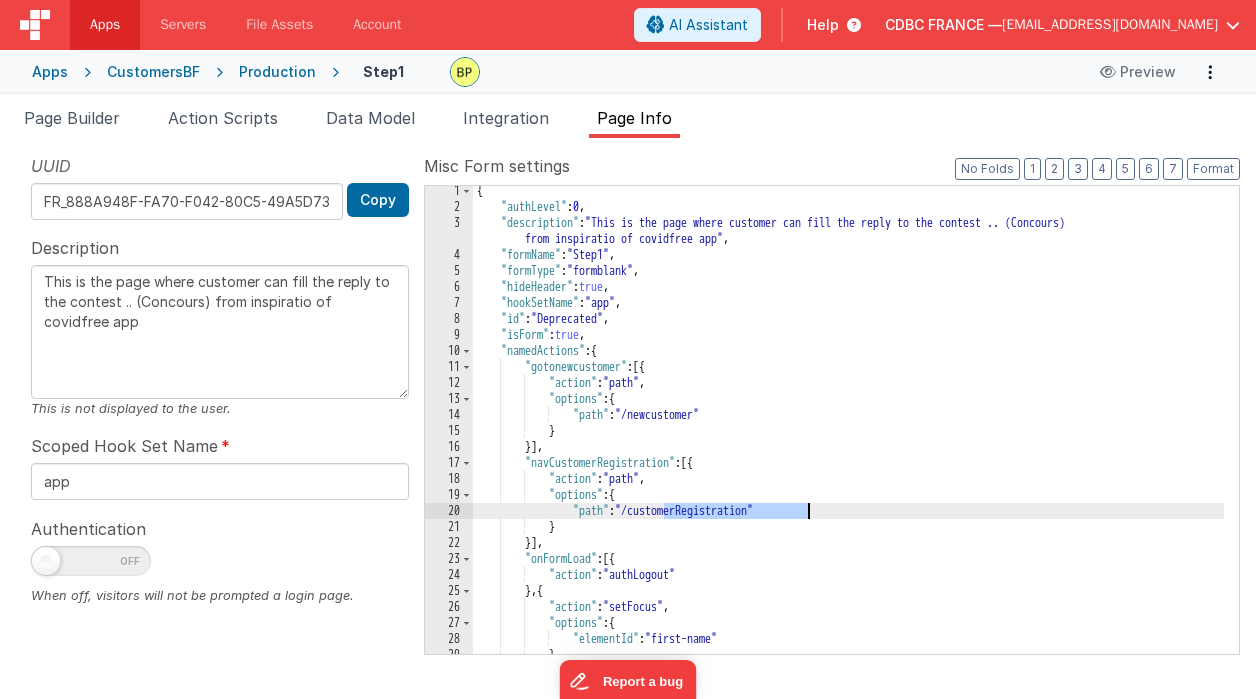 drag, startPoint x: 664, startPoint y: 508, endPoint x: 804, endPoint y: 541, distance: 143.83672 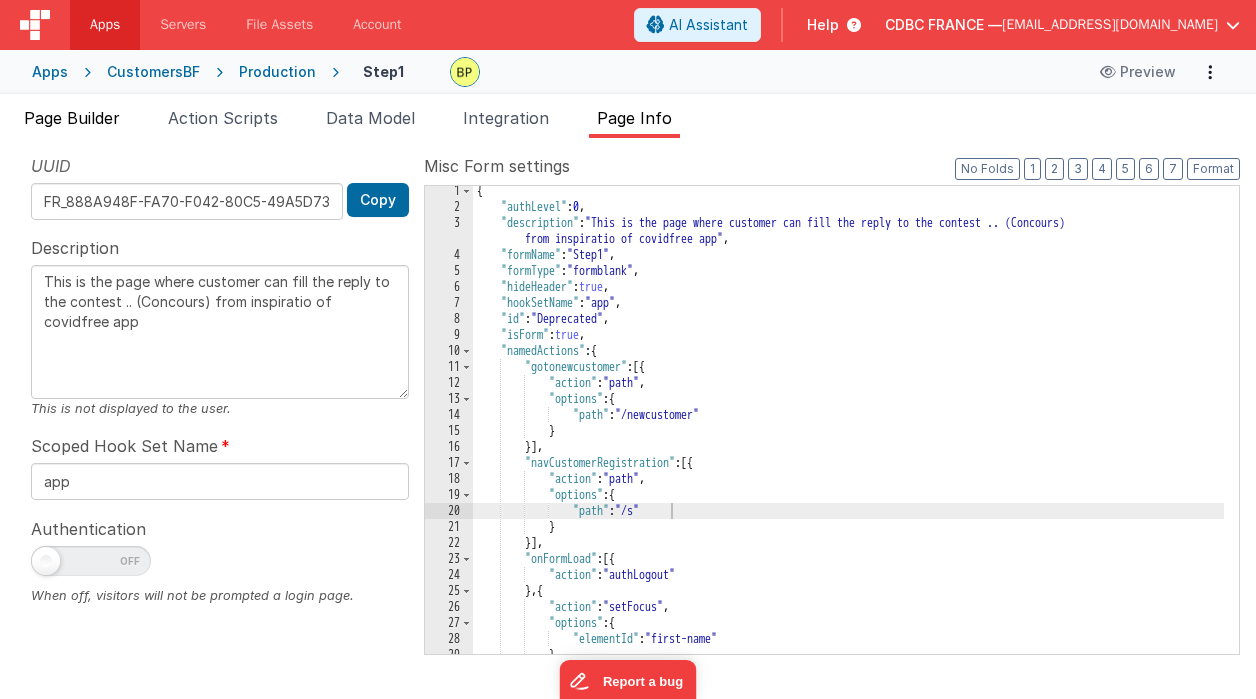click on "Page Builder" at bounding box center (72, 118) 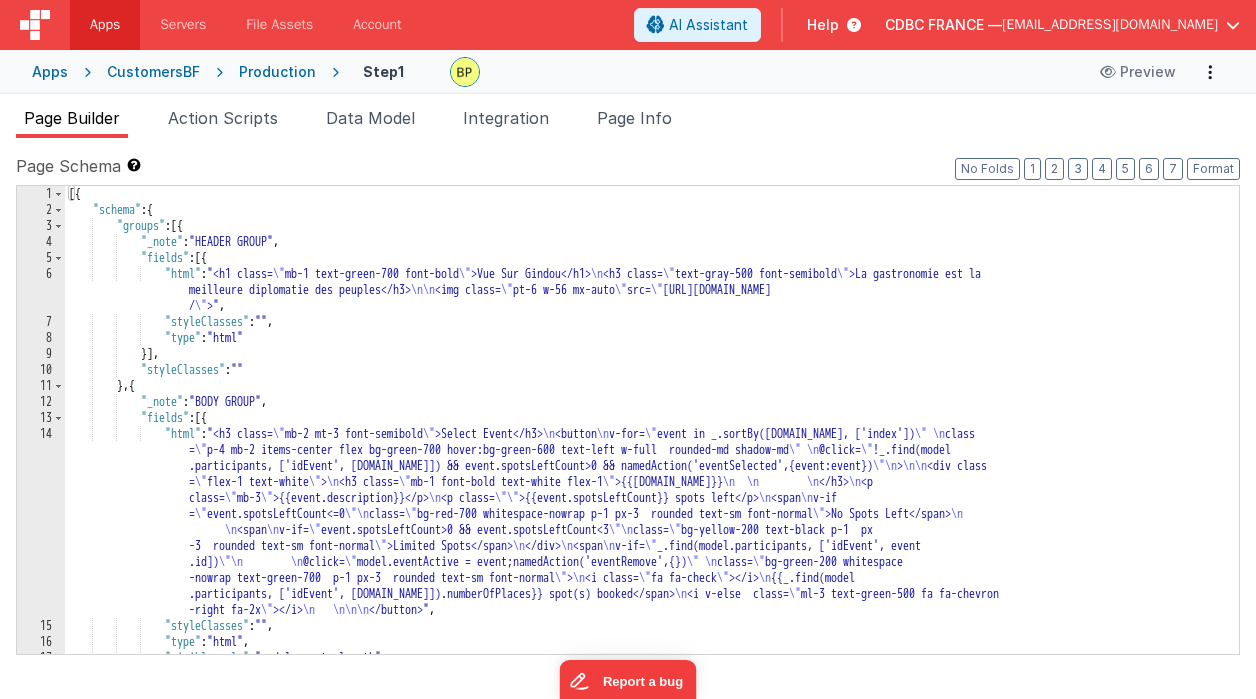 click on "Page Builder" at bounding box center [72, 118] 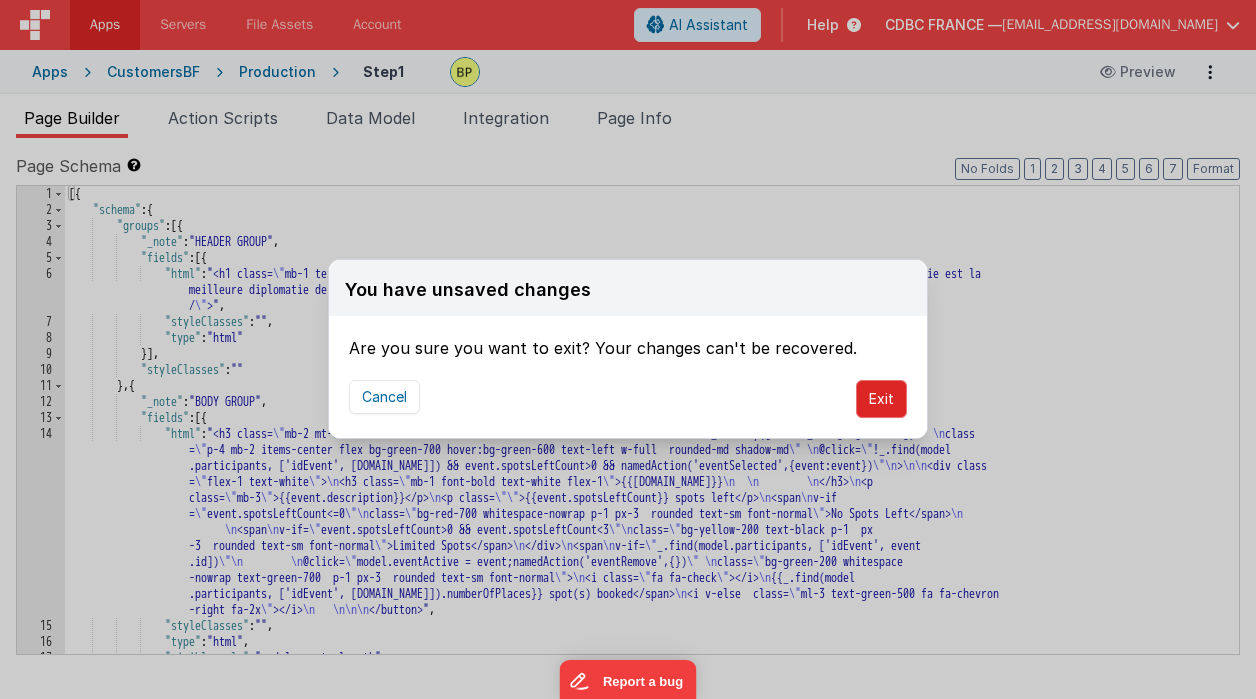 click on "Exit" at bounding box center [881, 399] 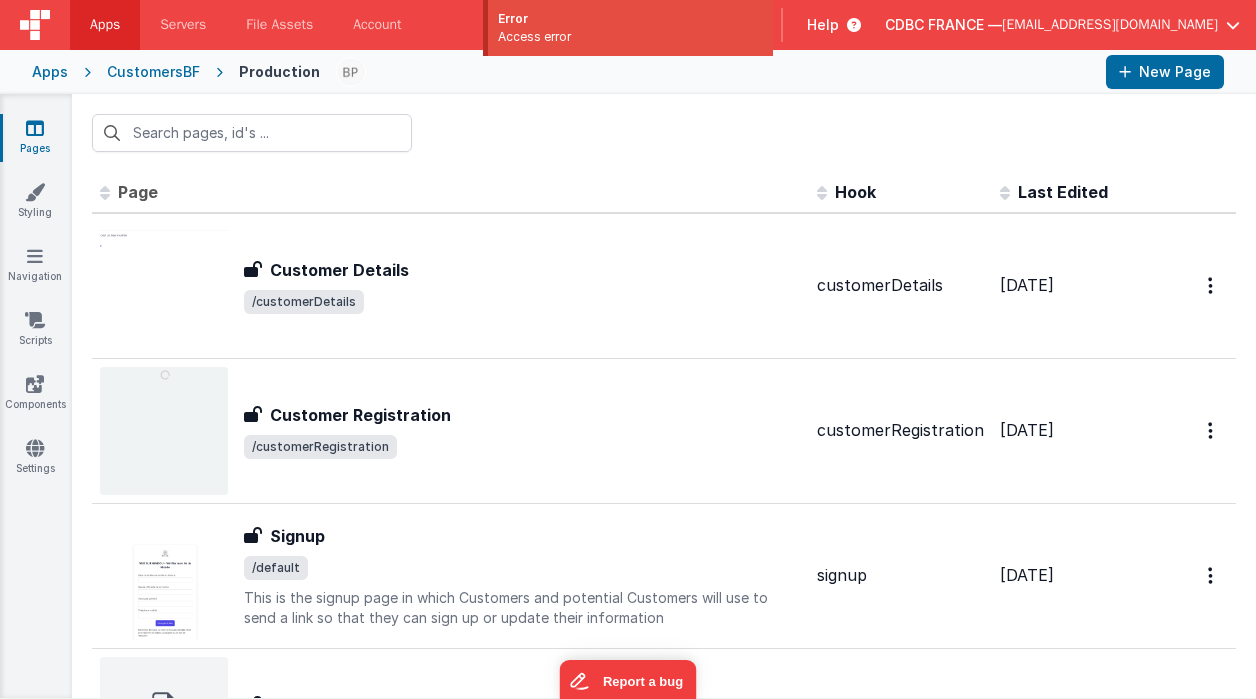 click on "CustomersBF" at bounding box center (153, 72) 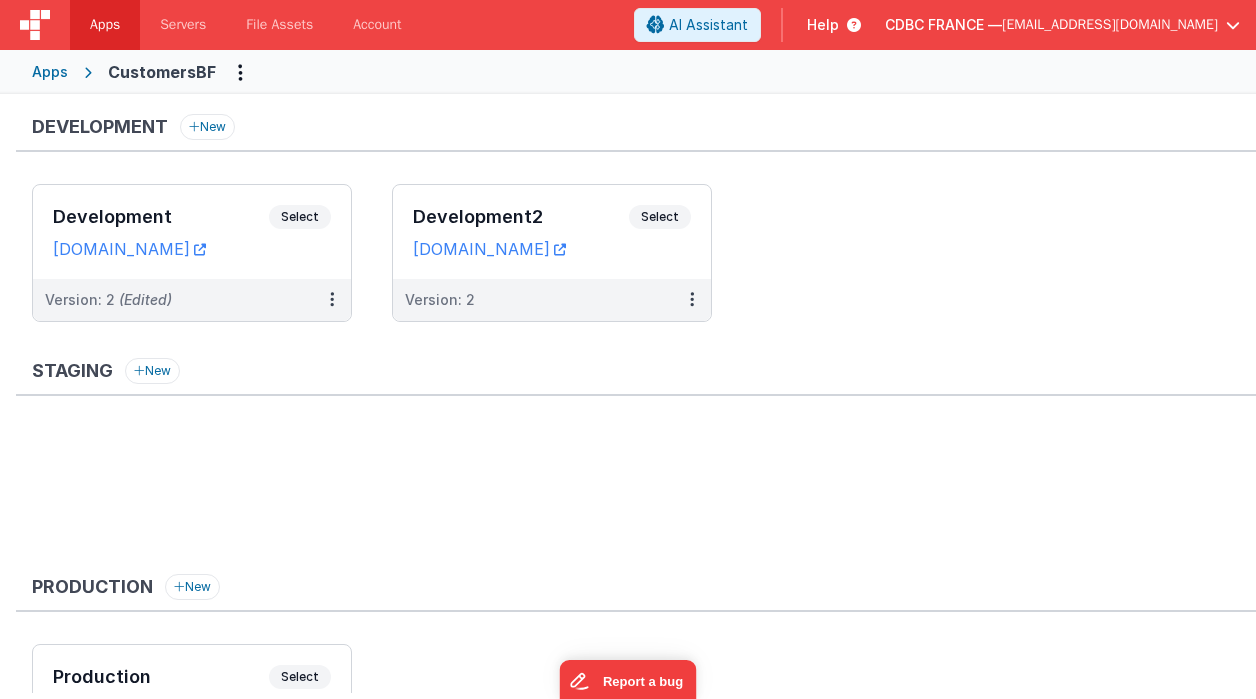 click on "Apps" at bounding box center (50, 72) 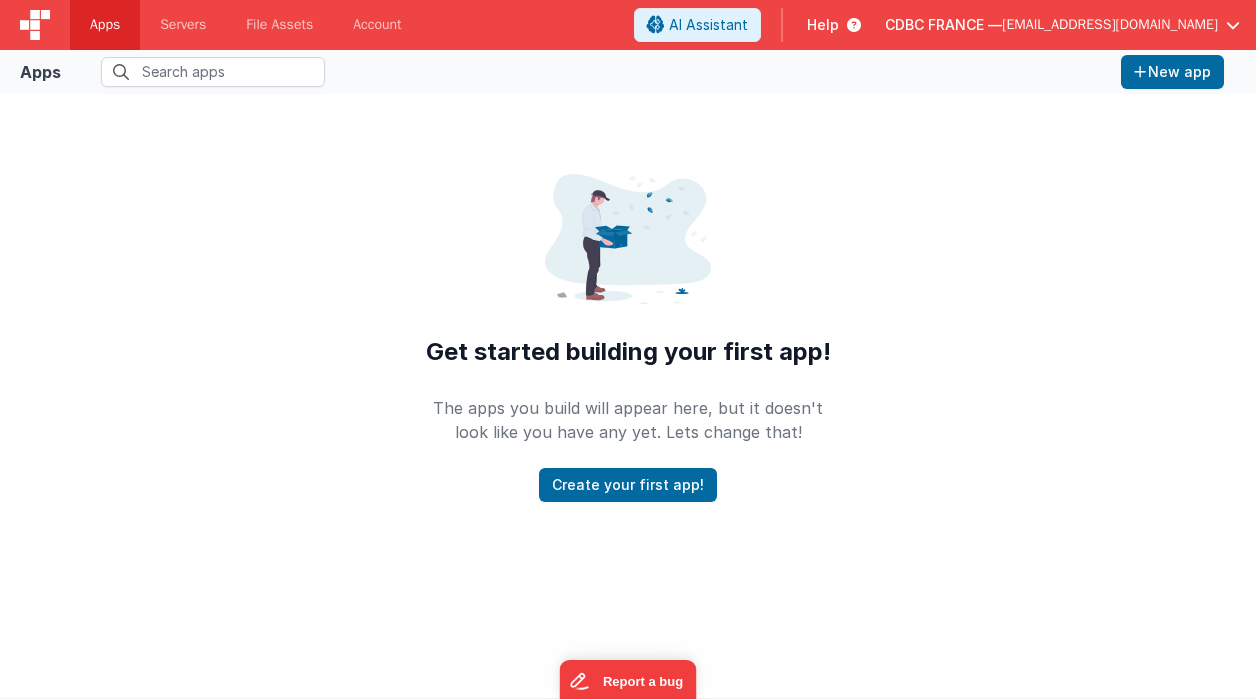 click on "Apps" at bounding box center (105, 25) 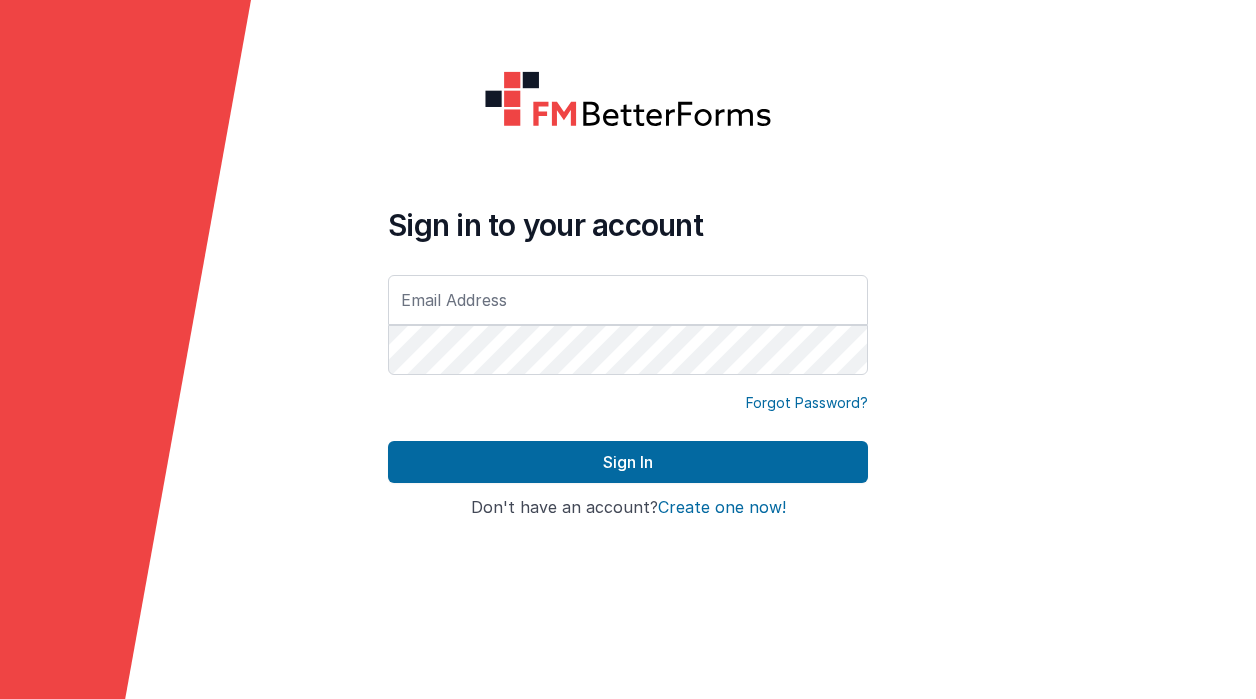 scroll, scrollTop: 0, scrollLeft: 0, axis: both 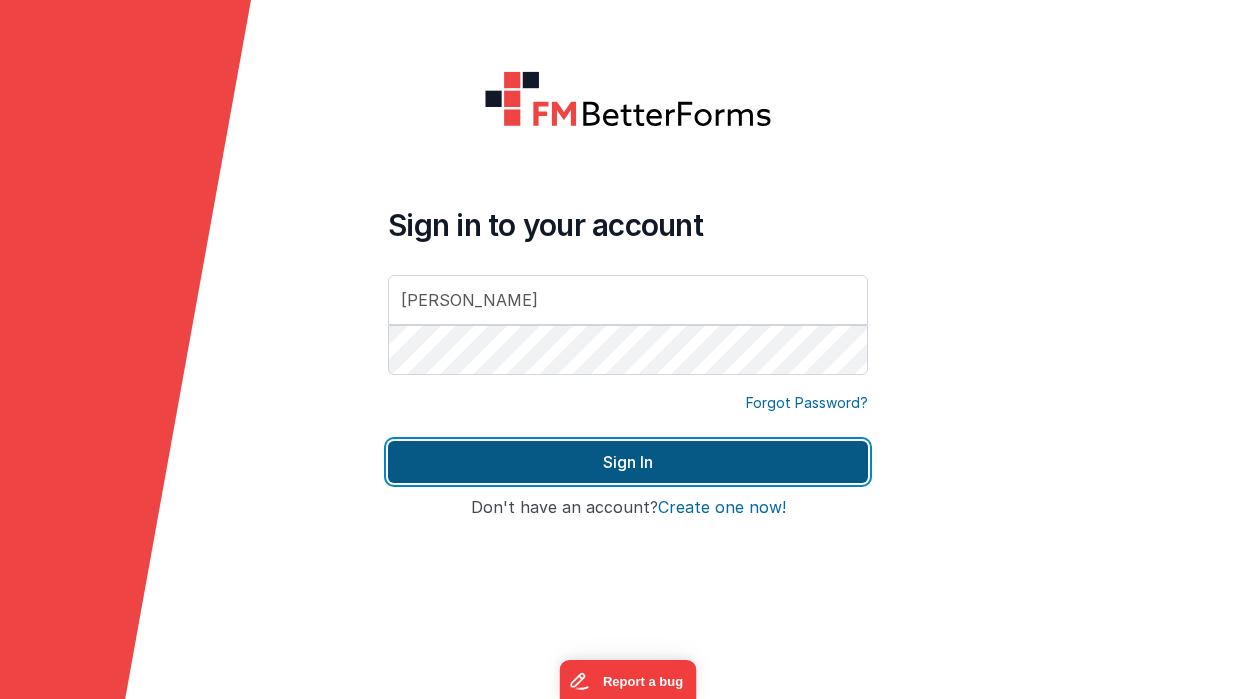 click on "Sign In" at bounding box center (628, 462) 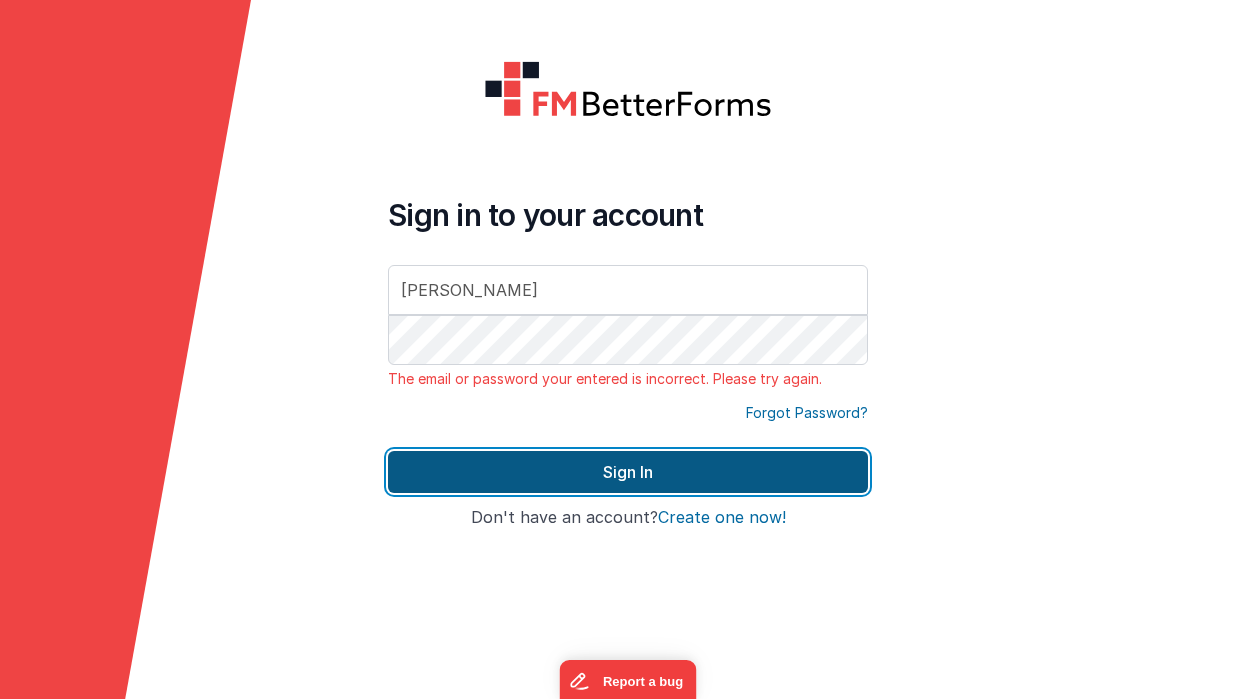 click on "Sign In" at bounding box center [628, 472] 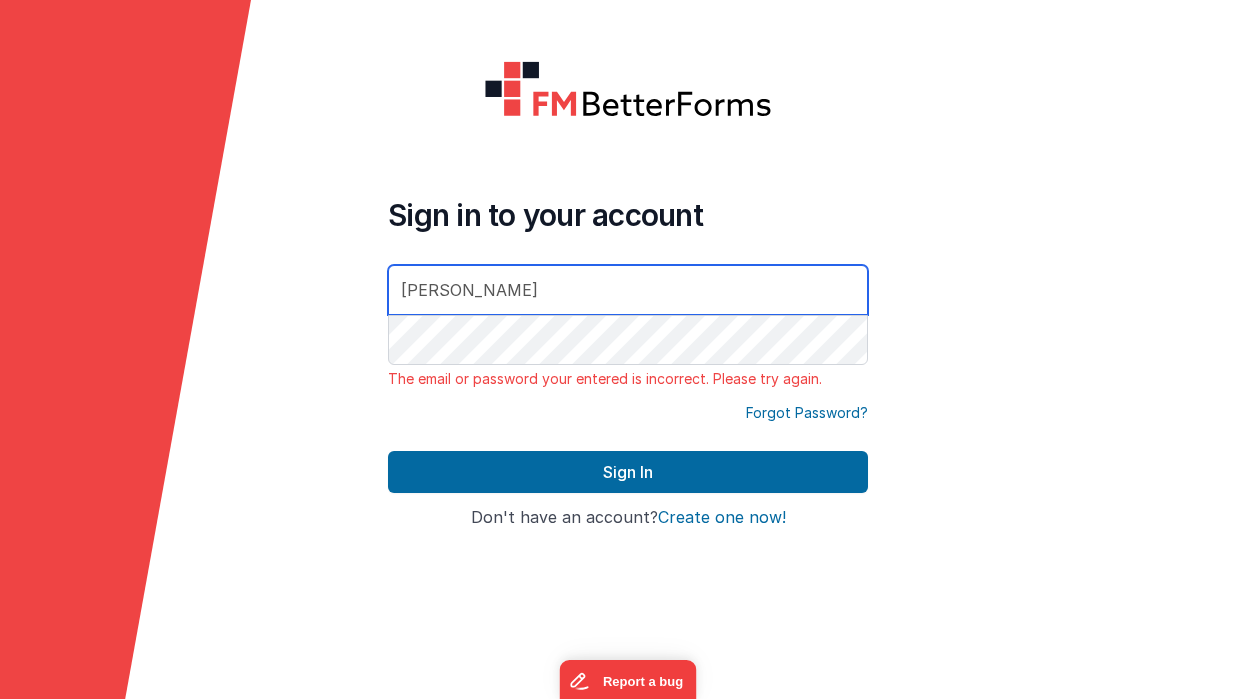 click on "[PERSON_NAME]" at bounding box center (628, 290) 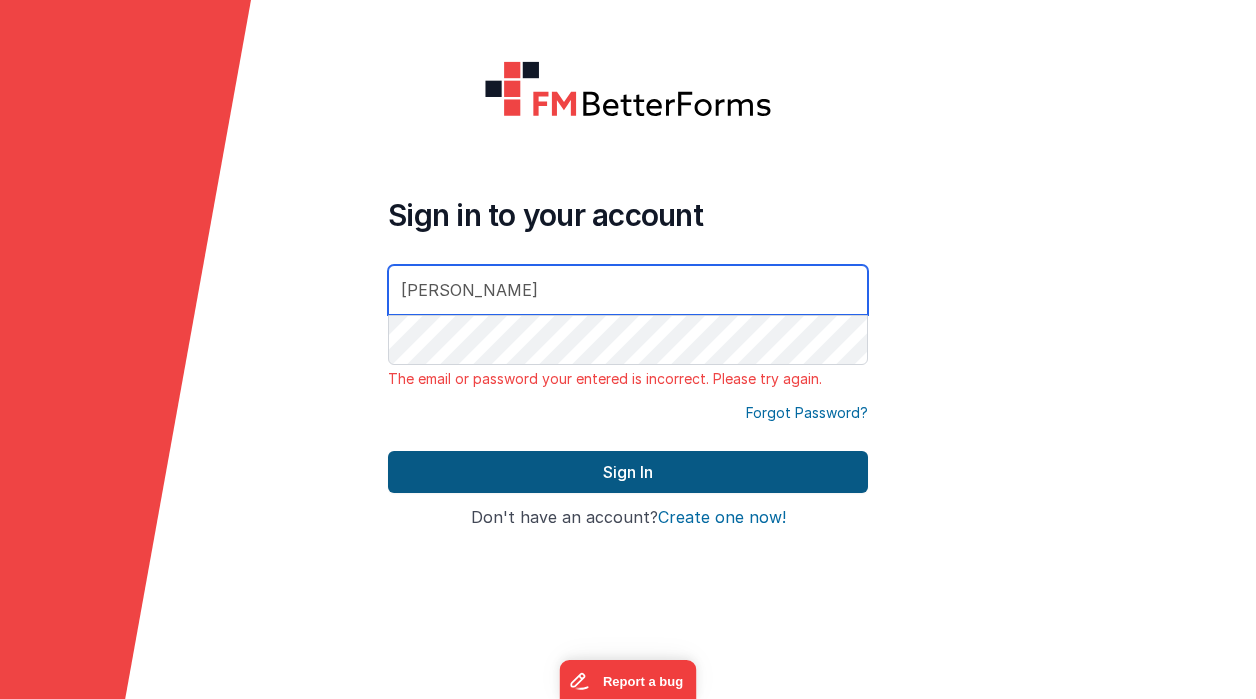 type on "[EMAIL_ADDRESS][DOMAIN_NAME]" 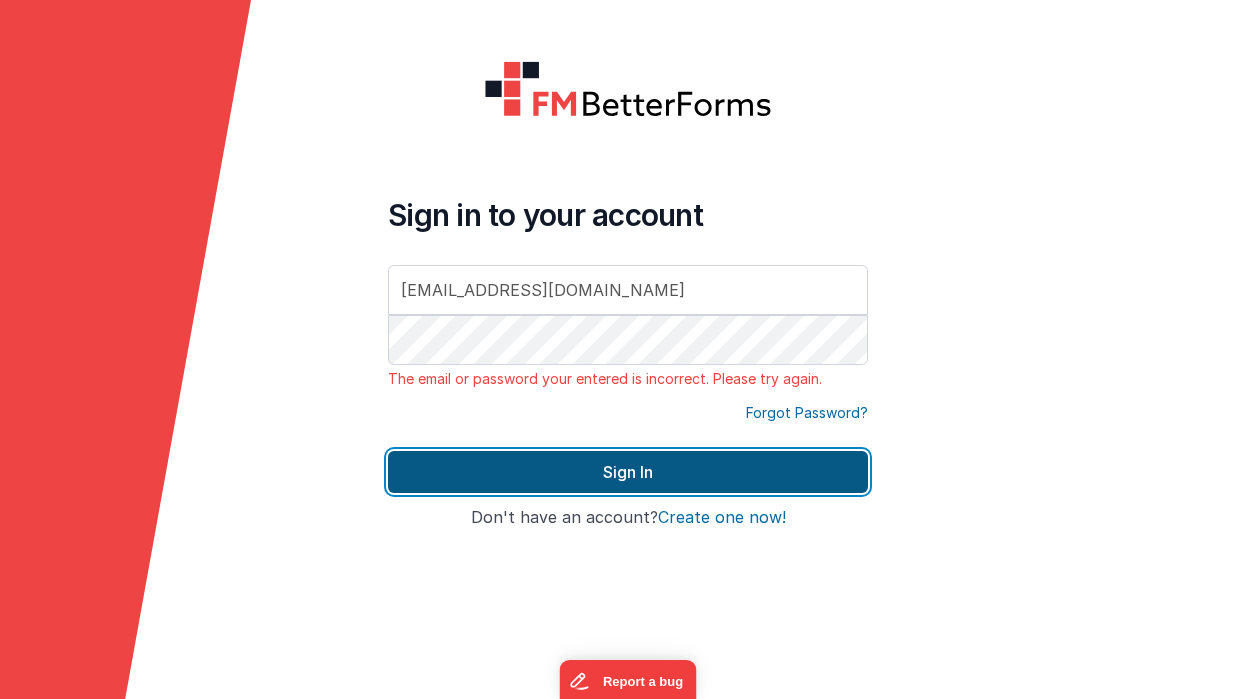 click on "Sign In" at bounding box center (628, 472) 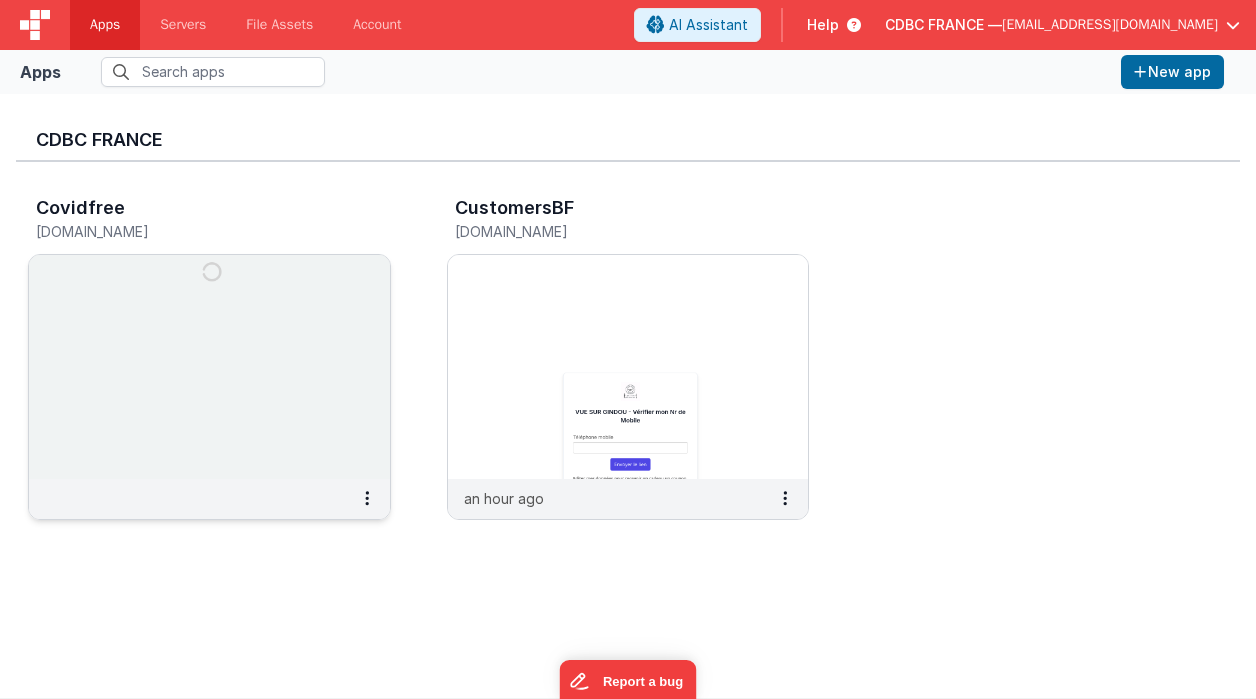 click at bounding box center [209, 367] 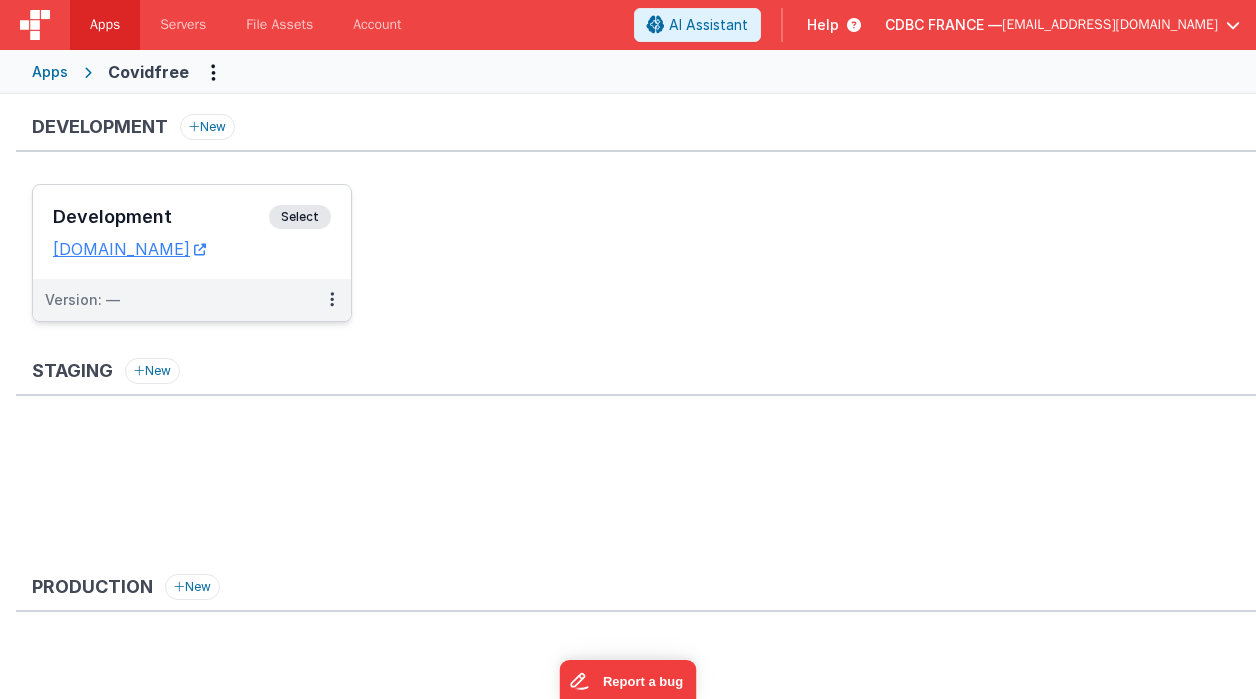 click on "Select" at bounding box center [300, 217] 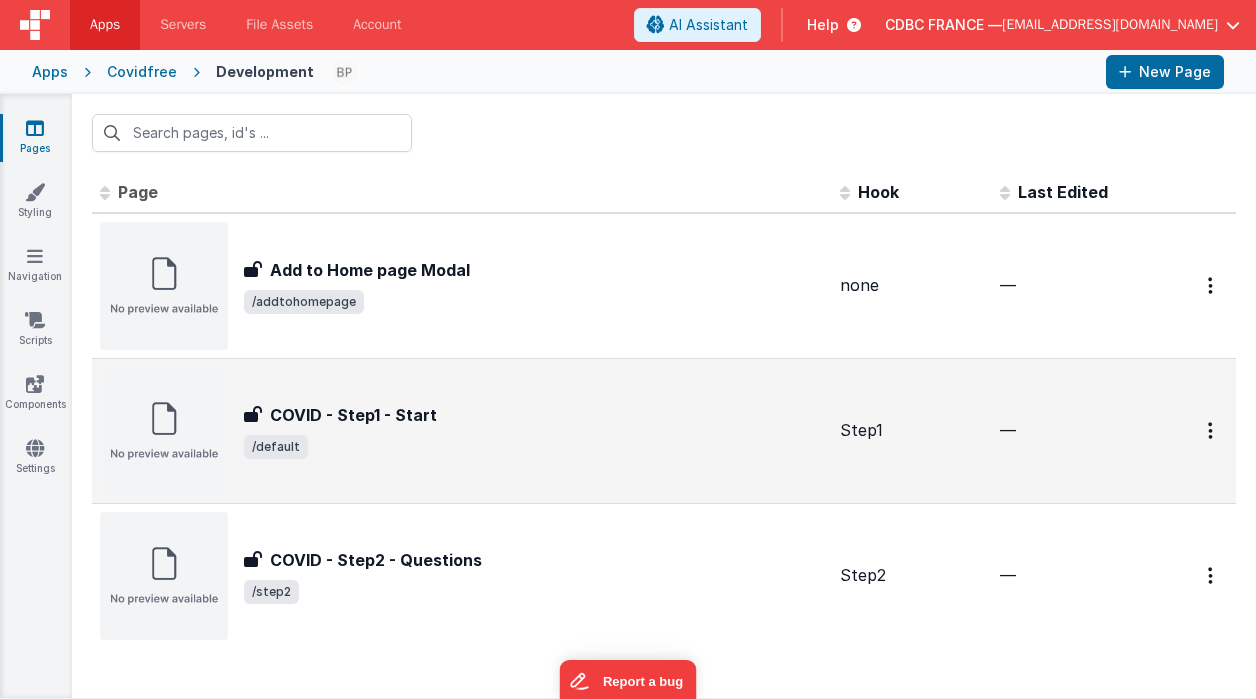 click on "COVID - Step1 - Start" at bounding box center [353, 415] 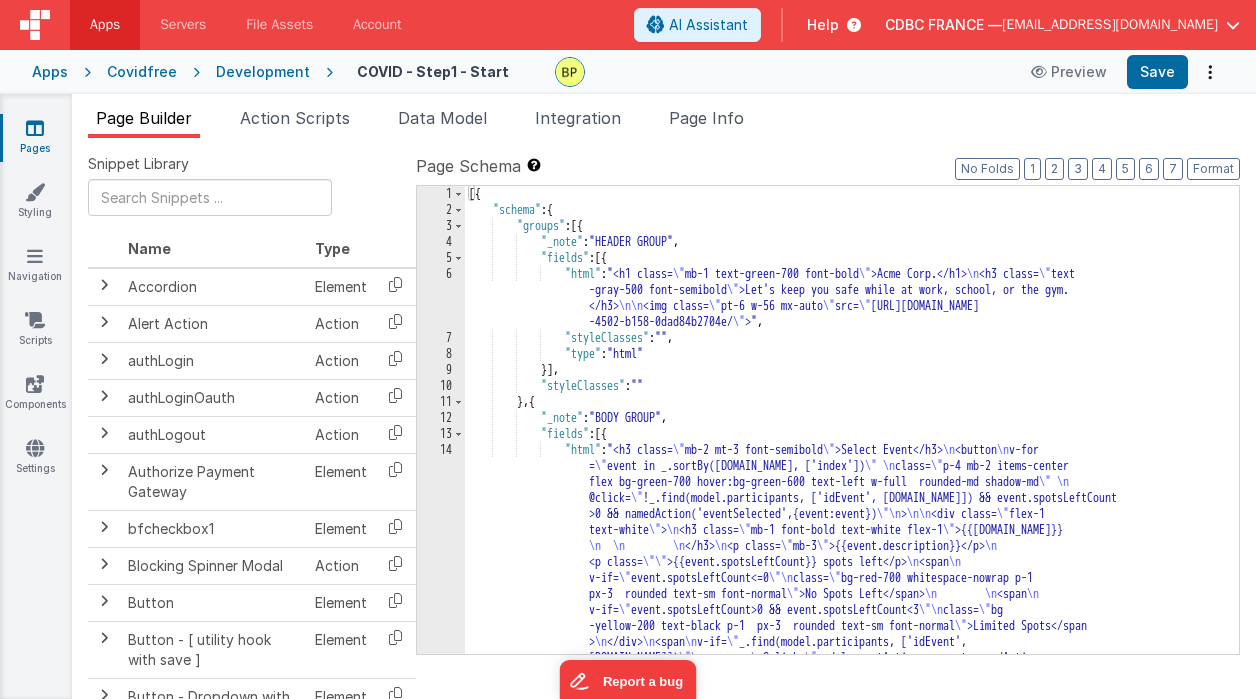 click on "[{      "schema" :  {           "groups" :  [{                "_note" :  "HEADER GROUP" ,                "fields" :  [{                     "html" :  "<h1 class= \" mb-1 text-green-700 font-bold \" >Acme Corp.</h1> \n <h3 class= \" text                      -gray-500 font-semibold \" >Let's keep you safe while at work, school, or the gym.                       </h3> \n\n <img class= \" pt-6 w-56 mx-auto \"  src= \" [URL][DOMAIN_NAME]                      -4502-b158-0dad84b2704e/ \" >" ,                     "styleClasses" :  "" ,                     "type" :  "html"                }] ,                "styleClasses" :  ""           } ,  {                "_note" :  "BODY GROUP" ,                "fields" :  [{                     "html" :  "<h3 class= \" mb-2 mt-3 font-semibold  \" >Select Event</h3> \n <button  \n    v-for                      = \" event in _.sortBy([DOMAIN_NAME], ['index']) \"   \n    class= \" \"   >" at bounding box center (844, 580) 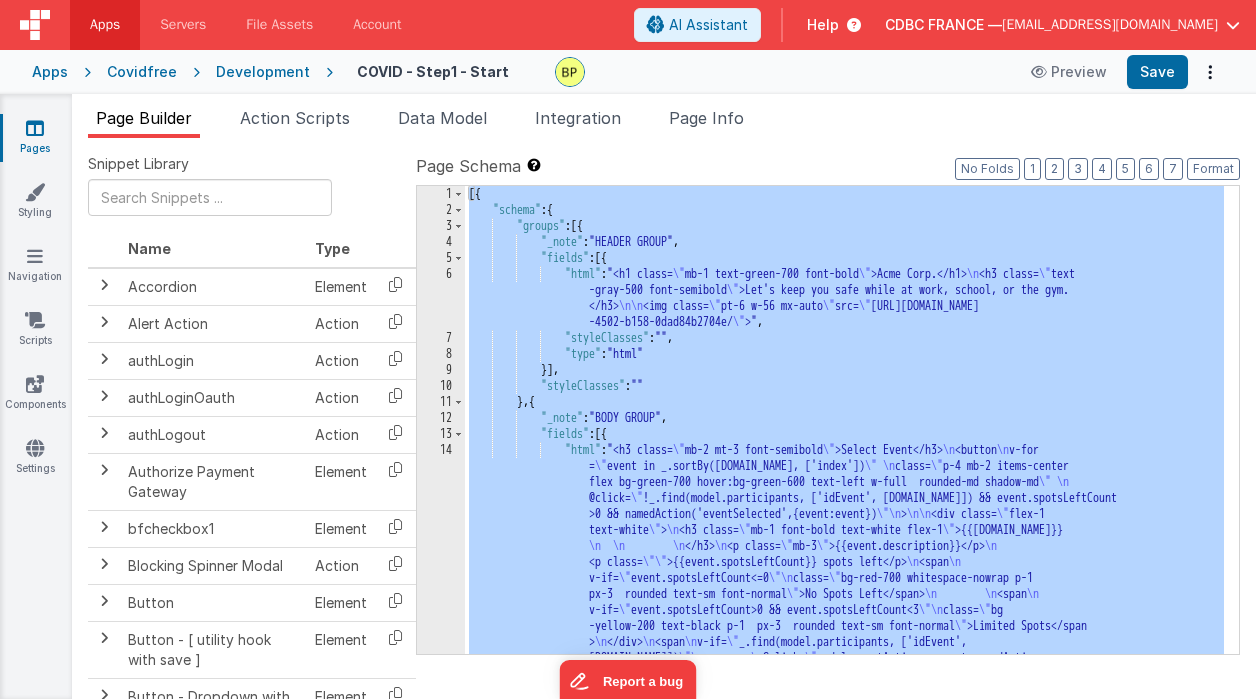click on "Apps" at bounding box center [50, 72] 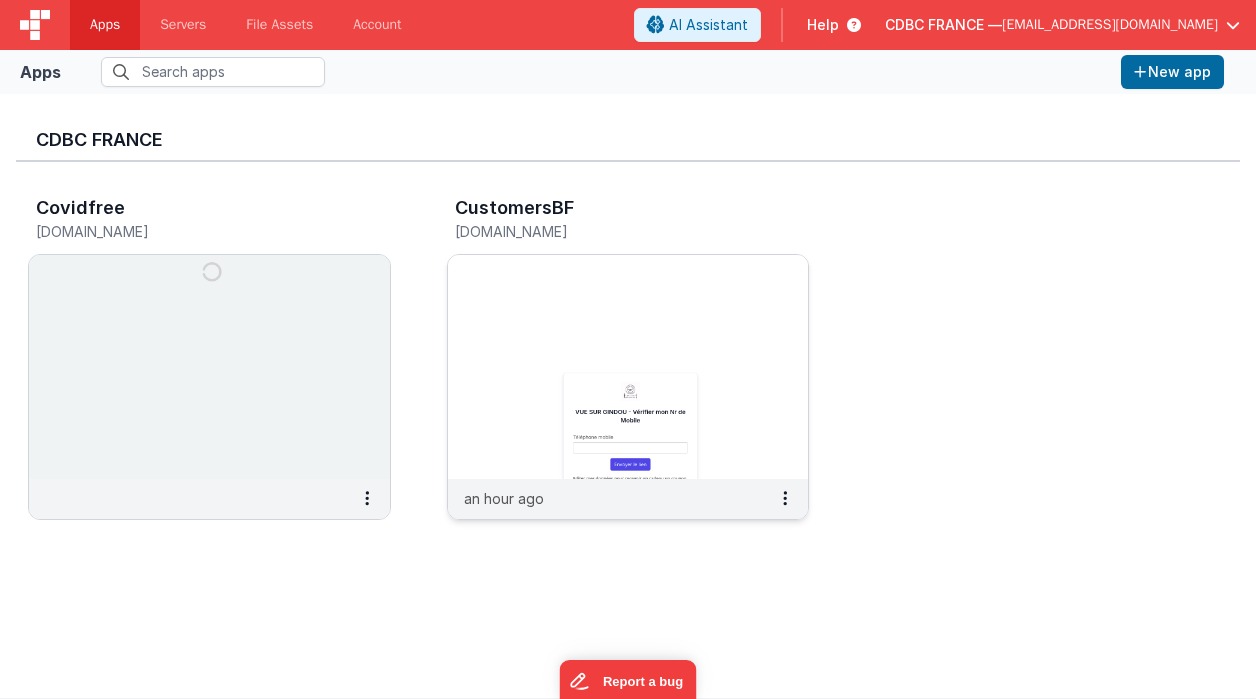 click at bounding box center (628, 367) 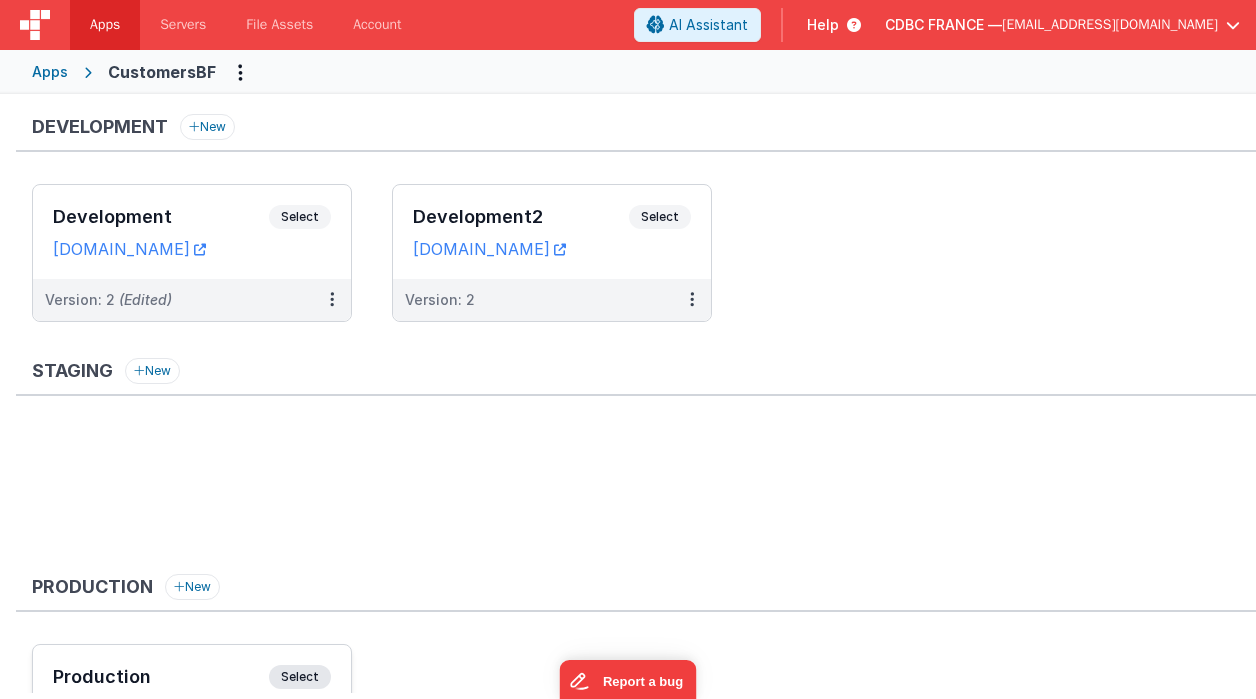 click on "Select" at bounding box center (300, 677) 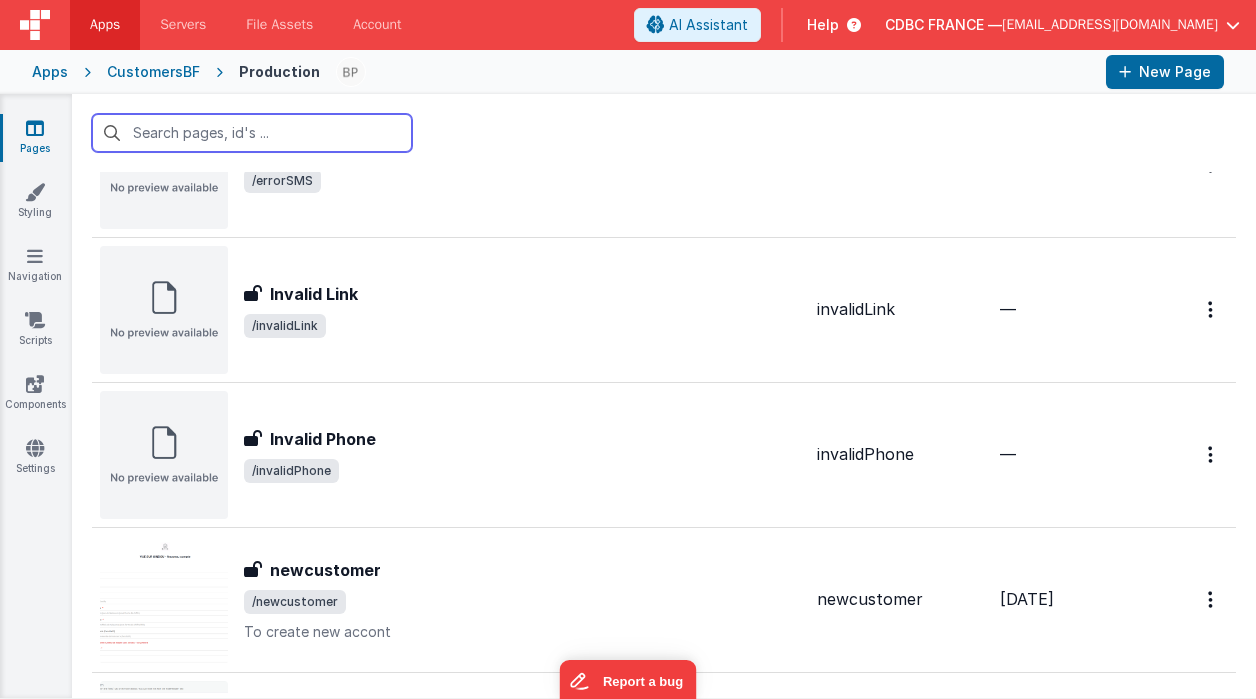 scroll, scrollTop: 1207, scrollLeft: 0, axis: vertical 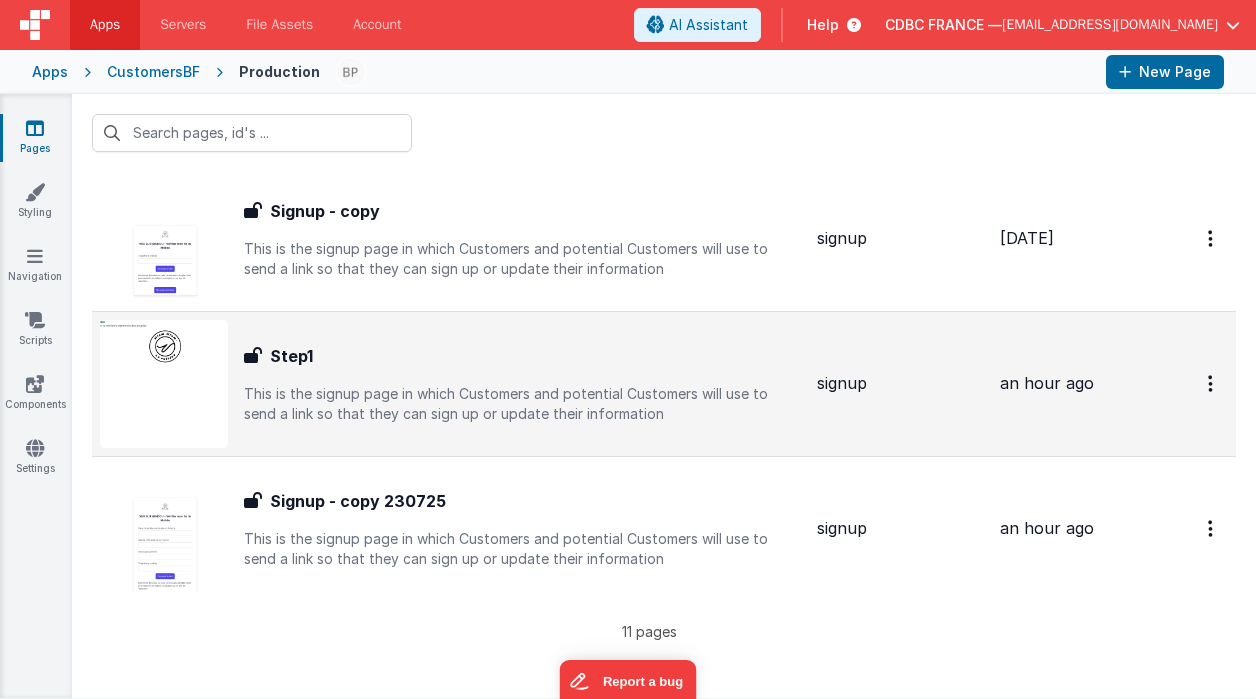 click on "Step1" at bounding box center (522, 356) 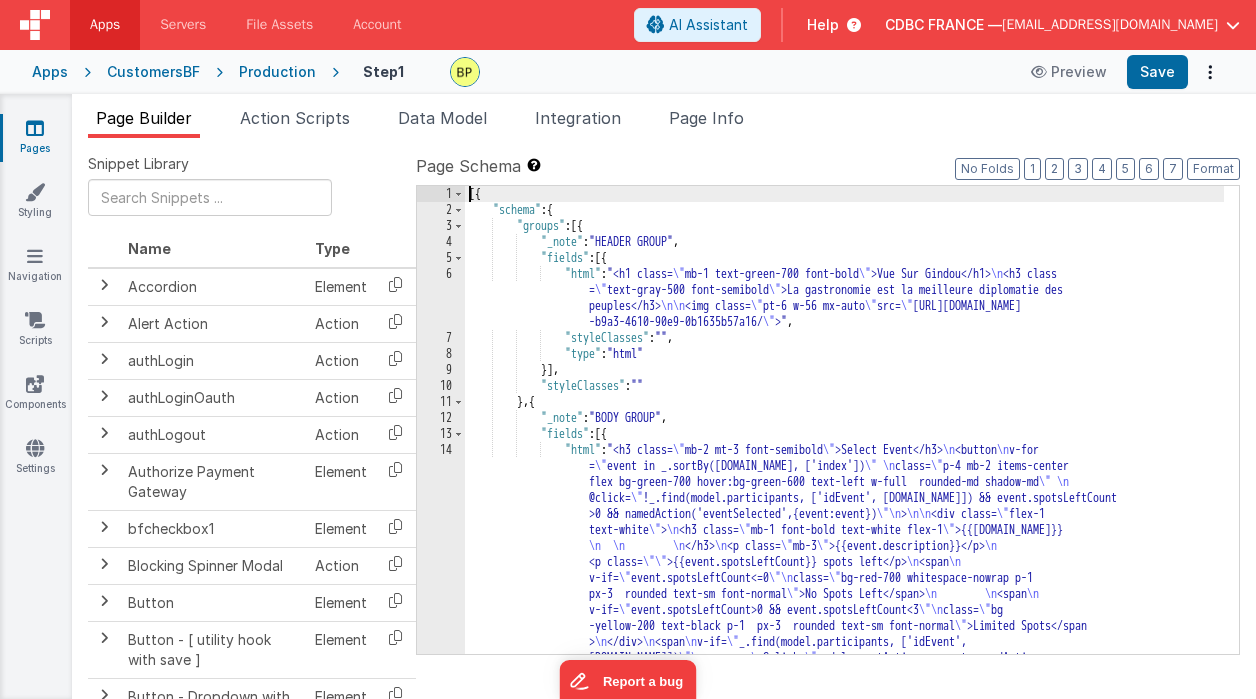 click on "[{      "schema" :  {           "groups" :  [{                "_note" :  "HEADER GROUP" ,                "fields" :  [{                     "html" :  "<h1 class= \" mb-1 text-green-700 font-bold \" >Vue Sur Gindou</h1> \n <h3 class                      = \" text-gray-500 font-semibold \" >La gastronomie est la meilleure diplomatie des                       peuples</h3> \n\n <img class= \" pt-6 w-56 mx-auto \"  src= \" [URL][DOMAIN_NAME]                      -b9a3-4610-90e9-0b1635b57a16/ \" >" ,                     "styleClasses" :  "" ,                     "type" :  "html"                }] ,                "styleClasses" :  ""           } ,  {                "_note" :  "BODY GROUP" ,                "fields" :  [{                     "html" :  "<h3 class= \" mb-2 mt-3 font-semibold  \" >Select Event</h3> \n <button  \n    v-for                      = \" event in _.sortBy([DOMAIN_NAME], ['index']) \"   \n    class= \" \"" at bounding box center (844, 580) 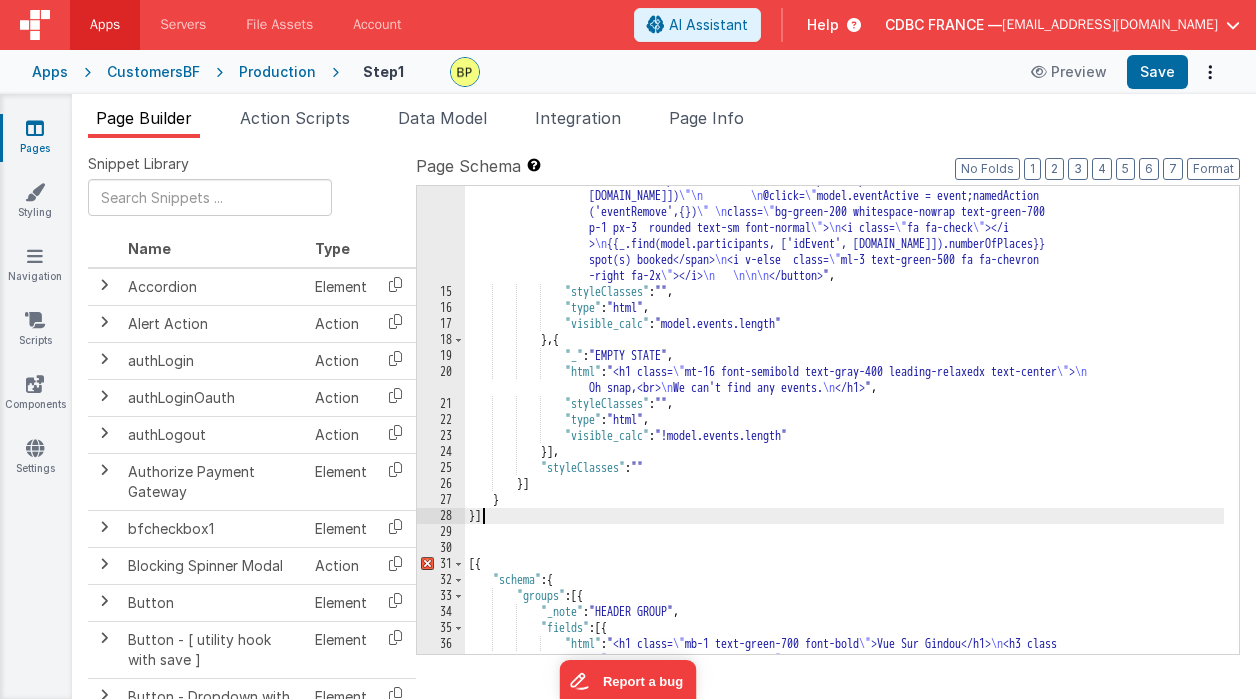 scroll, scrollTop: 657, scrollLeft: 0, axis: vertical 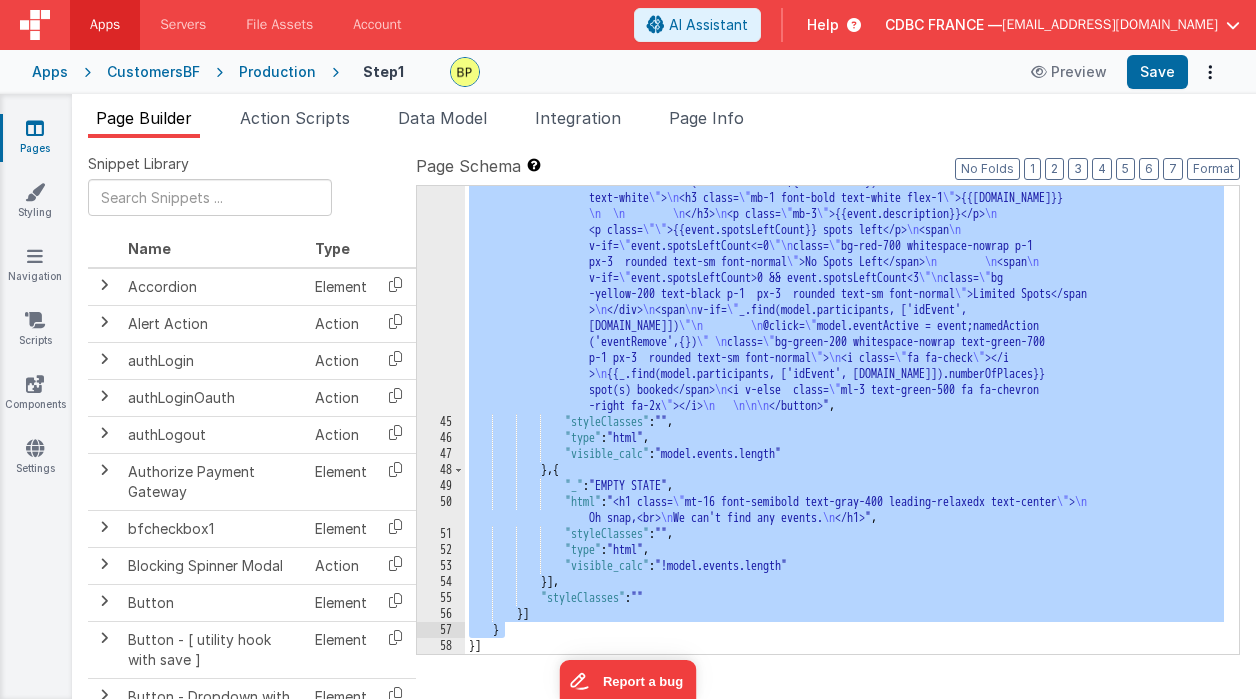 drag, startPoint x: 468, startPoint y: 366, endPoint x: 744, endPoint y: 630, distance: 381.93195 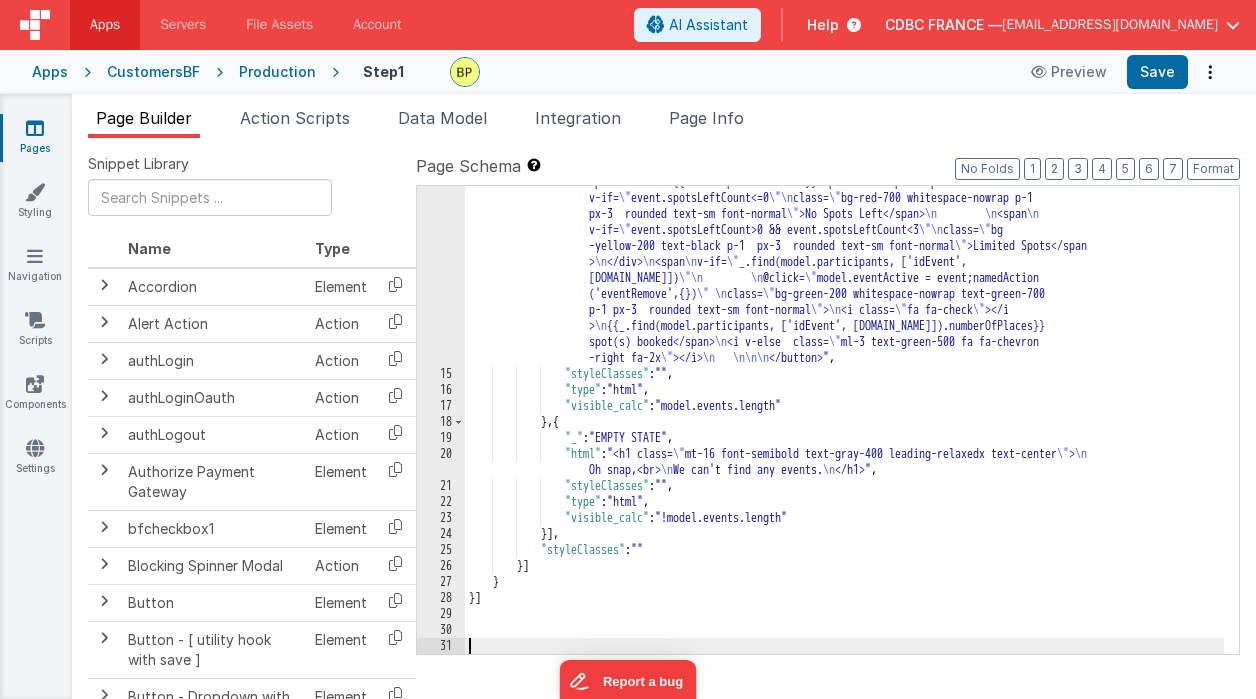 scroll, scrollTop: 0, scrollLeft: 0, axis: both 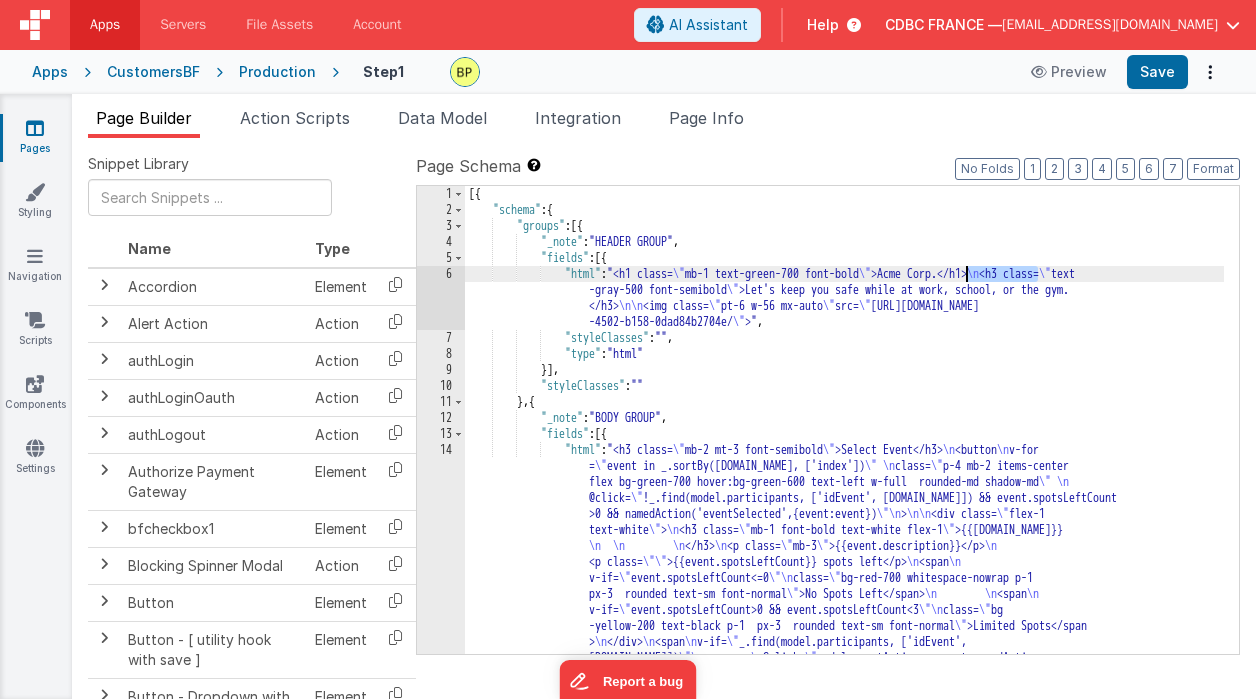 drag, startPoint x: 1036, startPoint y: 273, endPoint x: 964, endPoint y: 270, distance: 72.06247 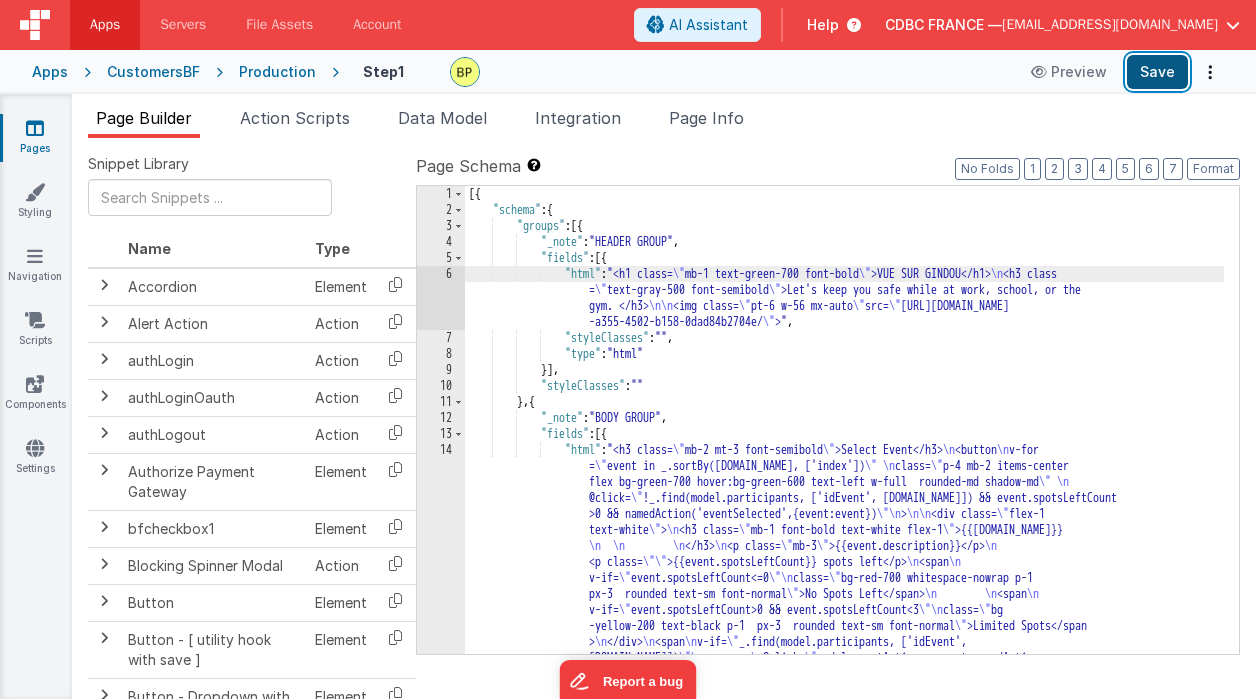 click on "Save" at bounding box center (1157, 72) 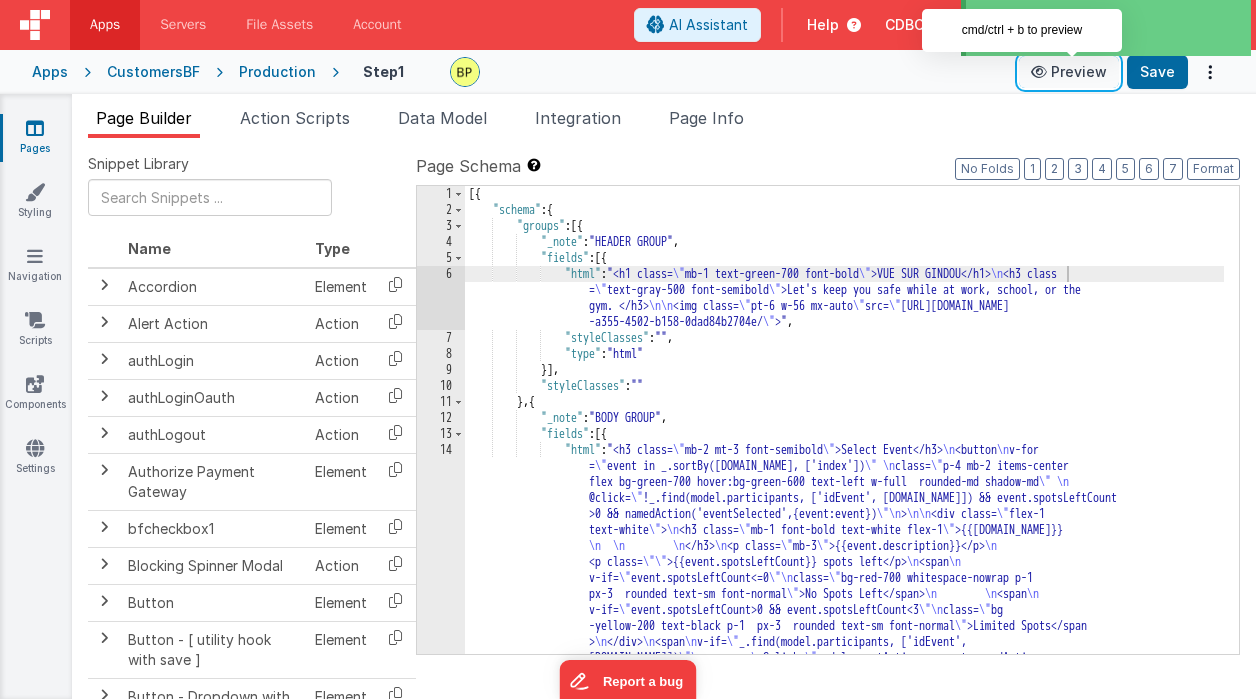 click on "Preview" at bounding box center [1069, 72] 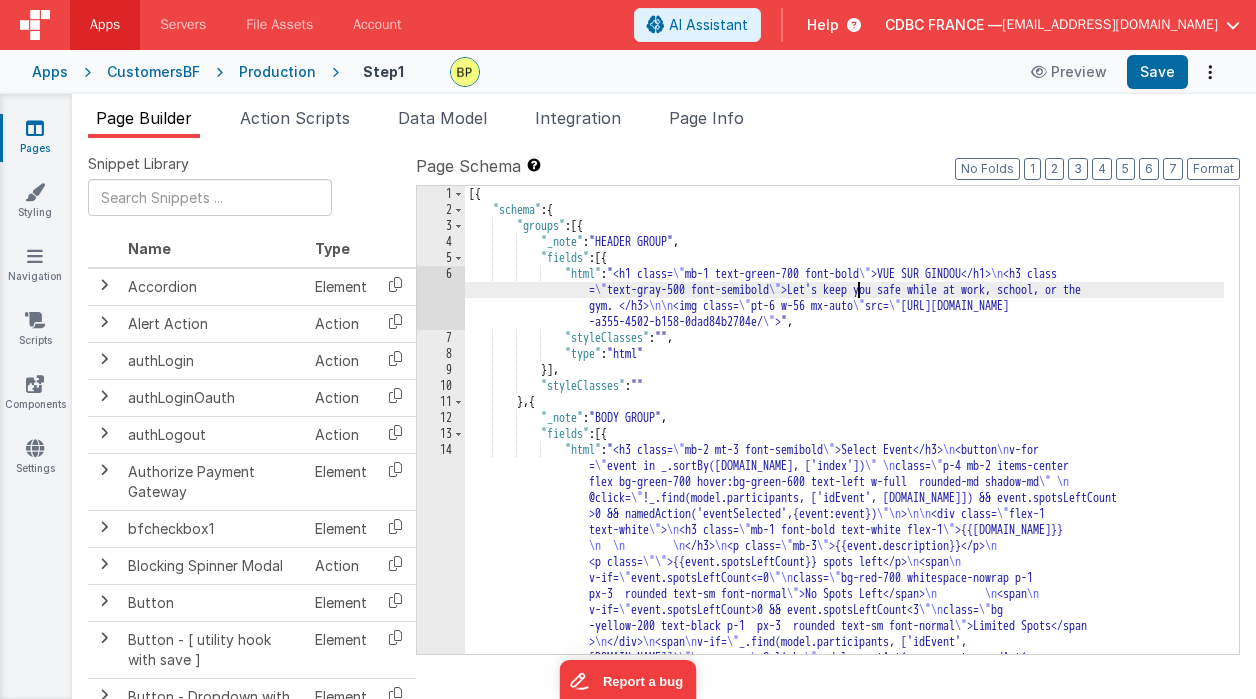 click on "[{      "schema" :  {           "groups" :  [{                "_note" :  "HEADER GROUP" ,                "fields" :  [{                     "html" :  "<h1 class= \" mb-1 text-green-700 font-bold \" >VUE SUR GINDOU</h1> \n <h3 class                      = \" text-gray-500 font-semibold \" >Let's keep you safe while at work, school, or the                       gym. </h3> \n\n <img class= \" pt-6 w-56 mx-auto \"  src= \" [URL][DOMAIN_NAME]                      -a355-4502-b158-0dad84b2704e/ \" >" ,                     "styleClasses" :  "" ,                     "type" :  "html"                }] ,                "styleClasses" :  ""           } ,  {                "_note" :  "BODY GROUP" ,                "fields" :  [{                     "html" :  "<h3 class= \" mb-2 mt-3 font-semibold  \" >Select Event</h3> \n <button  \n    v-for                      = \" event in _.sortBy([DOMAIN_NAME], ['index']) \"   \n    class= \" \"" at bounding box center (844, 580) 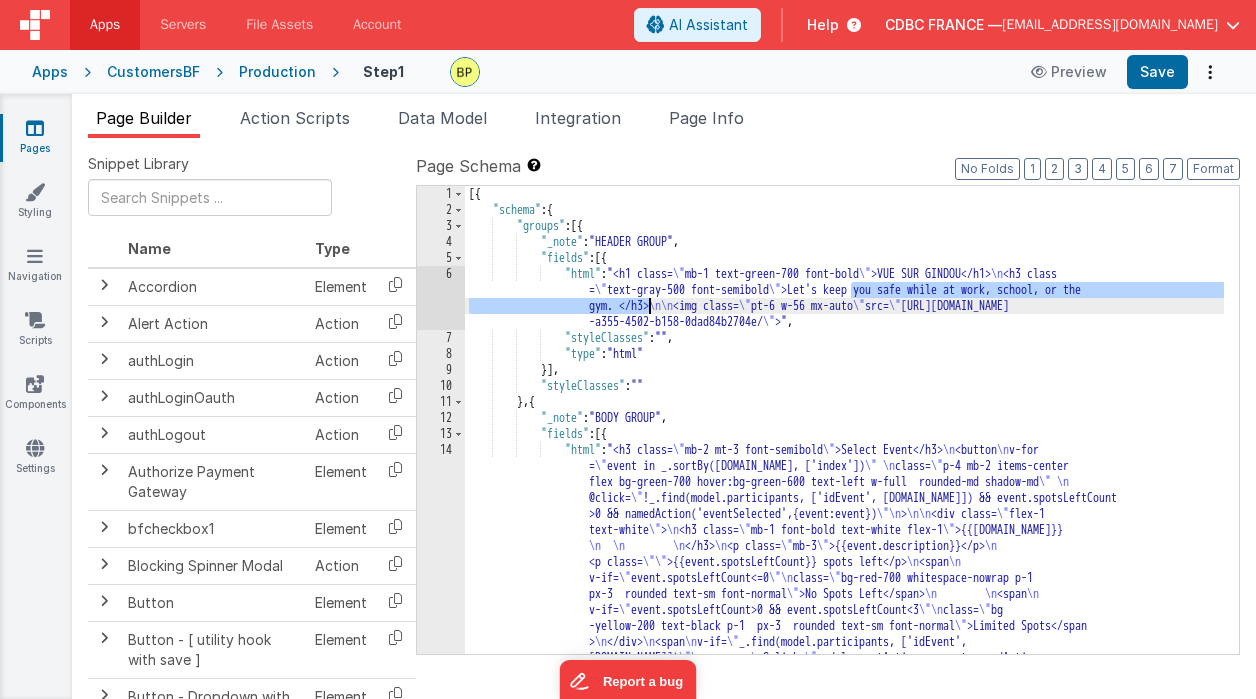 drag, startPoint x: 852, startPoint y: 284, endPoint x: 646, endPoint y: 311, distance: 207.76189 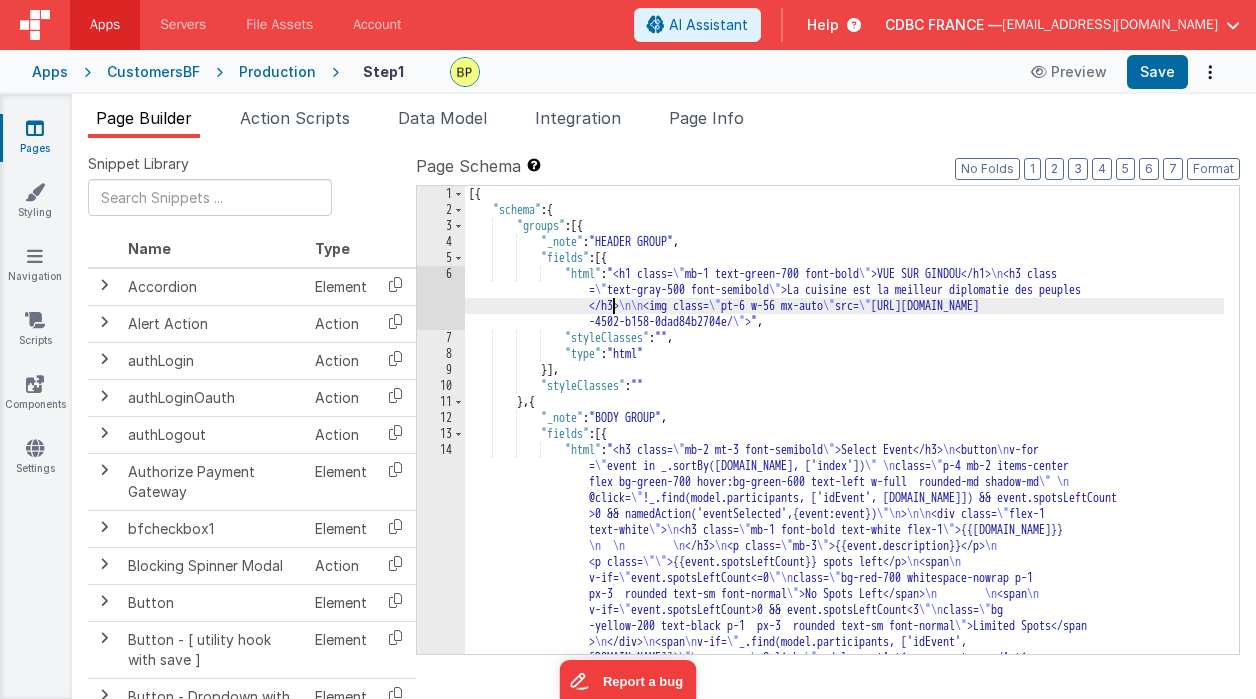 type 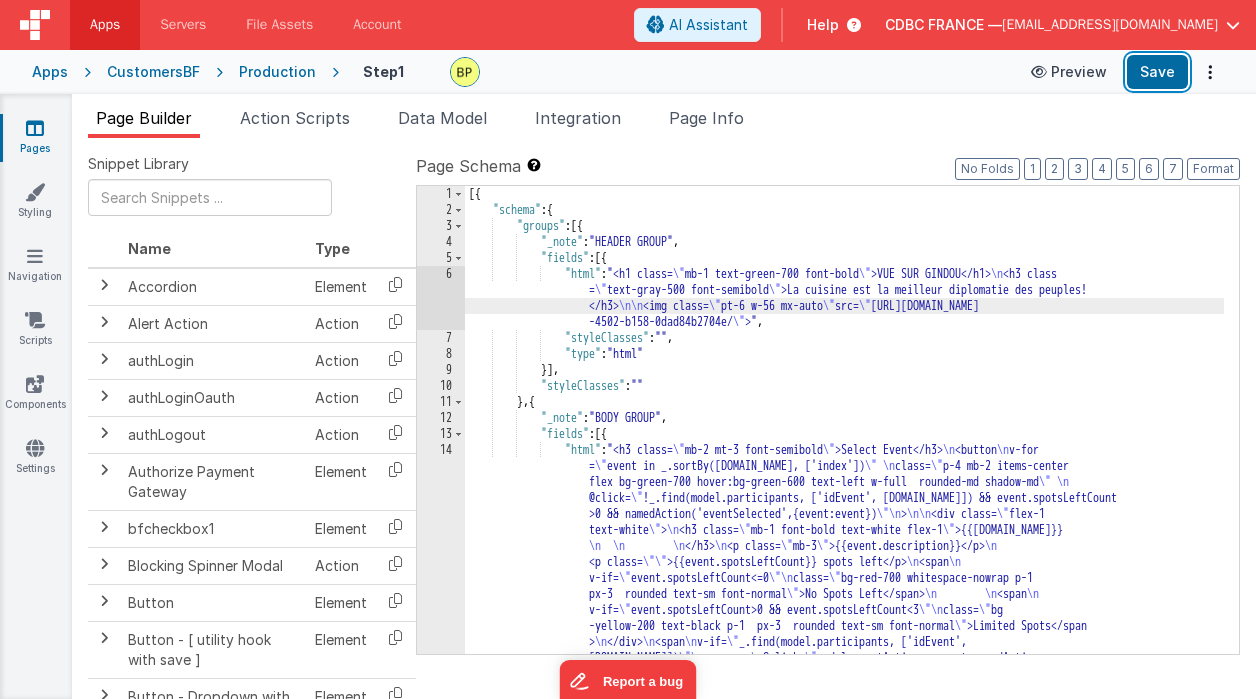 drag, startPoint x: 1164, startPoint y: 72, endPoint x: 1081, endPoint y: 71, distance: 83.00603 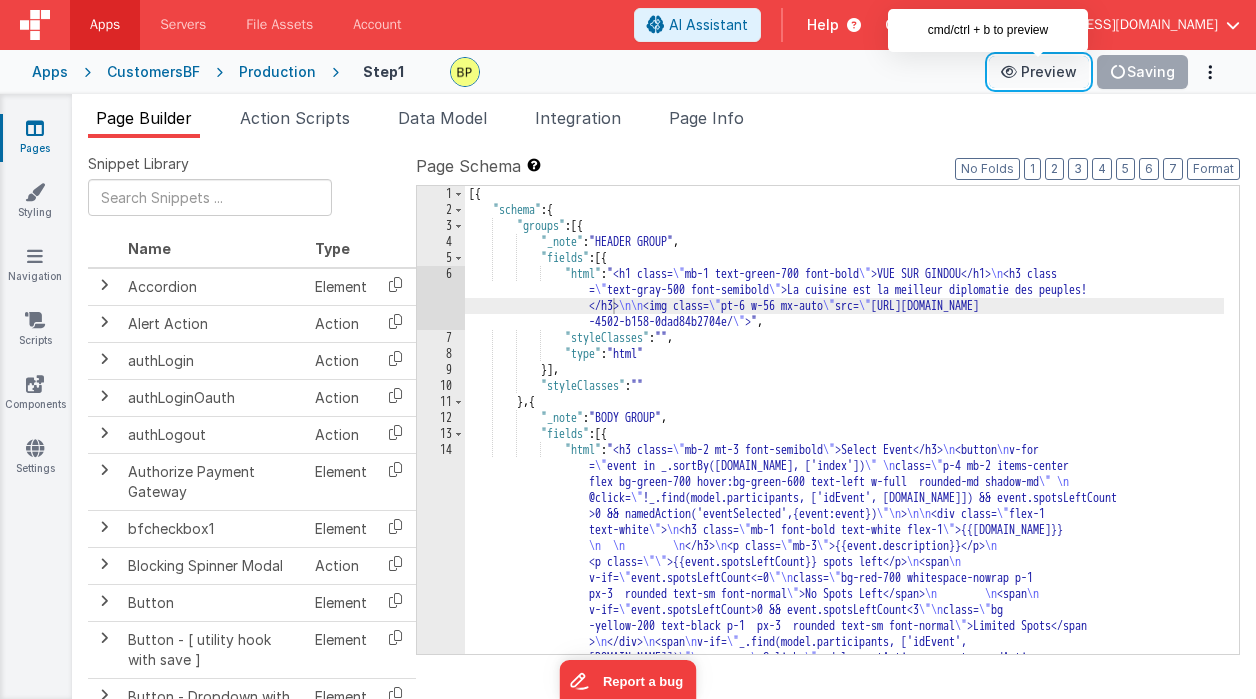 click on "Preview" at bounding box center (1039, 72) 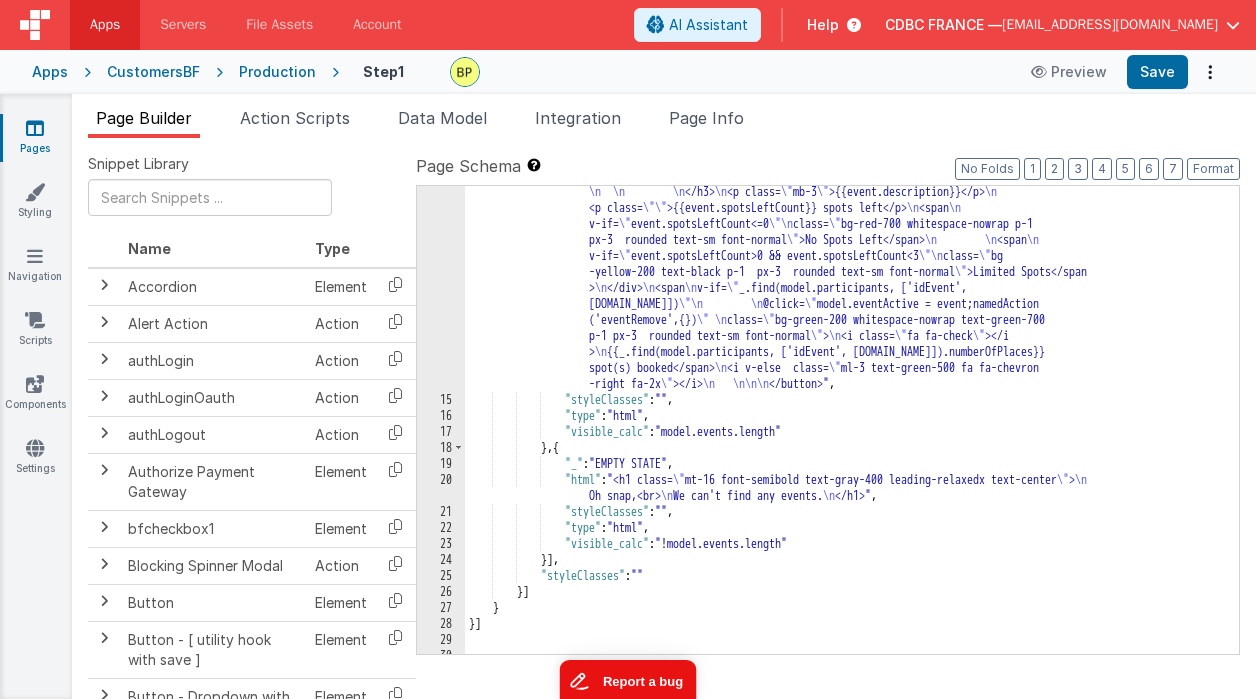 scroll, scrollTop: 0, scrollLeft: 0, axis: both 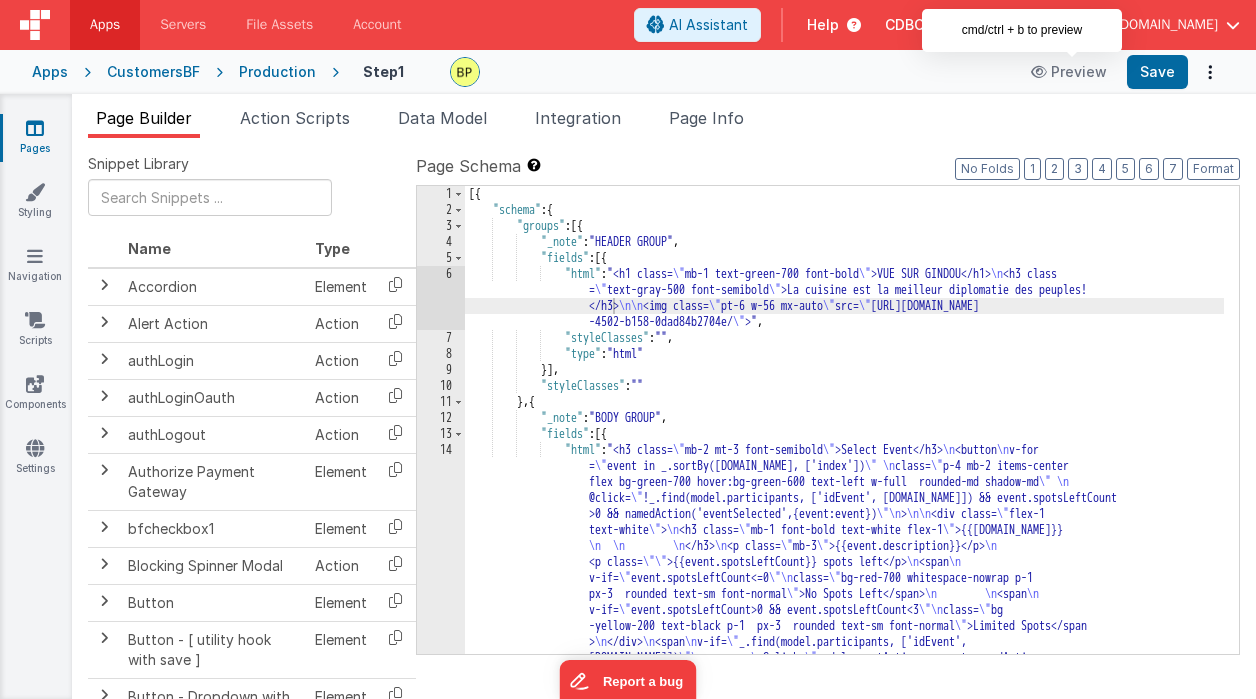 click on "12" at bounding box center [441, 418] 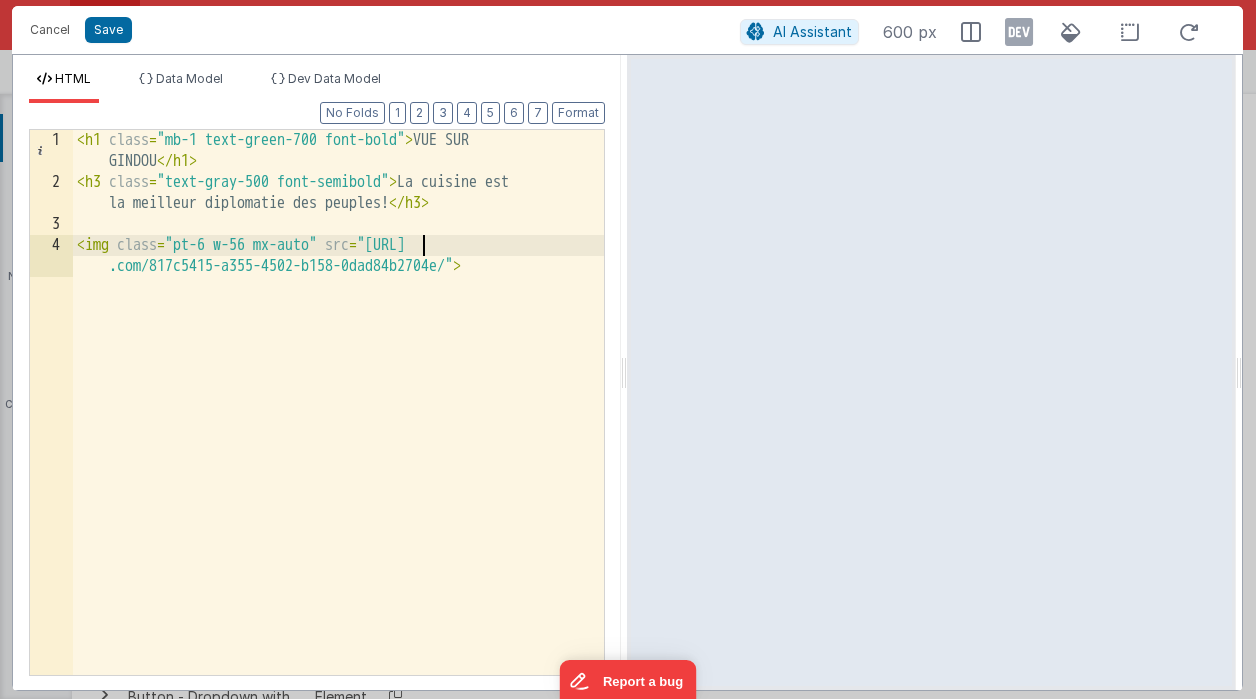 click on "< h1   class = "mb-1 text-green-700 font-bold" > VUE SUR       GINDOU </ h1 > < h3   class = "text-gray-500 font-semibold" > La cuisine est       la meilleur diplomatie des peuples! </ h3 > < img   class = "pt-6 w-56 mx-auto"   src = "[URL]      .com/817c5415-a355-4502-b158-0dad84b2704e/" >" at bounding box center (338, 444) 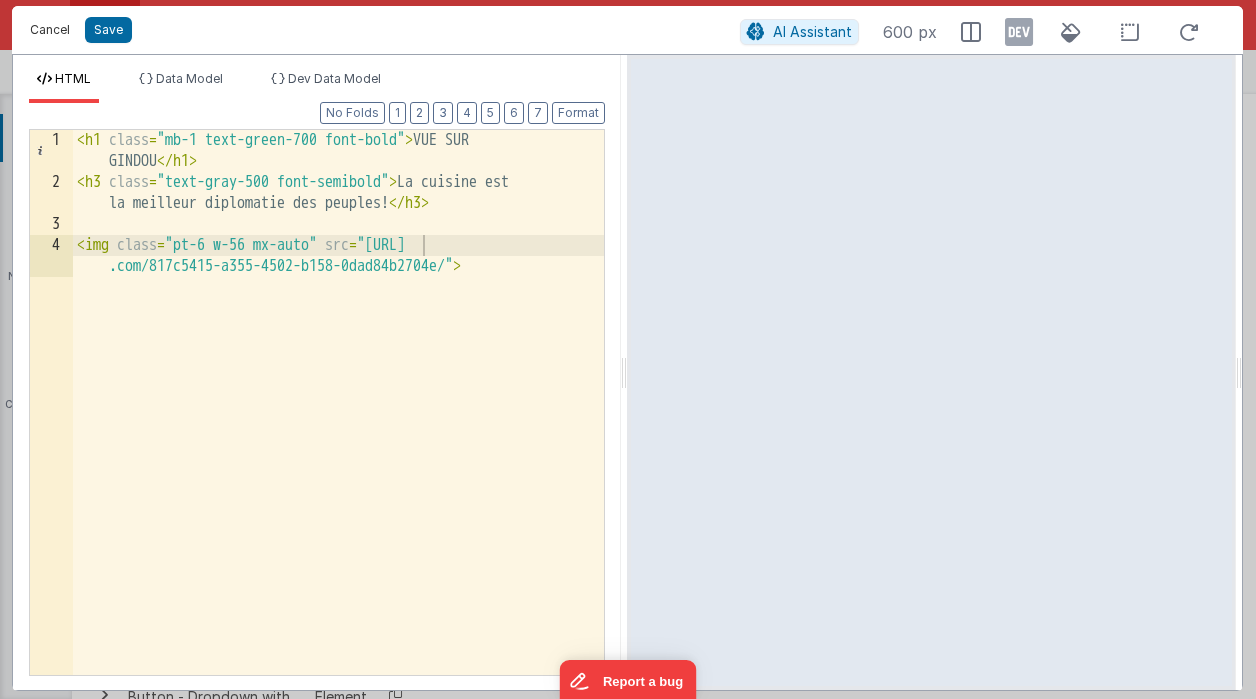 click on "Cancel" at bounding box center [50, 30] 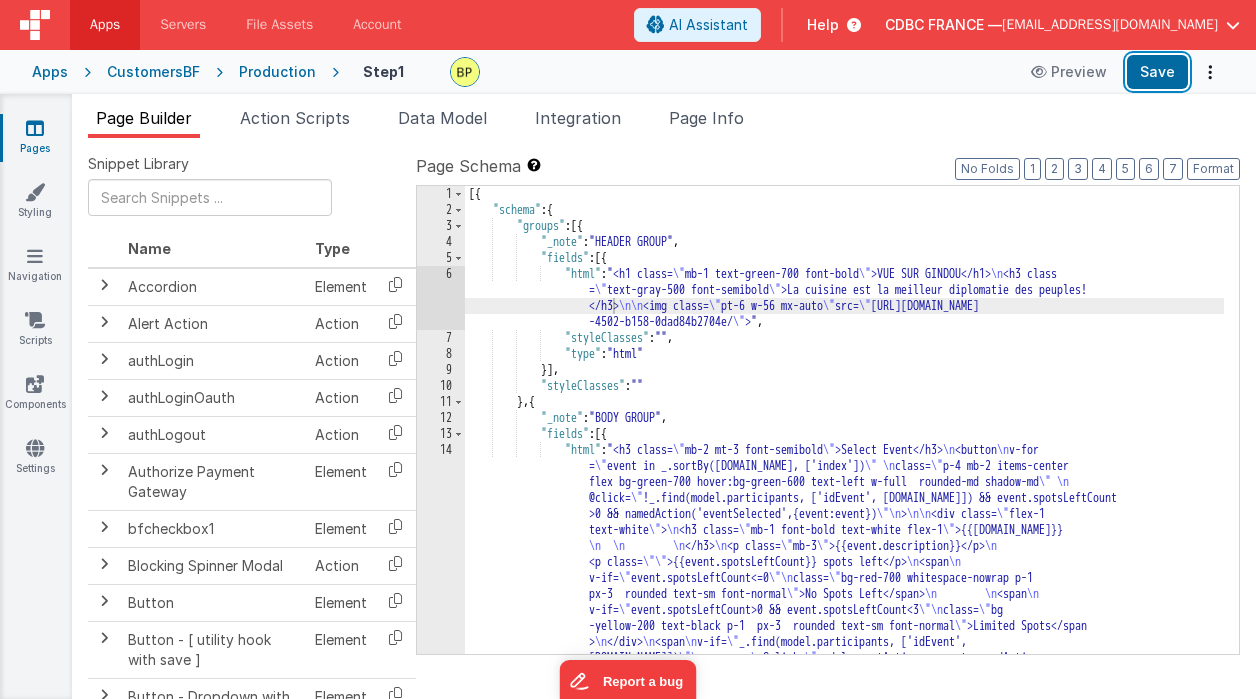 drag, startPoint x: 1164, startPoint y: 73, endPoint x: 873, endPoint y: 193, distance: 314.77133 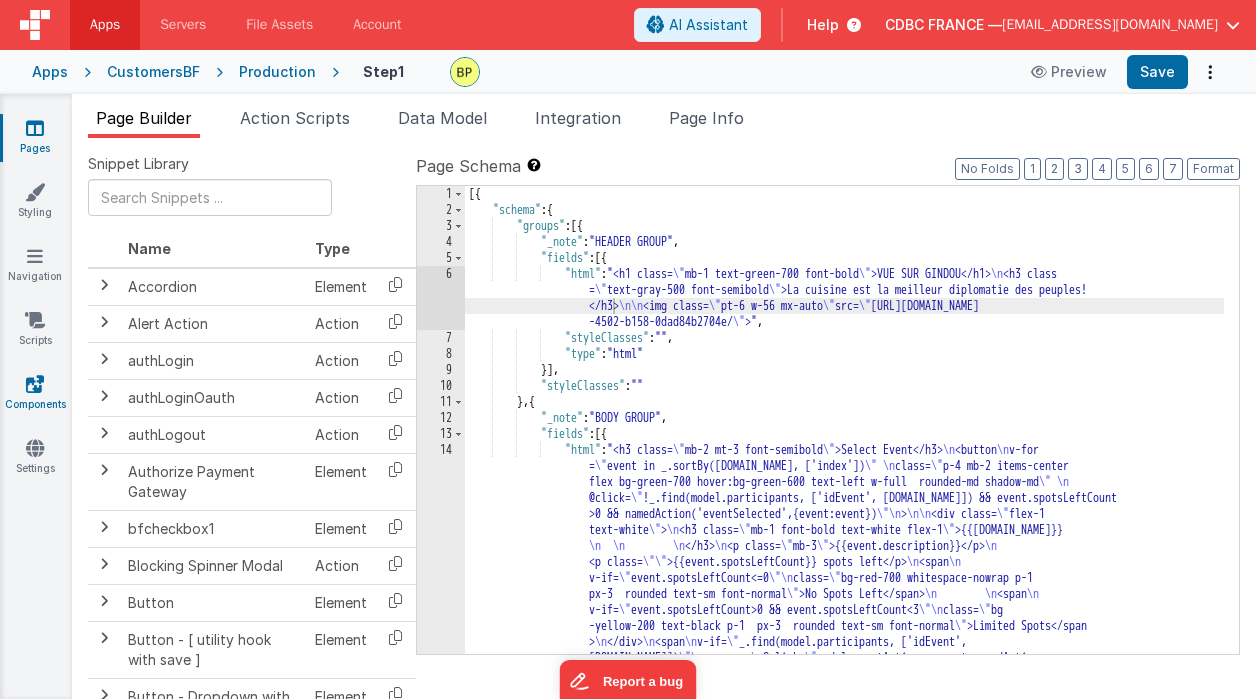 click at bounding box center [35, 384] 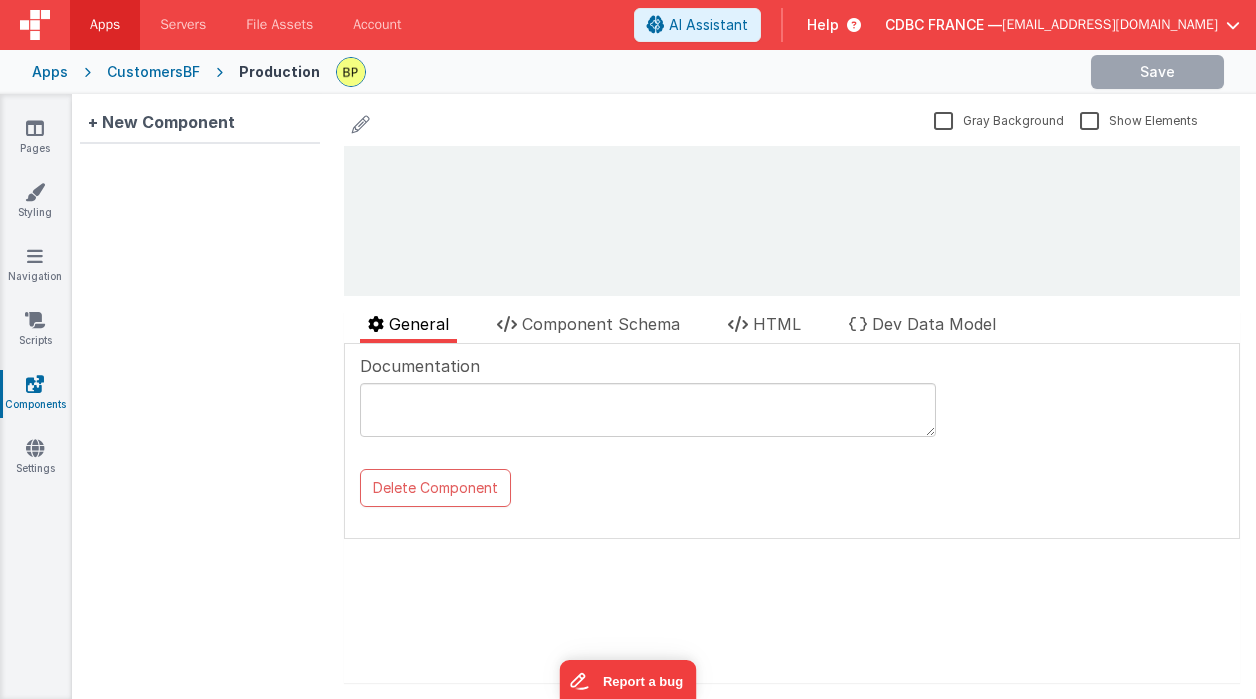 scroll, scrollTop: 0, scrollLeft: 0, axis: both 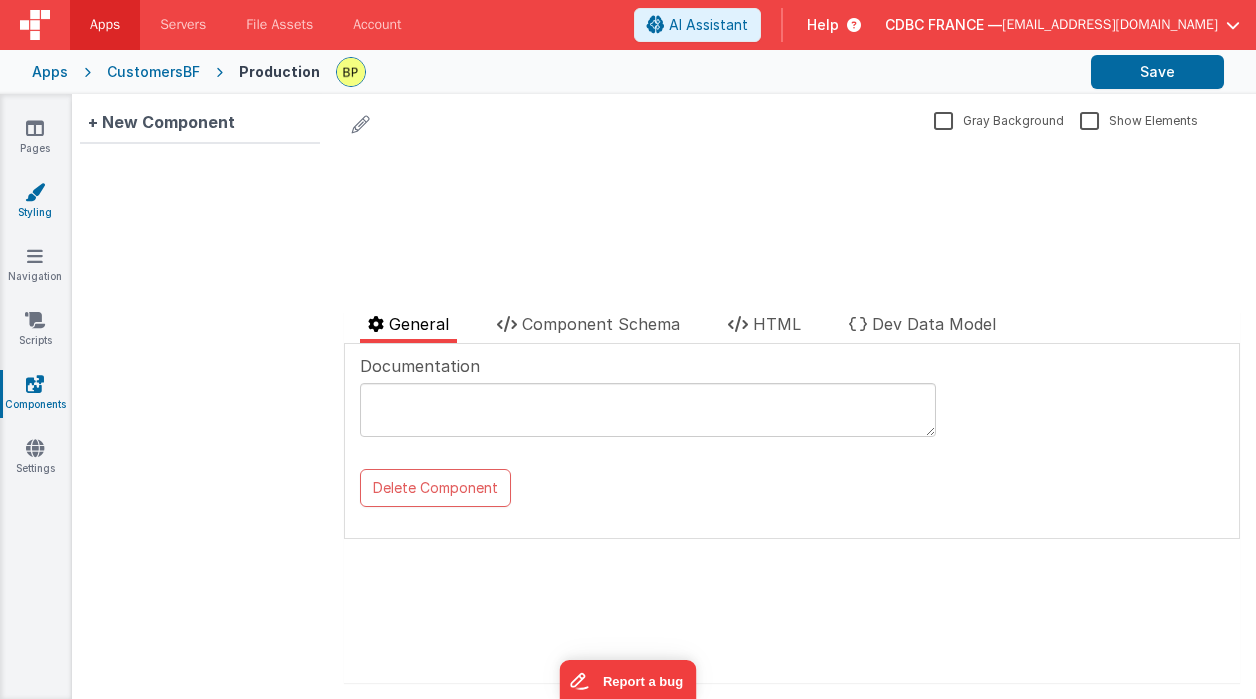 click at bounding box center [35, 192] 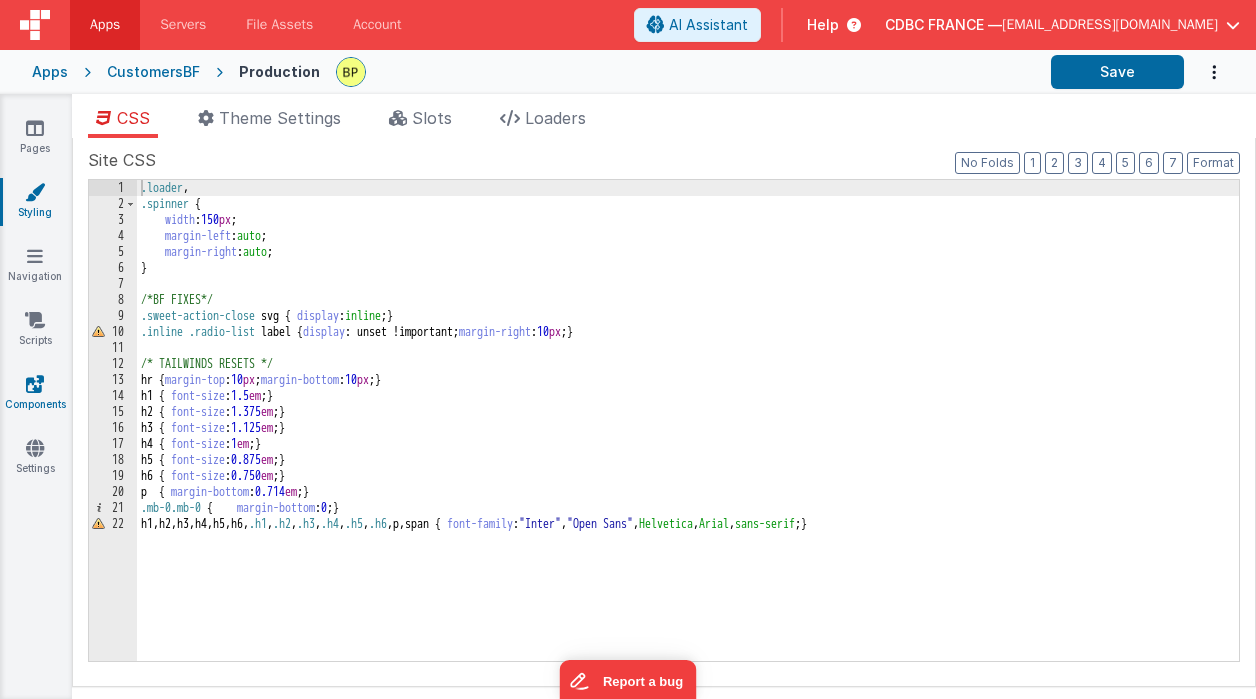 click on "Components" at bounding box center (35, 394) 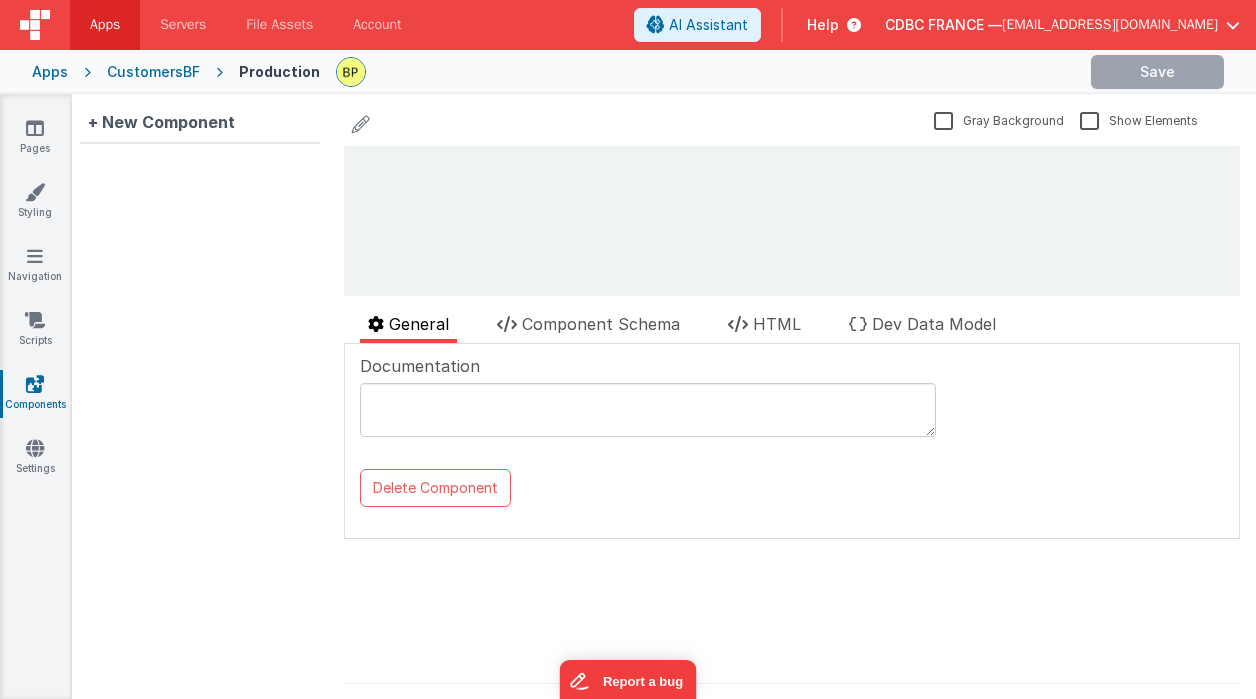 scroll, scrollTop: 0, scrollLeft: 0, axis: both 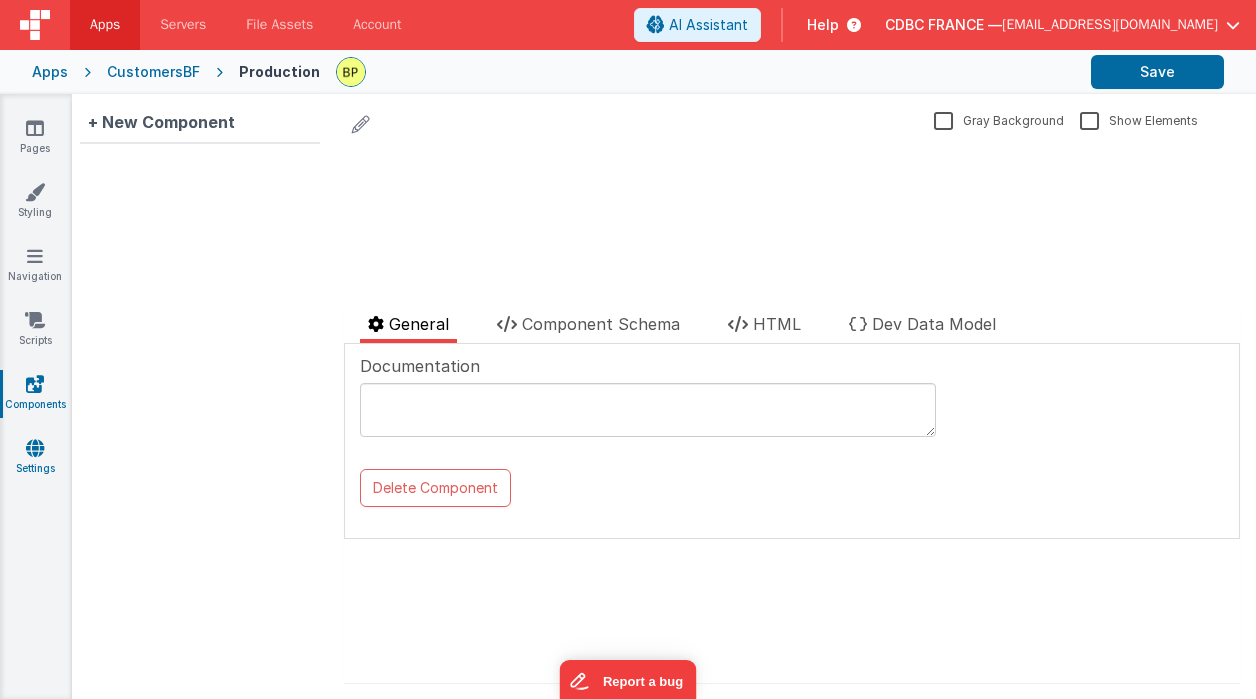 click at bounding box center [35, 448] 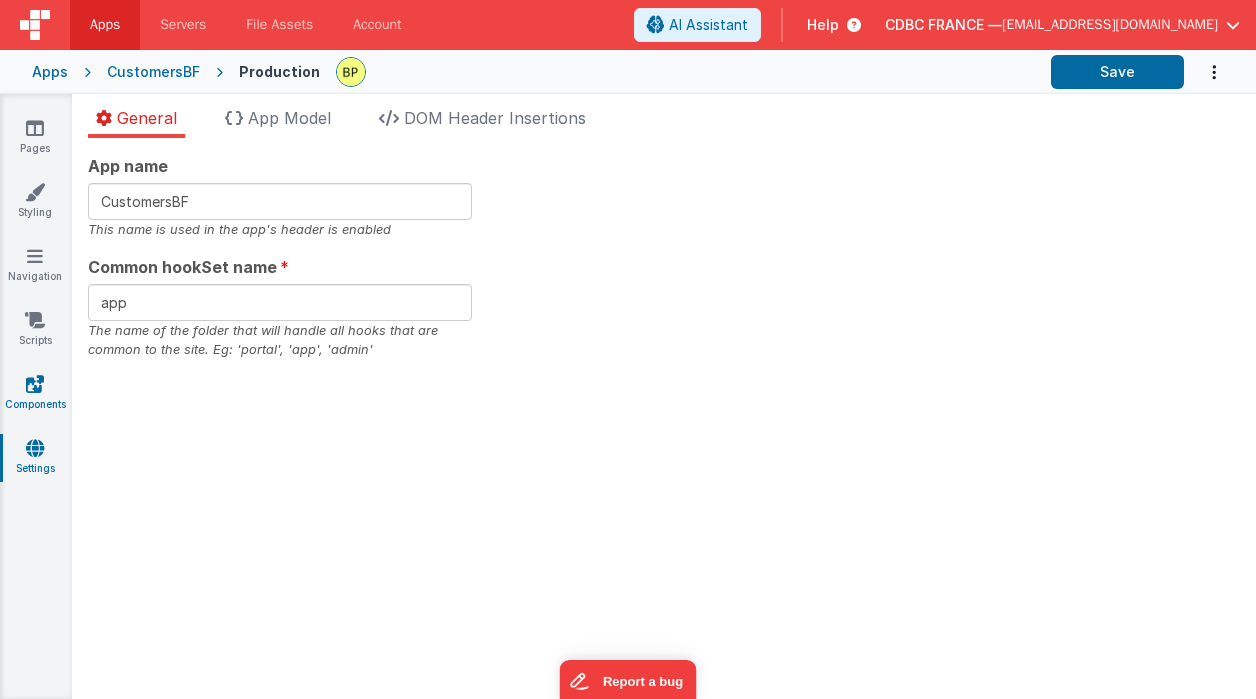 click on "Components" at bounding box center [35, 394] 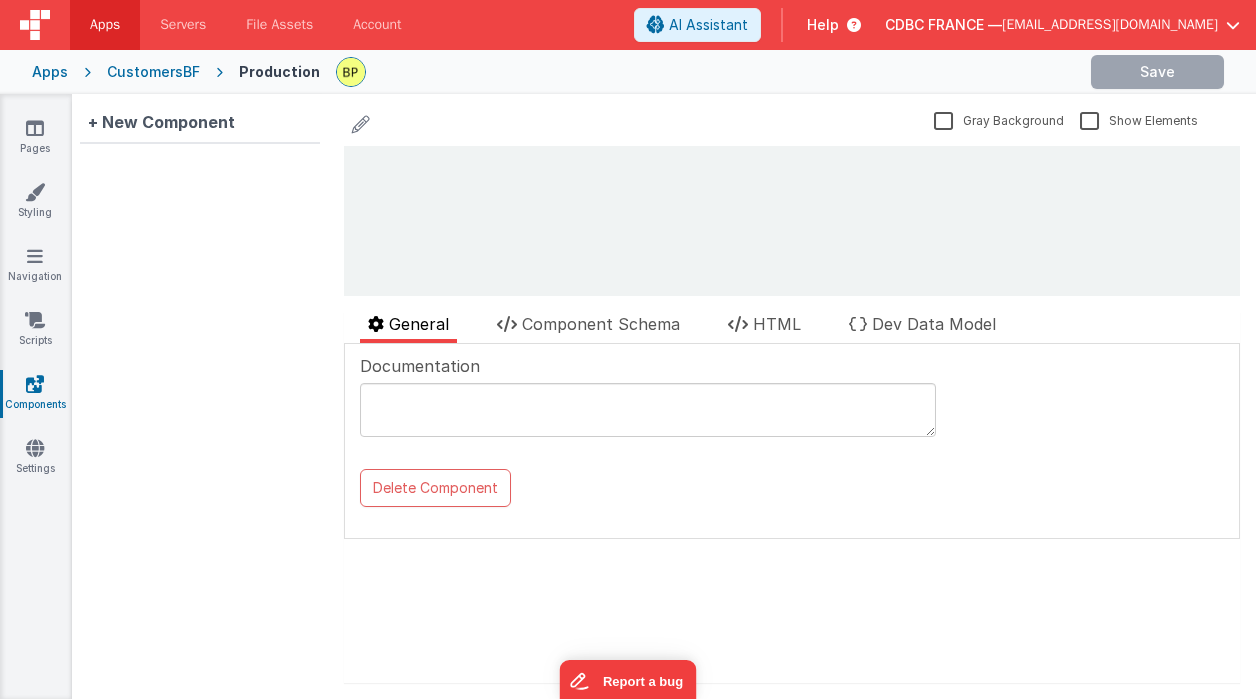 scroll, scrollTop: 0, scrollLeft: 0, axis: both 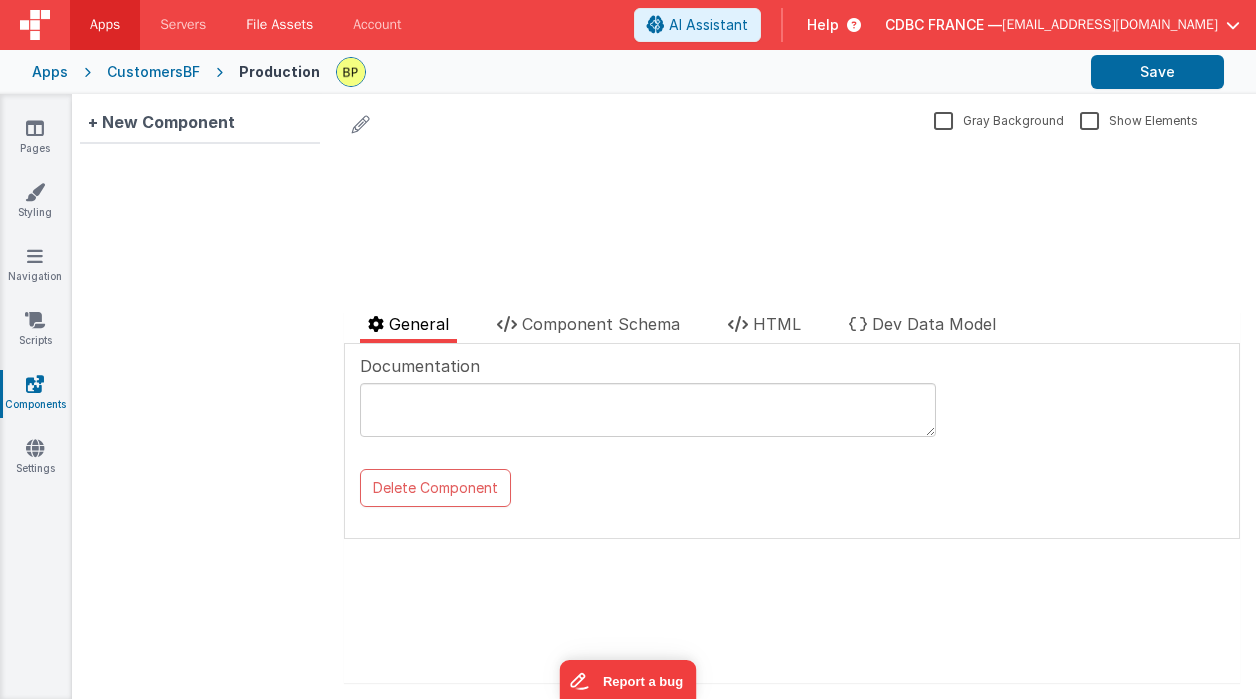 click on "File Assets" at bounding box center [279, 25] 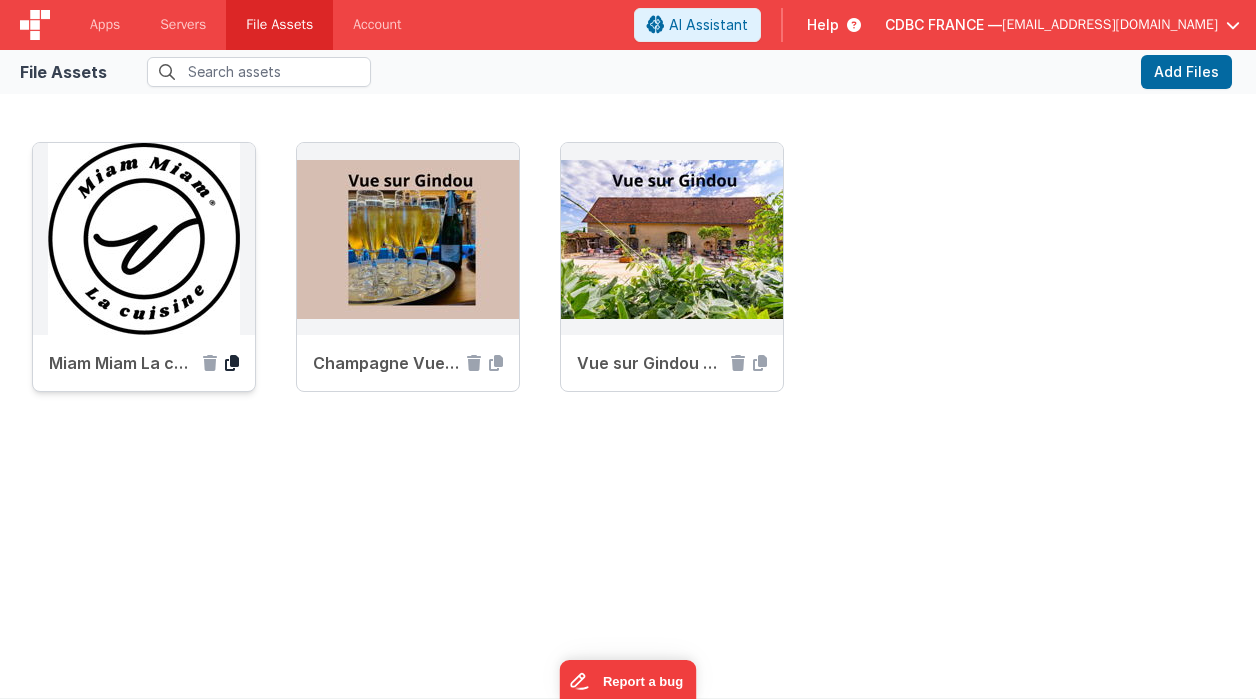 click at bounding box center (232, 363) 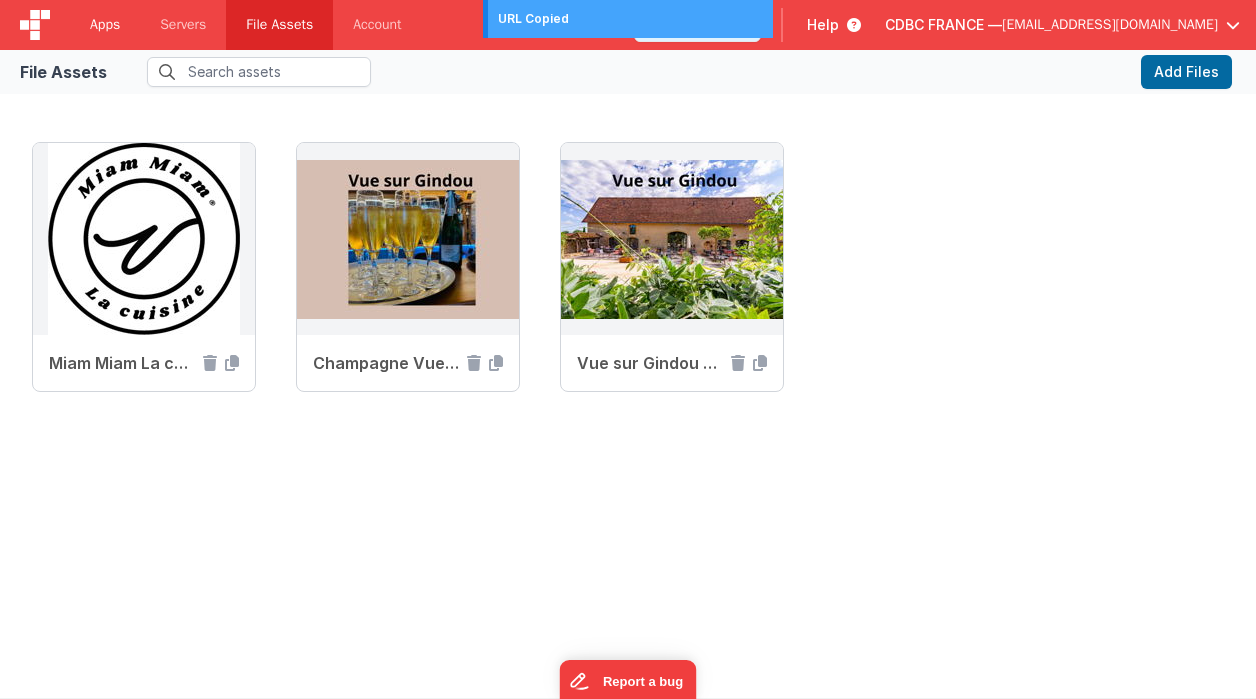click on "Apps" at bounding box center (105, 25) 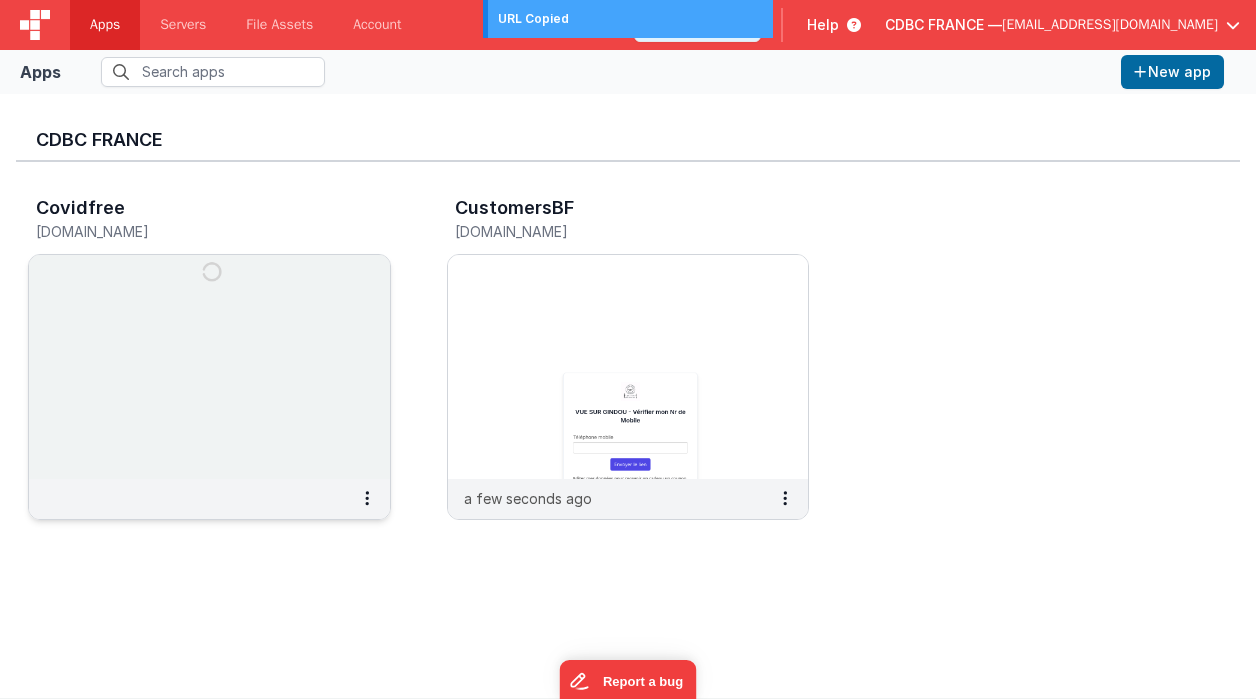 click at bounding box center (209, 367) 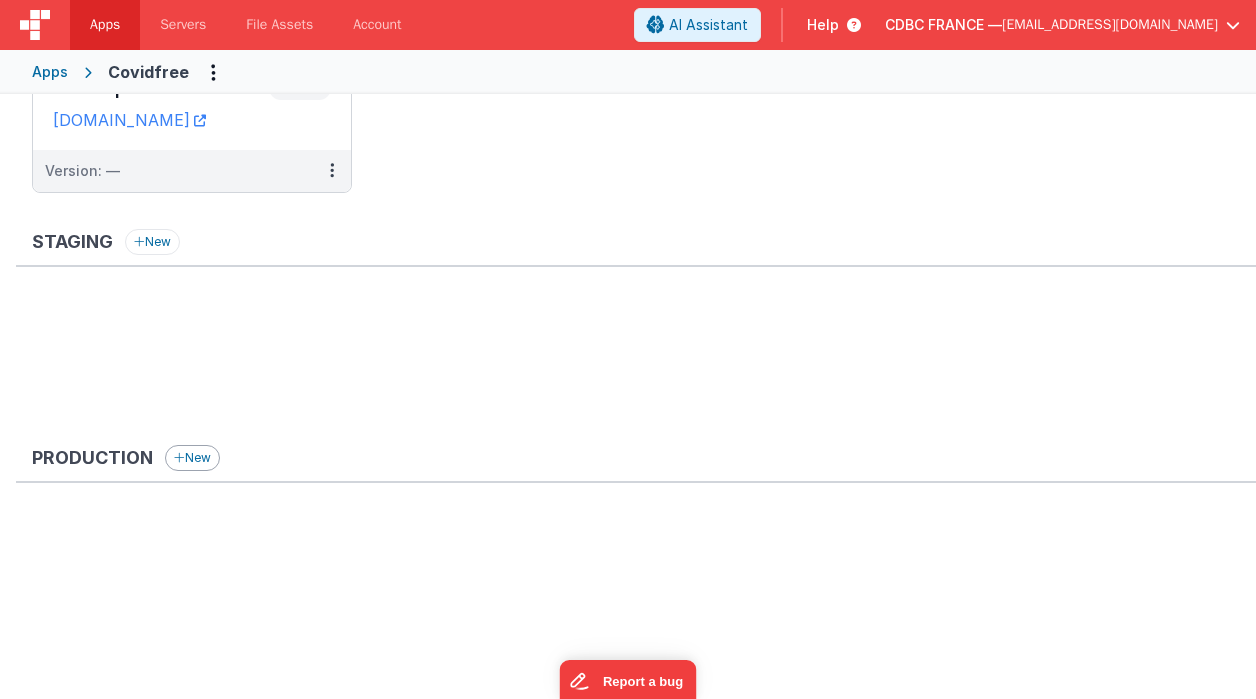 scroll, scrollTop: 0, scrollLeft: 0, axis: both 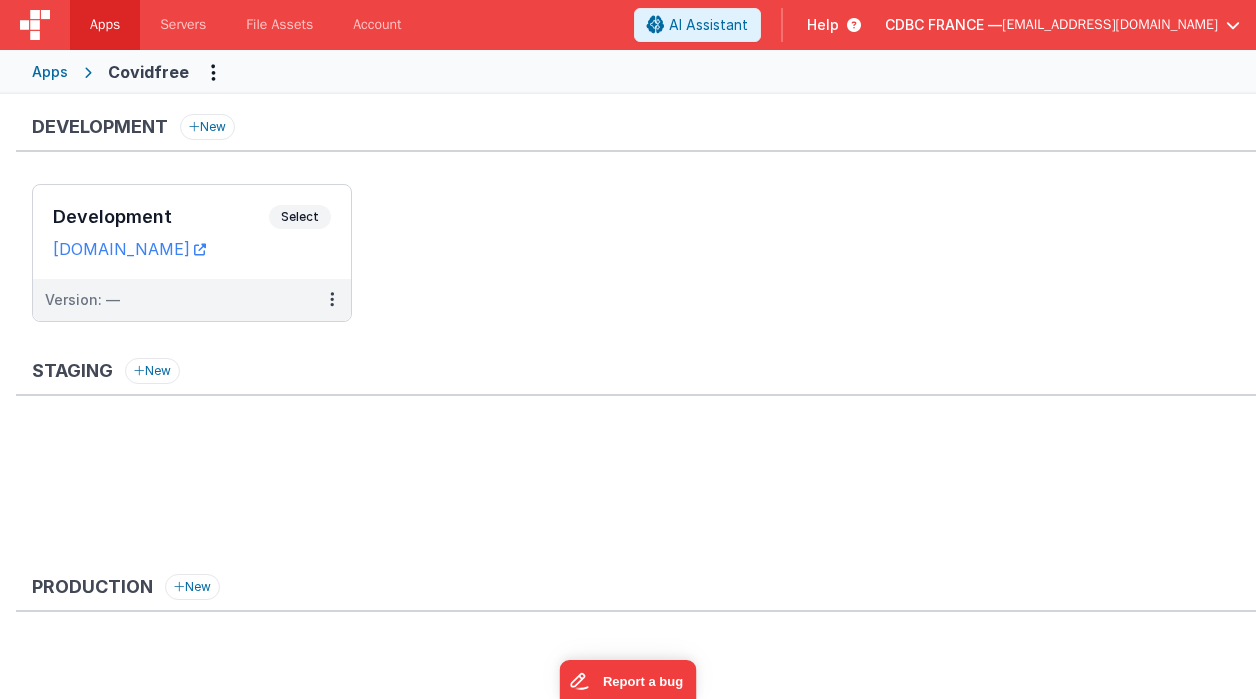 click on "Apps" at bounding box center [50, 72] 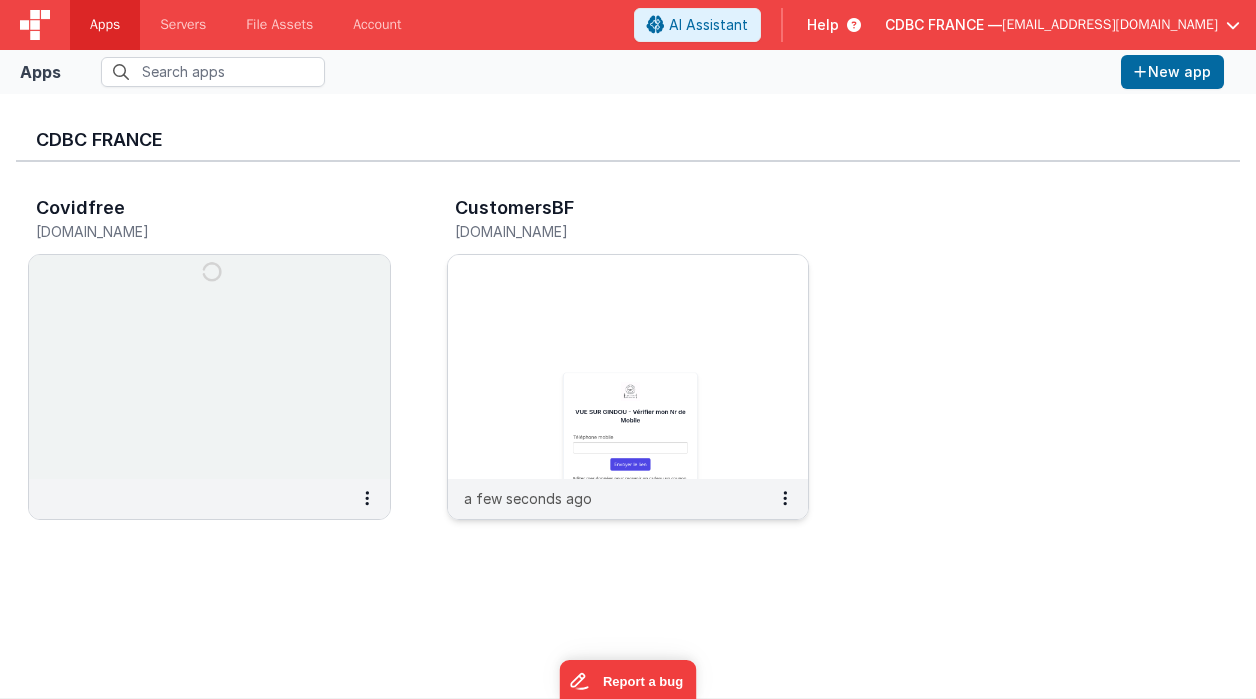 click at bounding box center [628, 367] 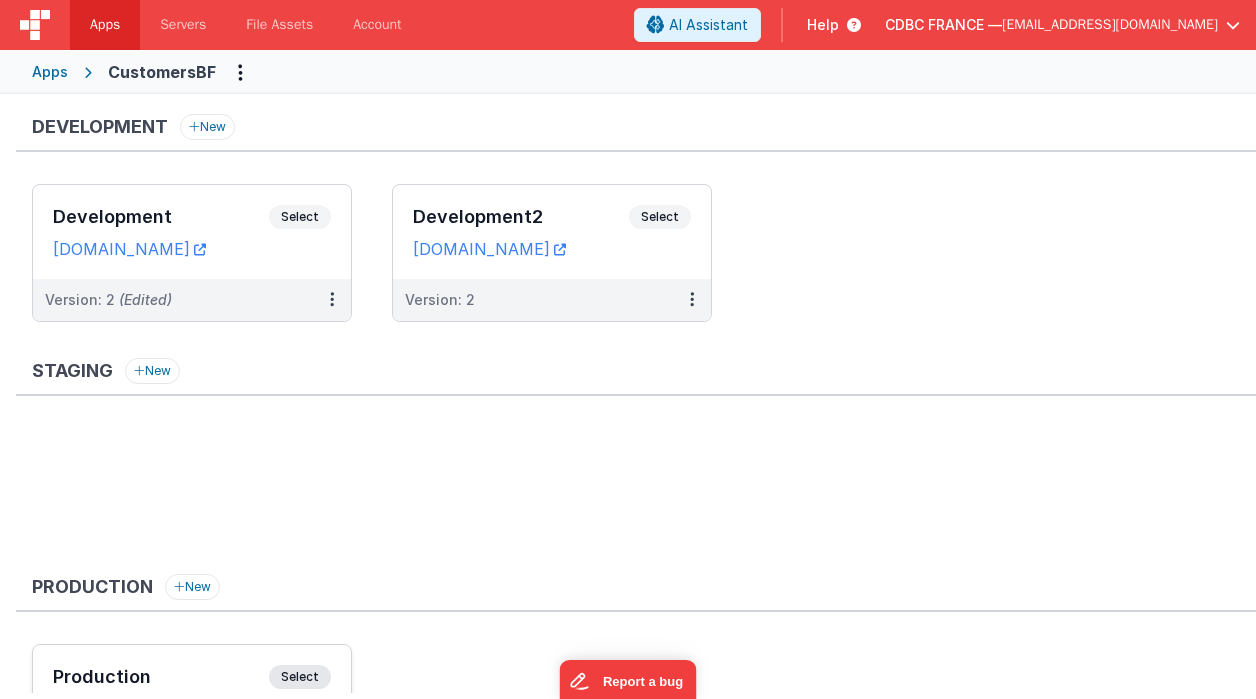 scroll, scrollTop: 157, scrollLeft: 0, axis: vertical 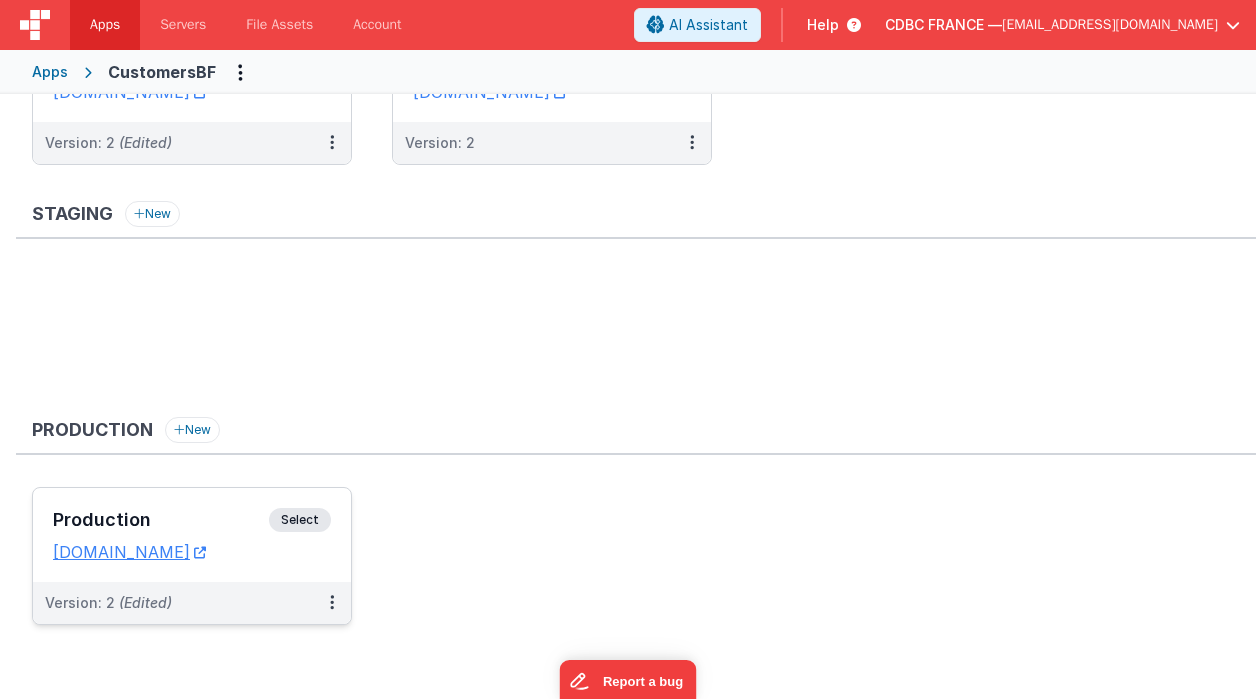 click on "Select" at bounding box center (300, 520) 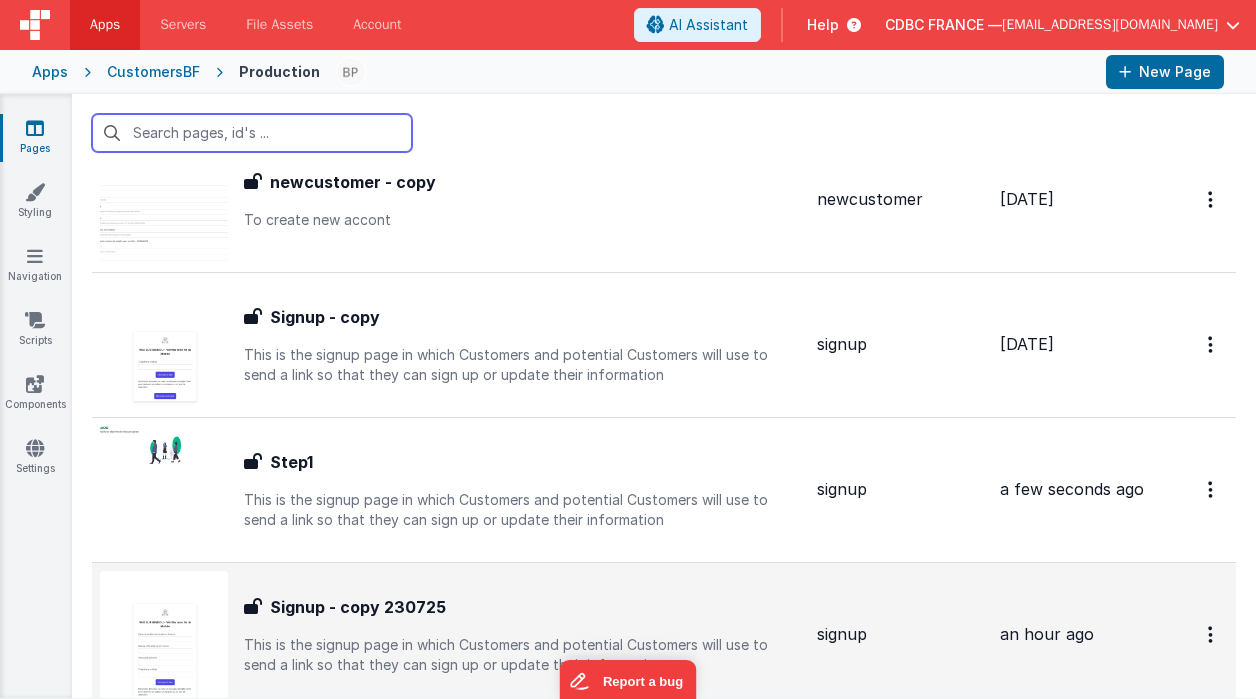 scroll, scrollTop: 1207, scrollLeft: 0, axis: vertical 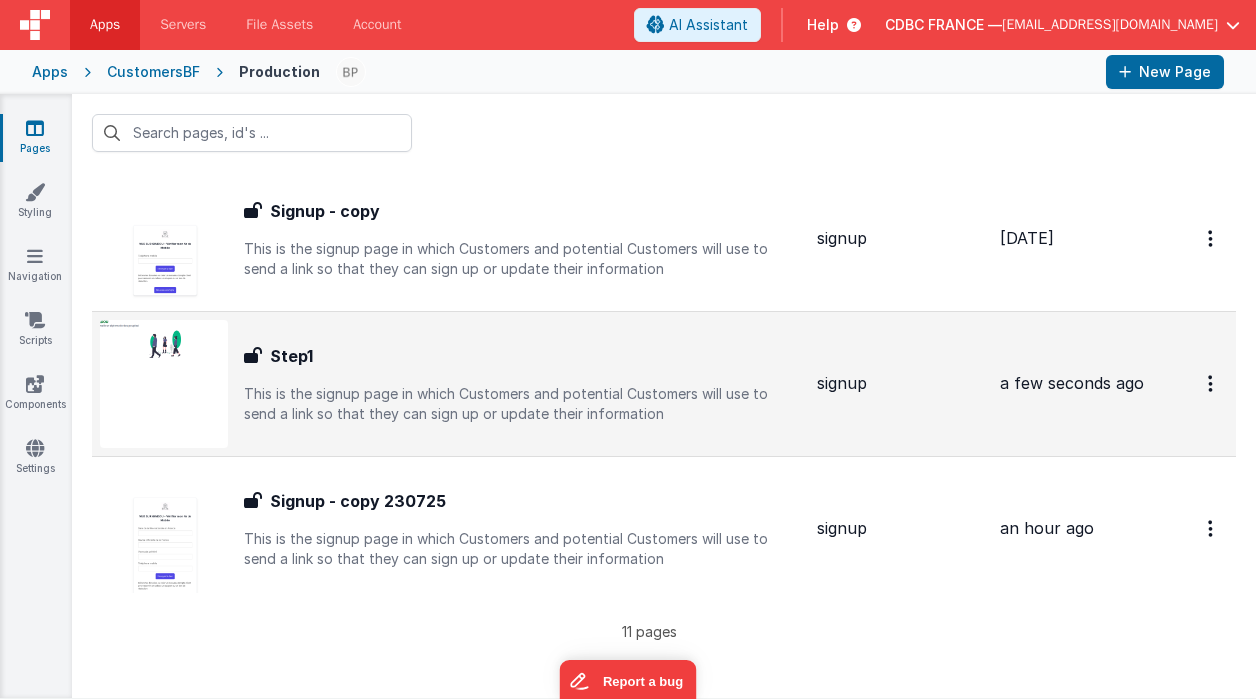 click on "Step1" at bounding box center [522, 356] 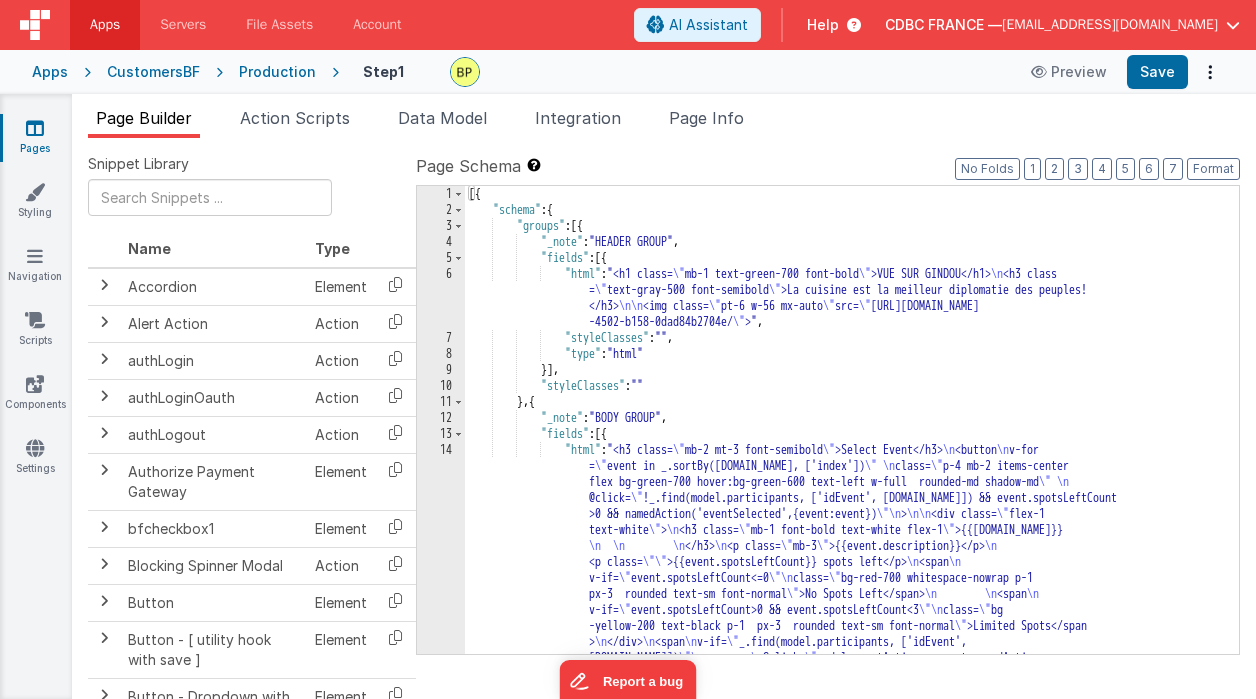 click on "14" at bounding box center (441, 594) 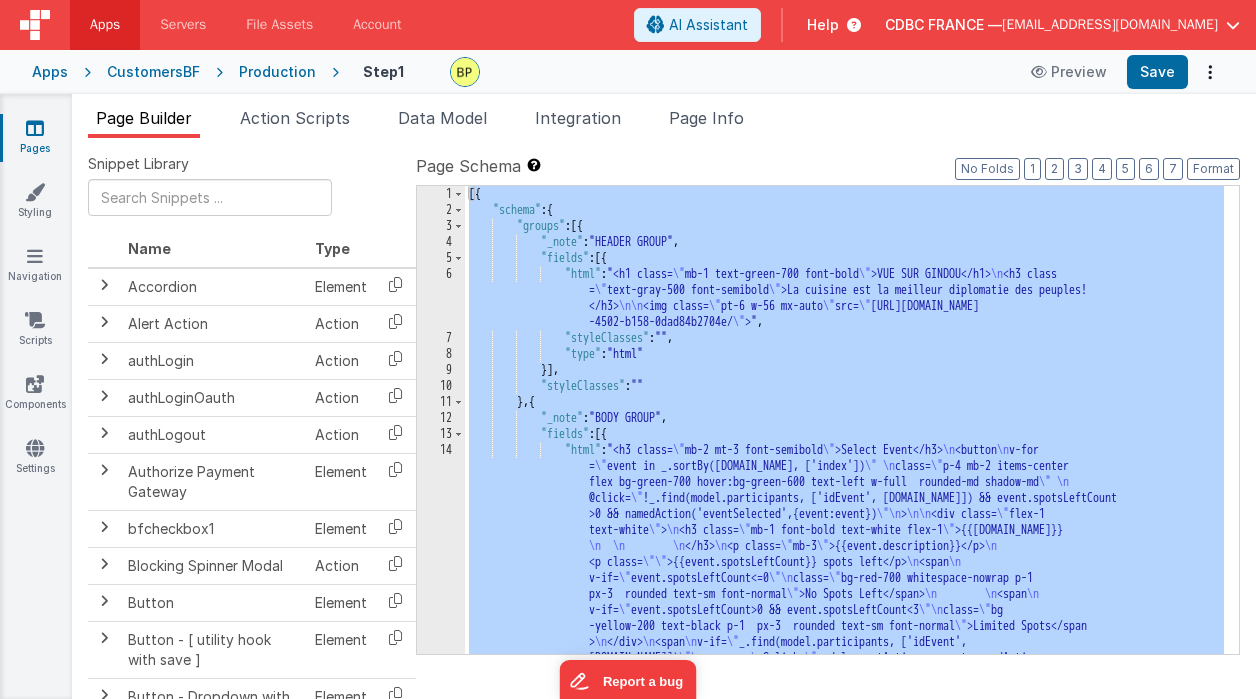 click on "14" at bounding box center [441, 594] 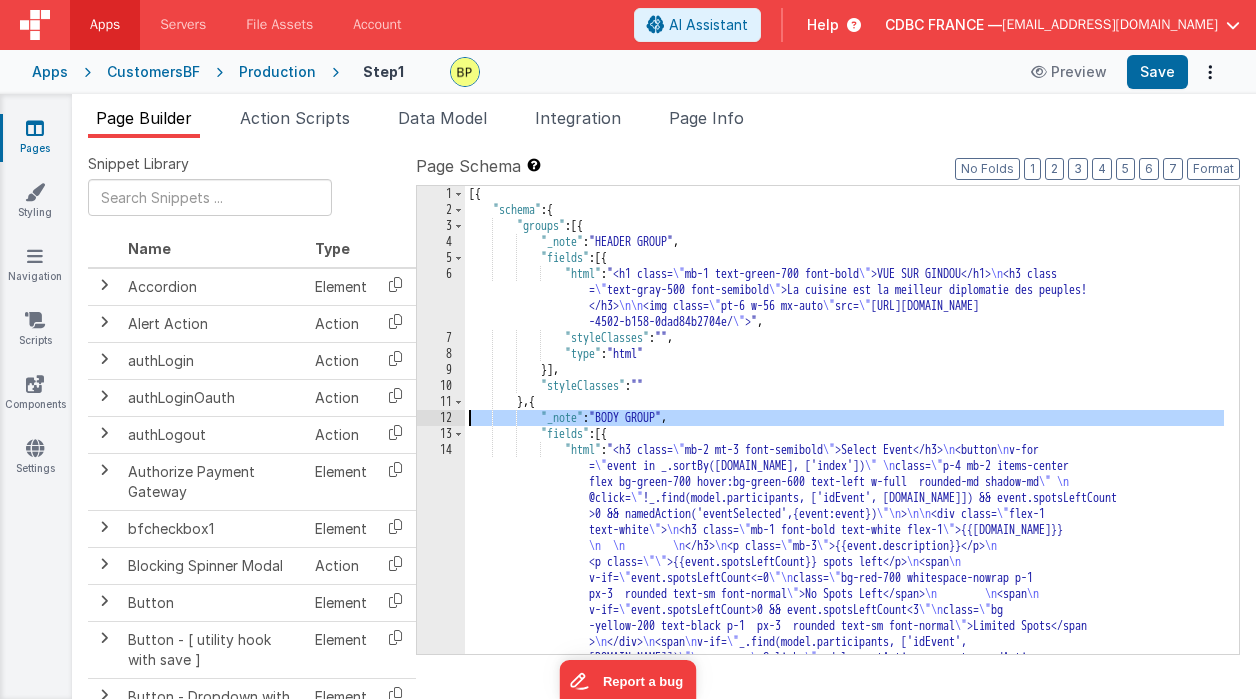 click on "12" at bounding box center [441, 418] 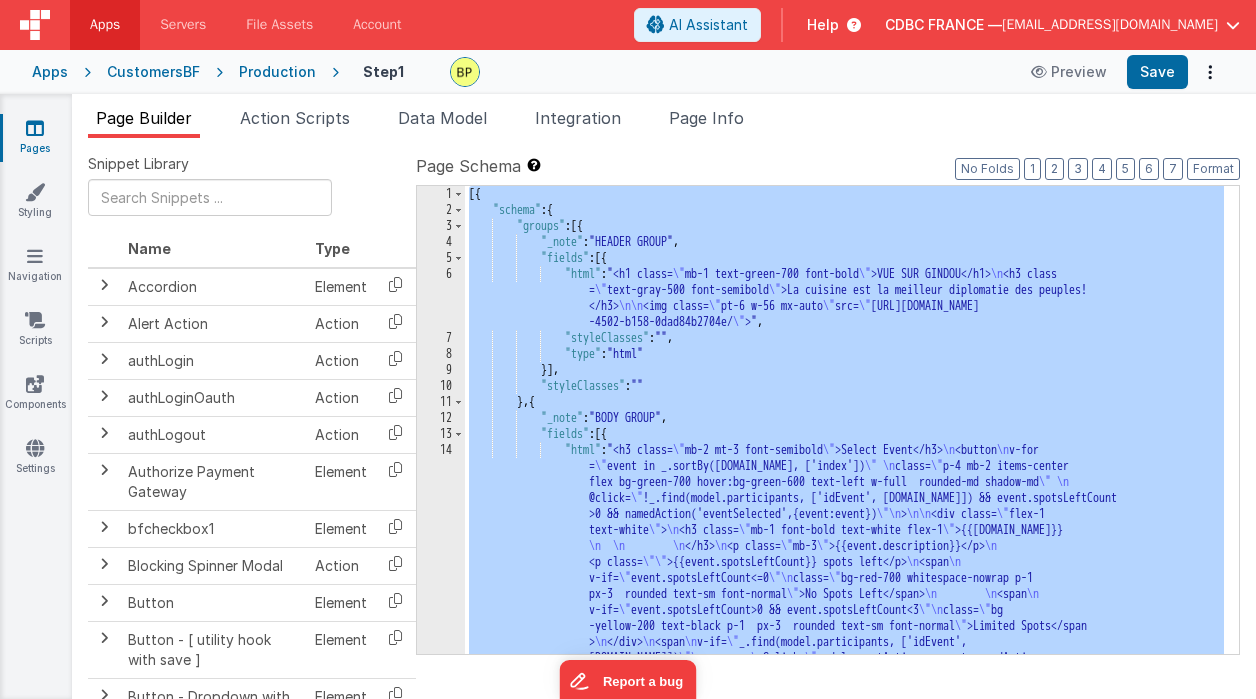 click on "12" at bounding box center [441, 418] 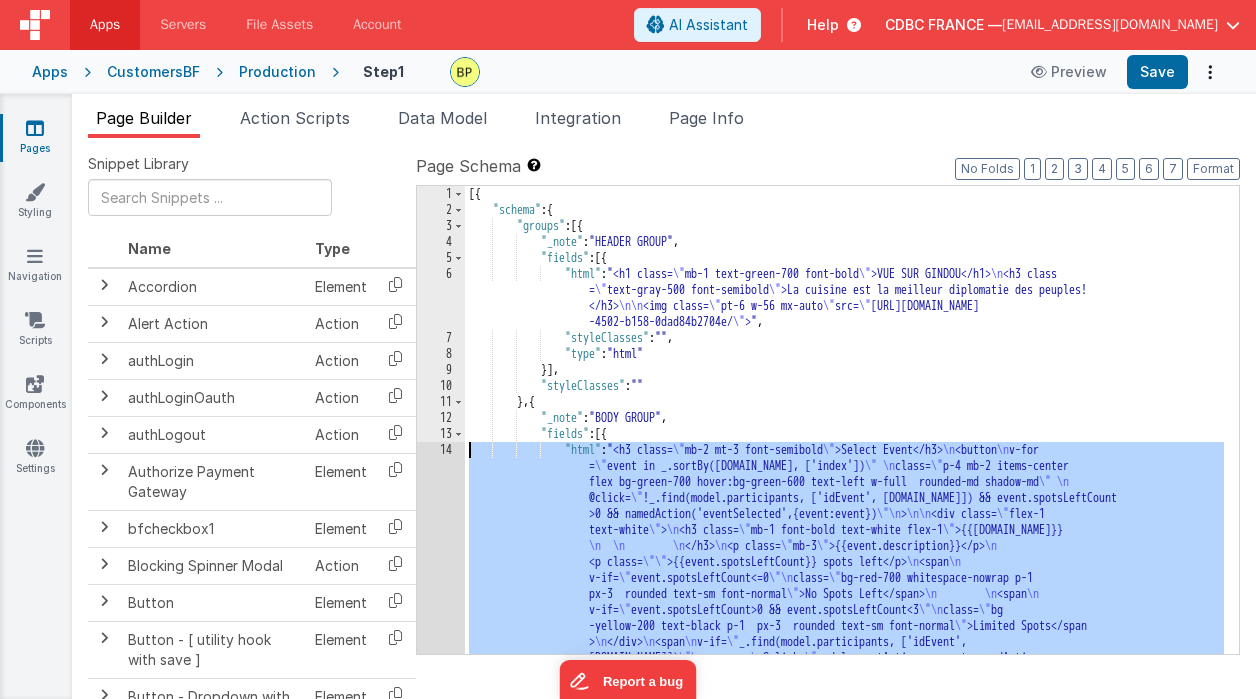 click on "14" at bounding box center (441, 594) 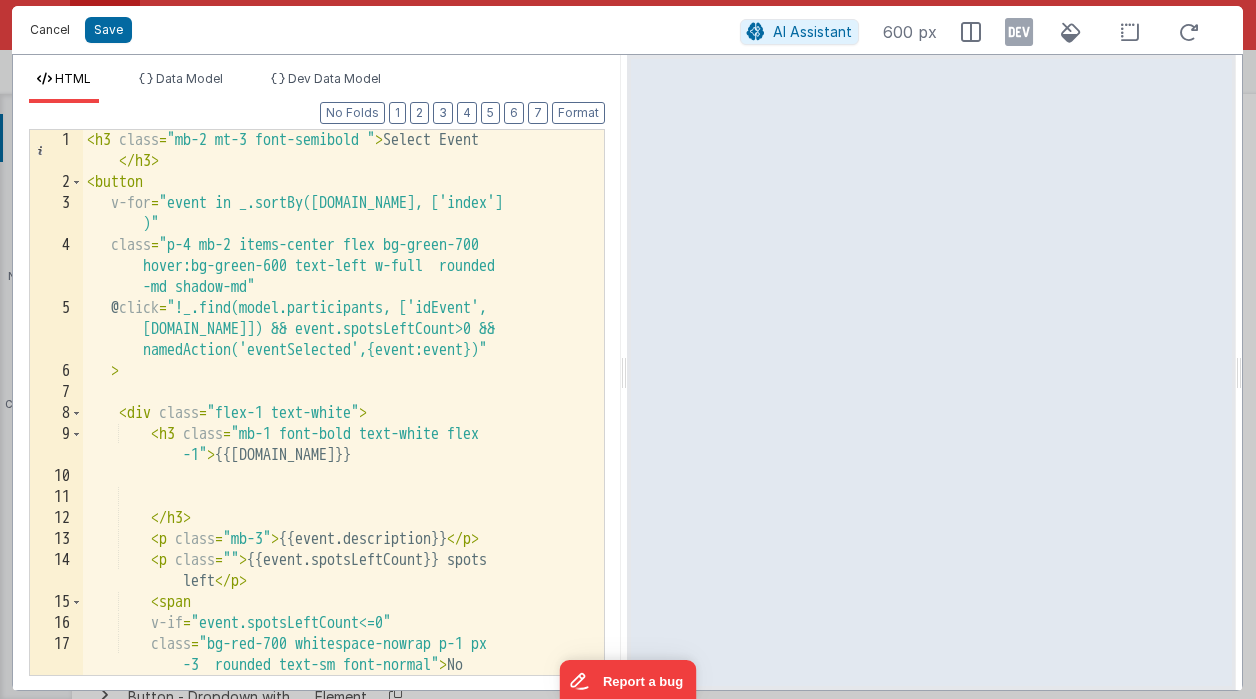 click on "Cancel" at bounding box center [50, 30] 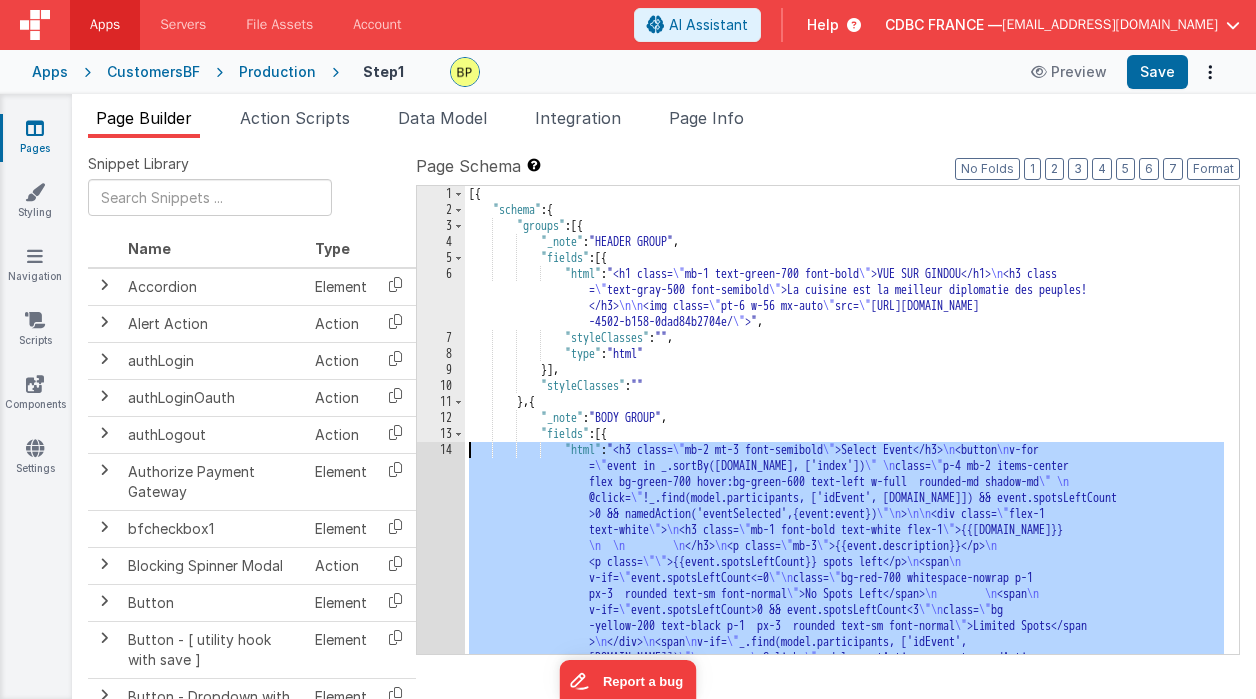 click on "4" at bounding box center (441, 242) 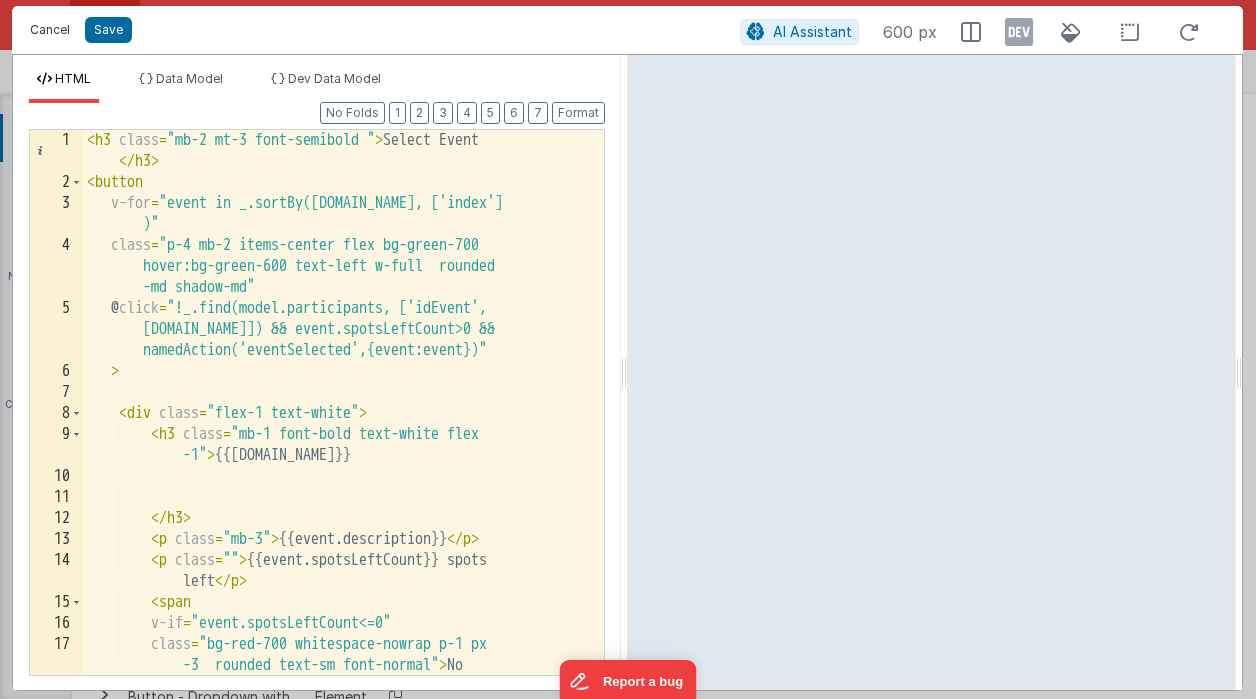click on "Cancel" at bounding box center (50, 30) 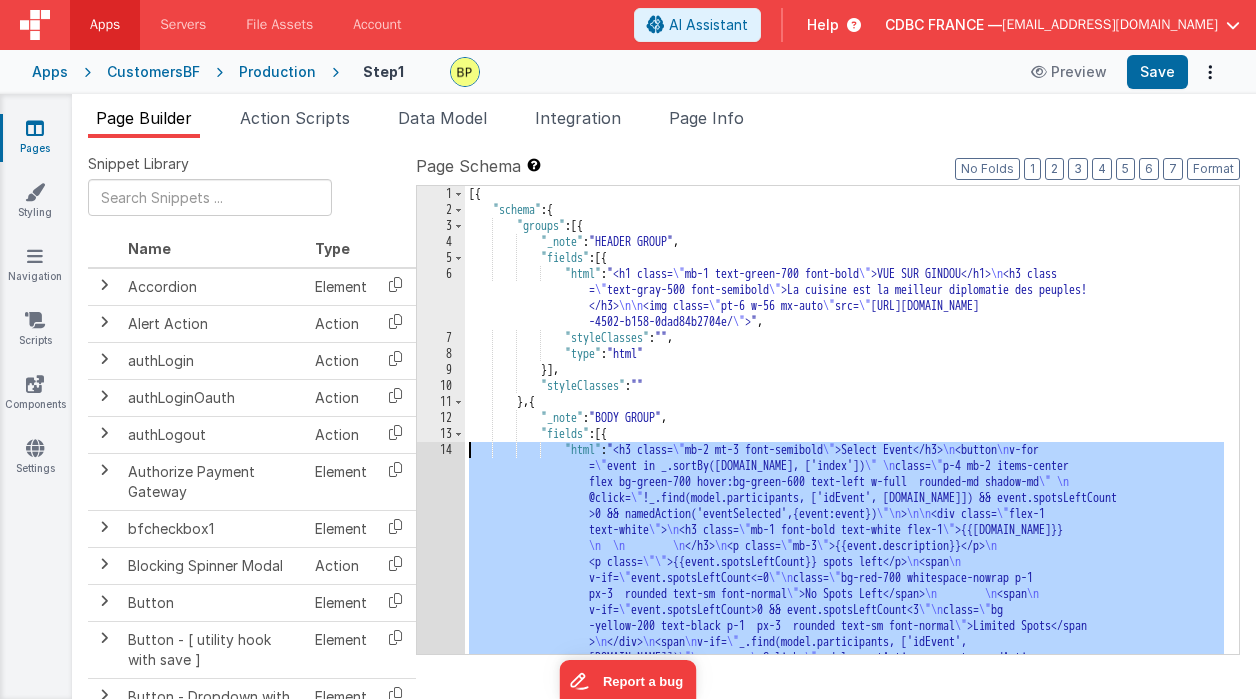 click on "4" at bounding box center [441, 242] 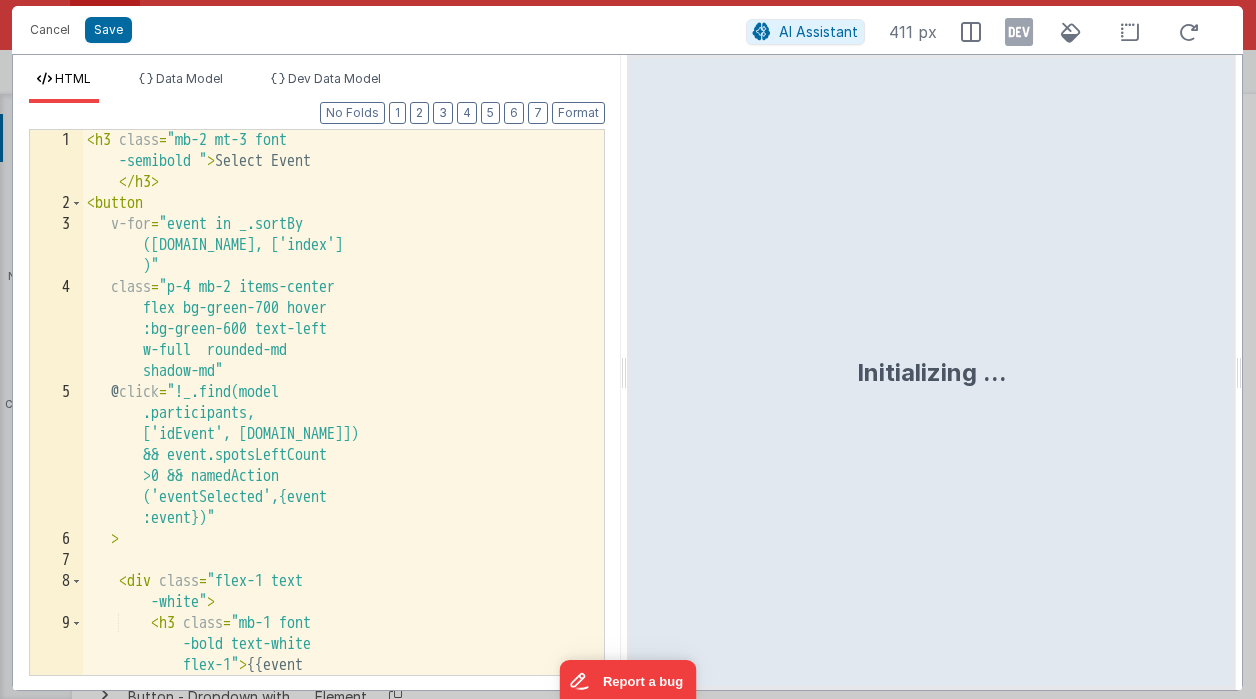 click on "HTML
Data Model
Dev Data Model
Format
7
6
5
4
3
2
1
No Folds
1 2 3 4 5 6 7 8 9 < h3   class = "mb-2 mt-3 font      -semibold " > Select Event      </ h3 > < button       v-for = "event in _.sortBy         ([DOMAIN_NAME], ['index']         )"       class = "p-4 mb-2 items-center          flex bg-green-700 hover         :bg-green-600 text-left          w-full  rounded-md          shadow-md"       @ click = "!_.find(model         .participants,          ['idEvent', [DOMAIN_NAME]])          && event.spotsLeftCount         >0 && namedAction         ('eventSelected',{event :event})"" at bounding box center [627, 372] 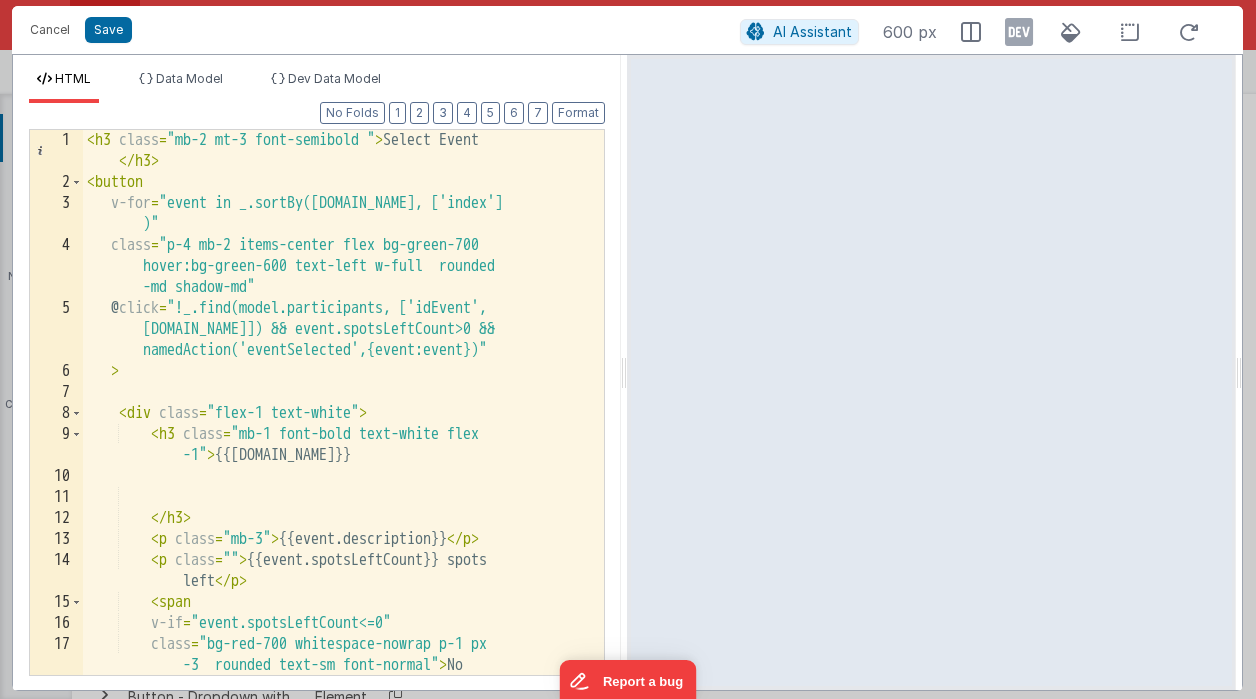 scroll, scrollTop: 0, scrollLeft: 0, axis: both 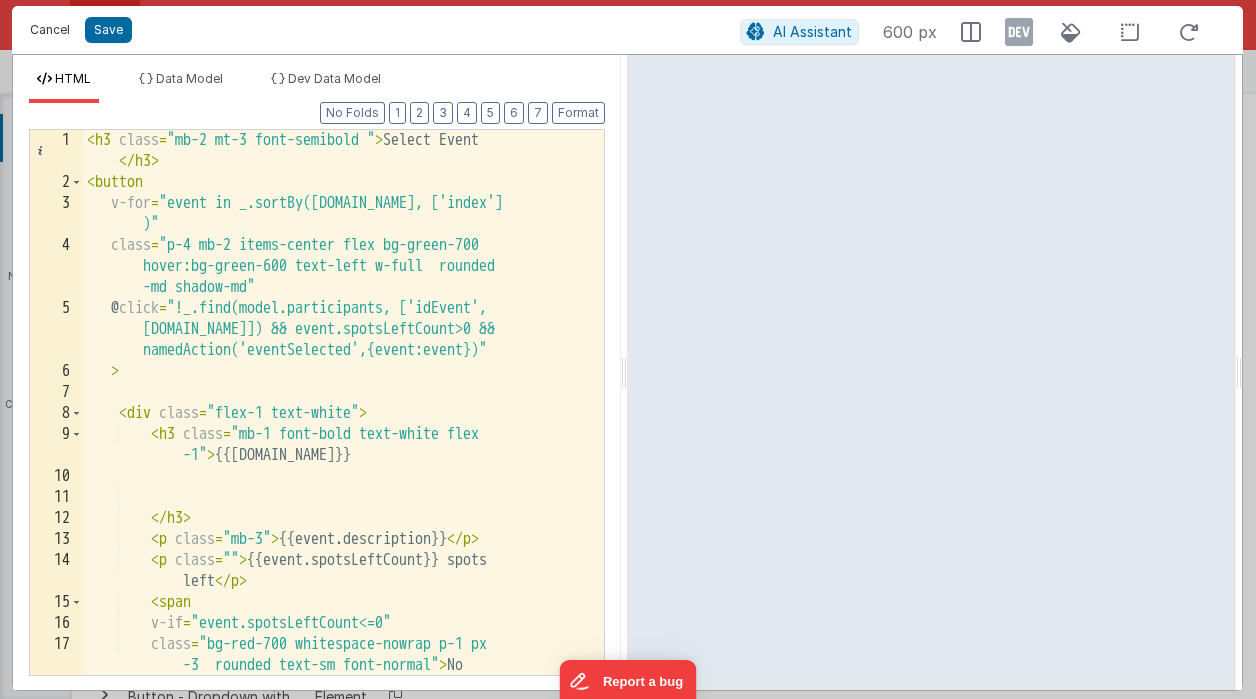 click on "Cancel" at bounding box center (50, 30) 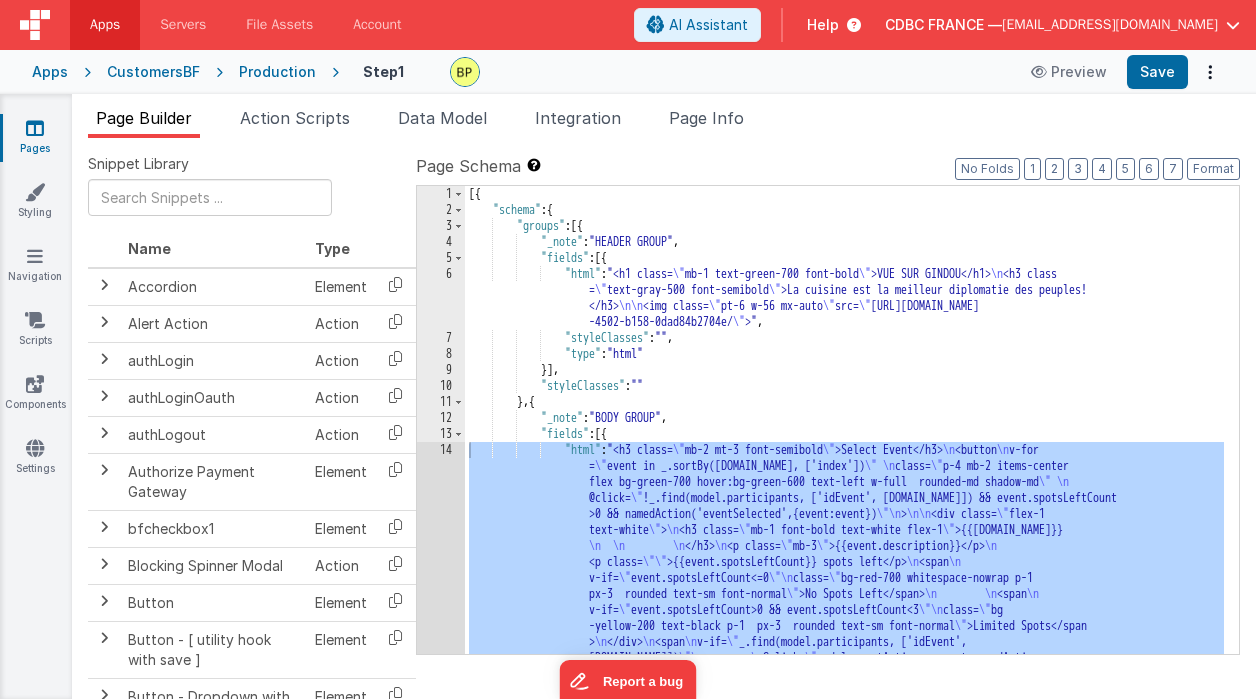 click on "4" at bounding box center [441, 242] 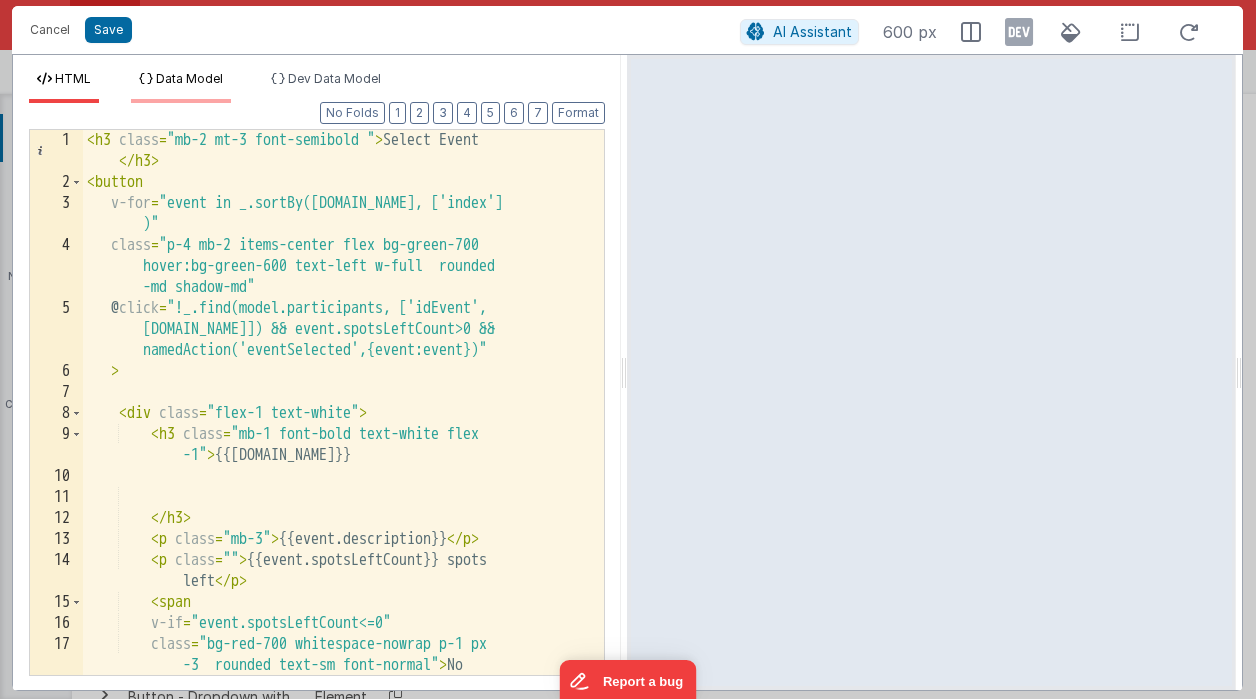 click on "Data Model" at bounding box center (189, 78) 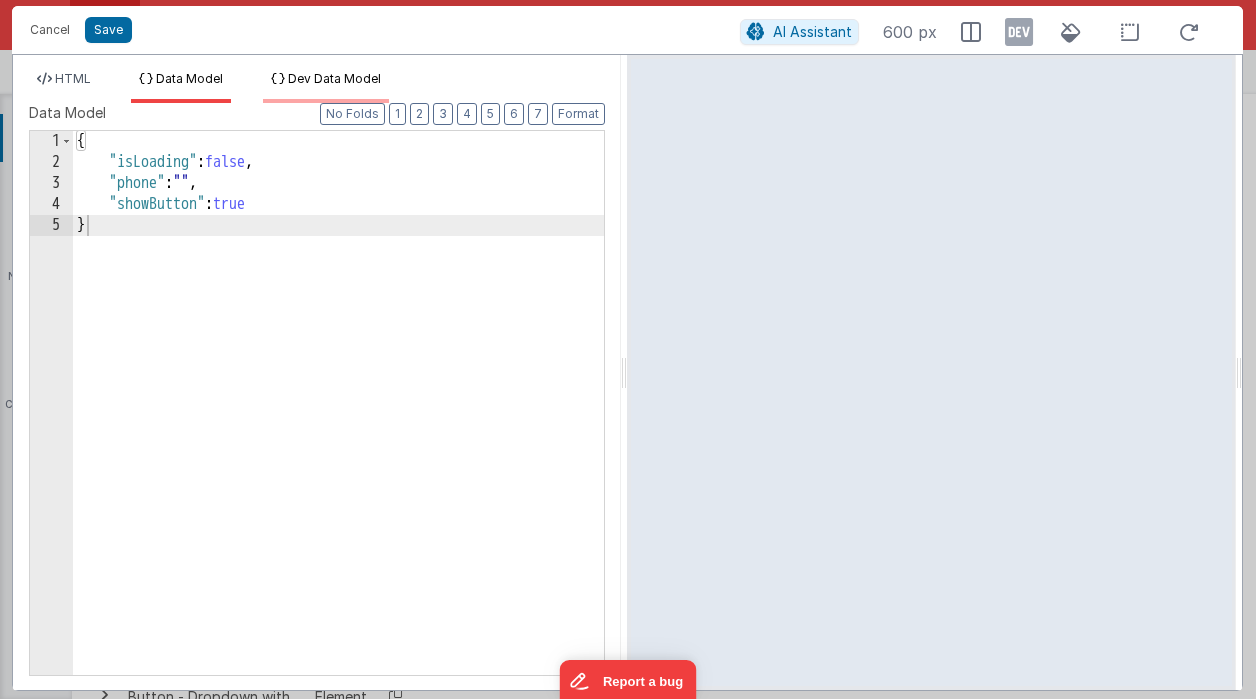 click on "Dev Data Model" at bounding box center (334, 78) 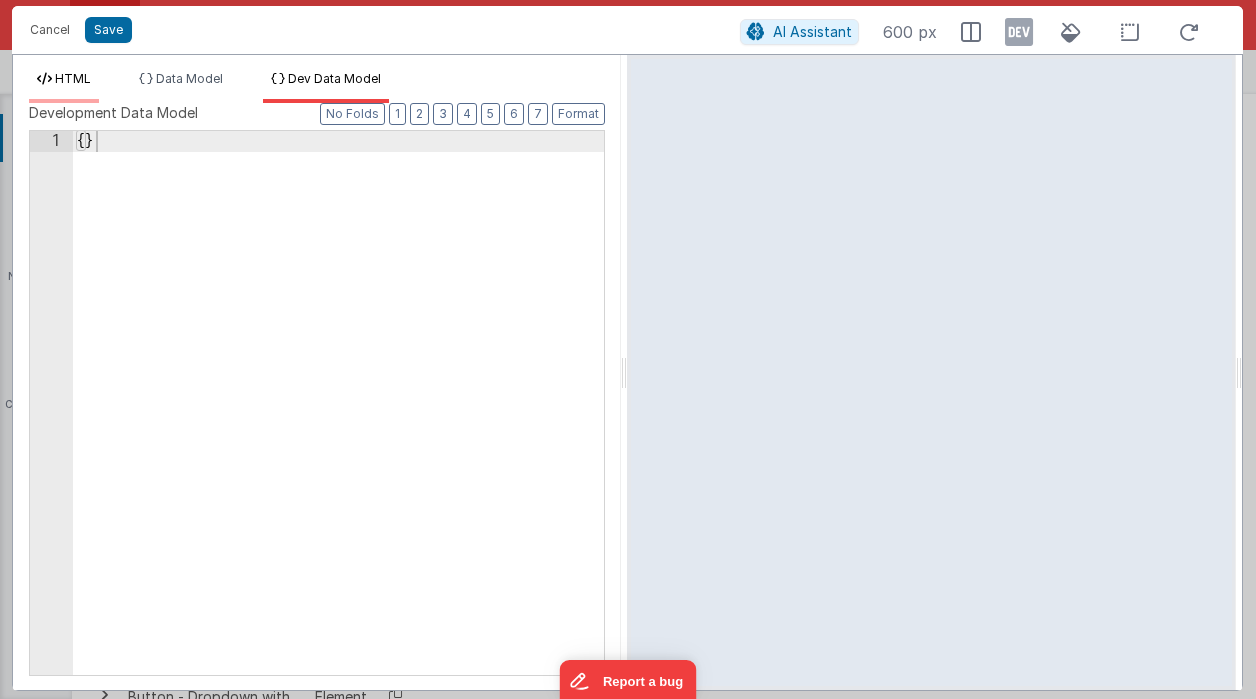click on "HTML" at bounding box center [73, 78] 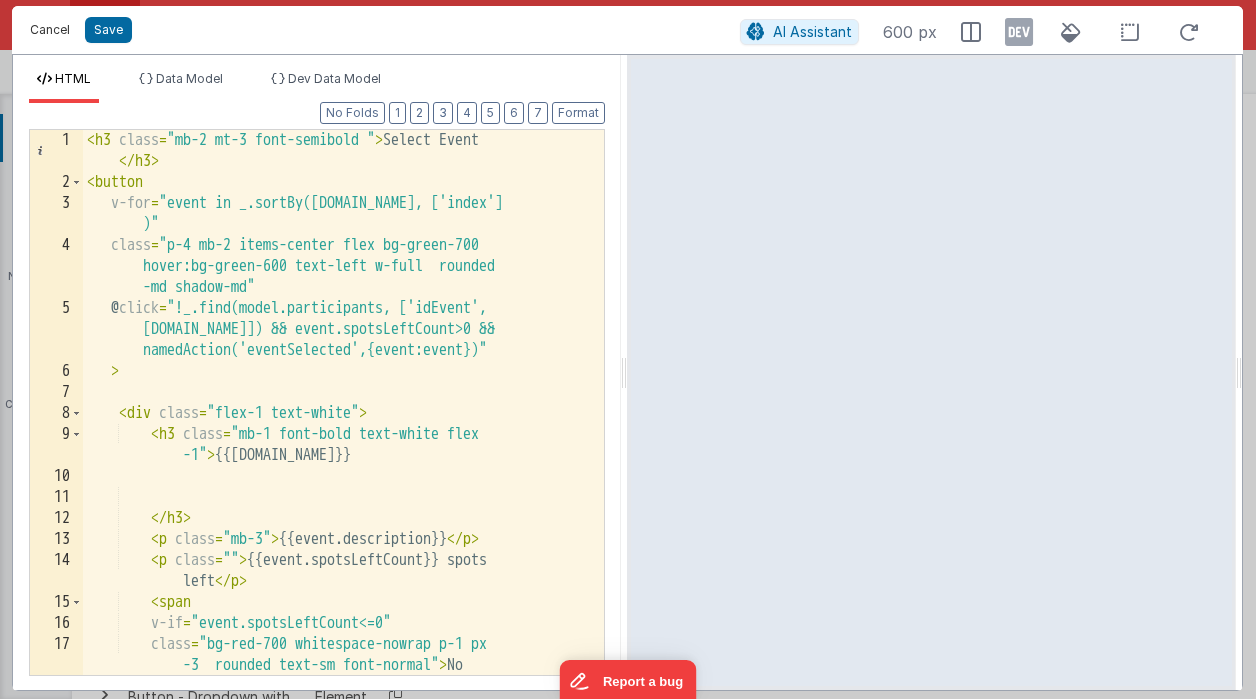 click on "Cancel" at bounding box center [50, 30] 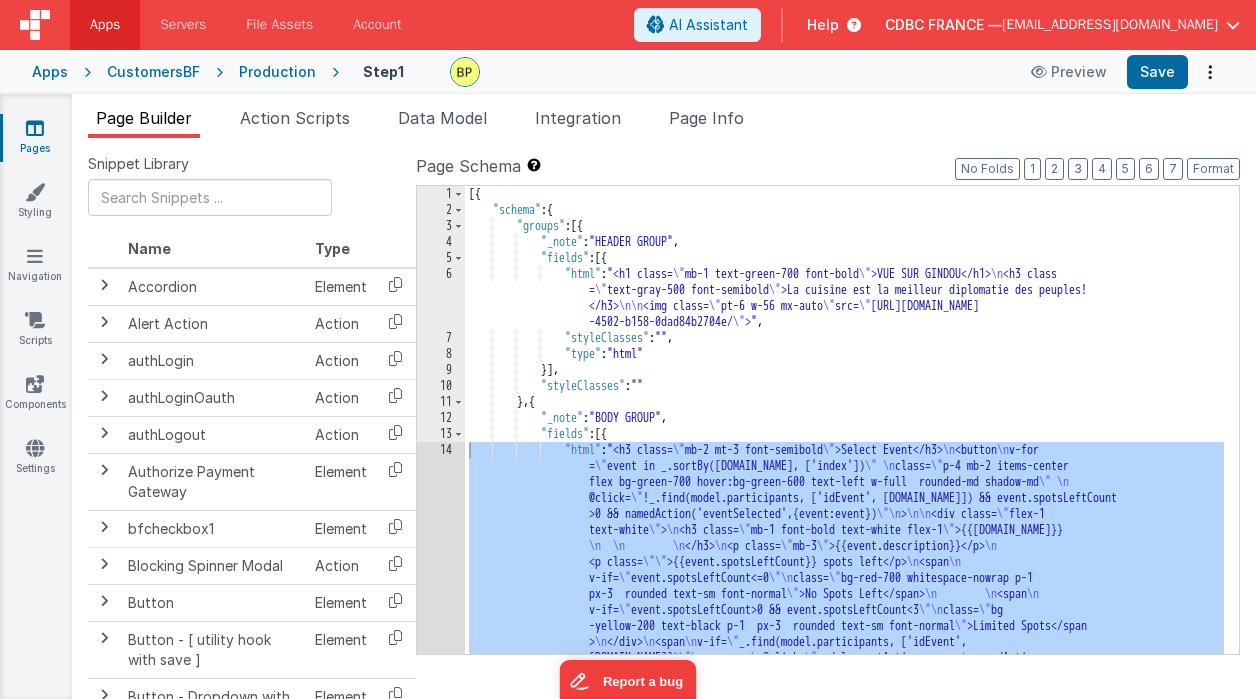 click on "6" at bounding box center (441, 298) 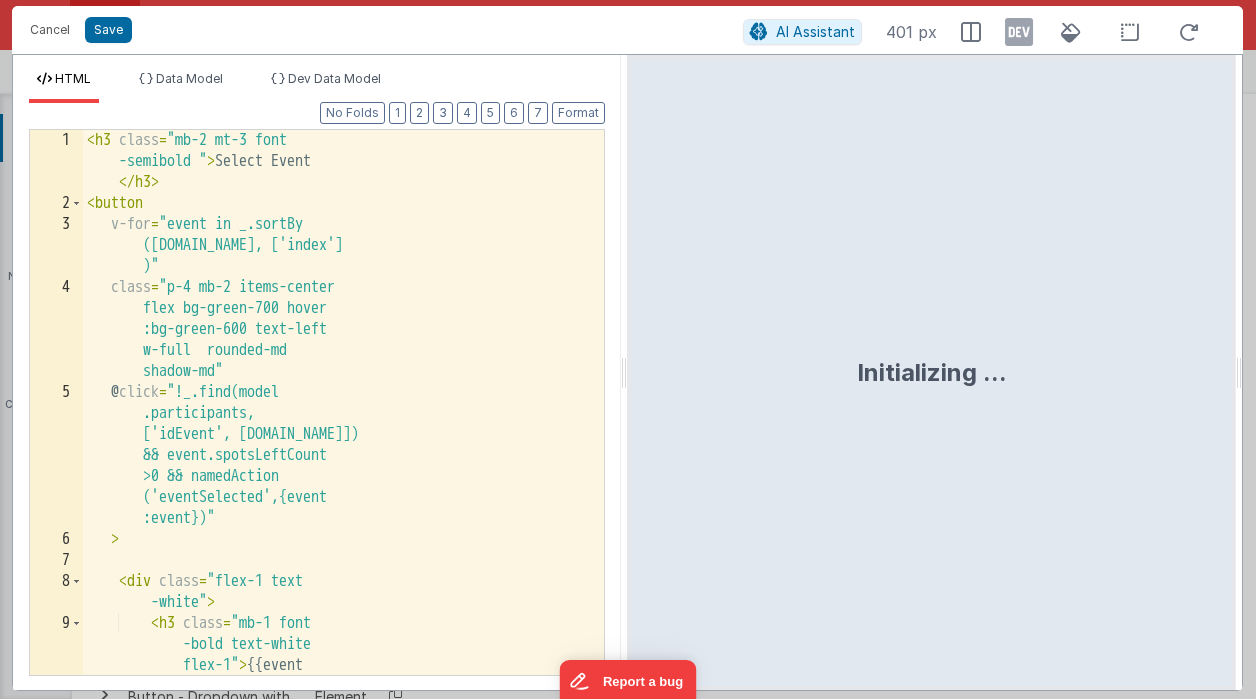 click on "HTML
Data Model
Dev Data Model
Format
7
6
5
4
3
2
1
No Folds
1 2 3 4 5 6 7 8 9 < h3   class = "mb-2 mt-3 font      -semibold " > Select Event      </ h3 > < button       v-for = "event in _.sortBy         ([DOMAIN_NAME], ['index']         )"       class = "p-4 mb-2 items-center          flex bg-green-700 hover         :bg-green-600 text-left          w-full  rounded-md          shadow-md"       @ click = "!_.find(model         .participants,          ['idEvent', [DOMAIN_NAME]])          && event.spotsLeftCount         >0 && namedAction         ('eventSelected',{event :event})"" at bounding box center [627, 372] 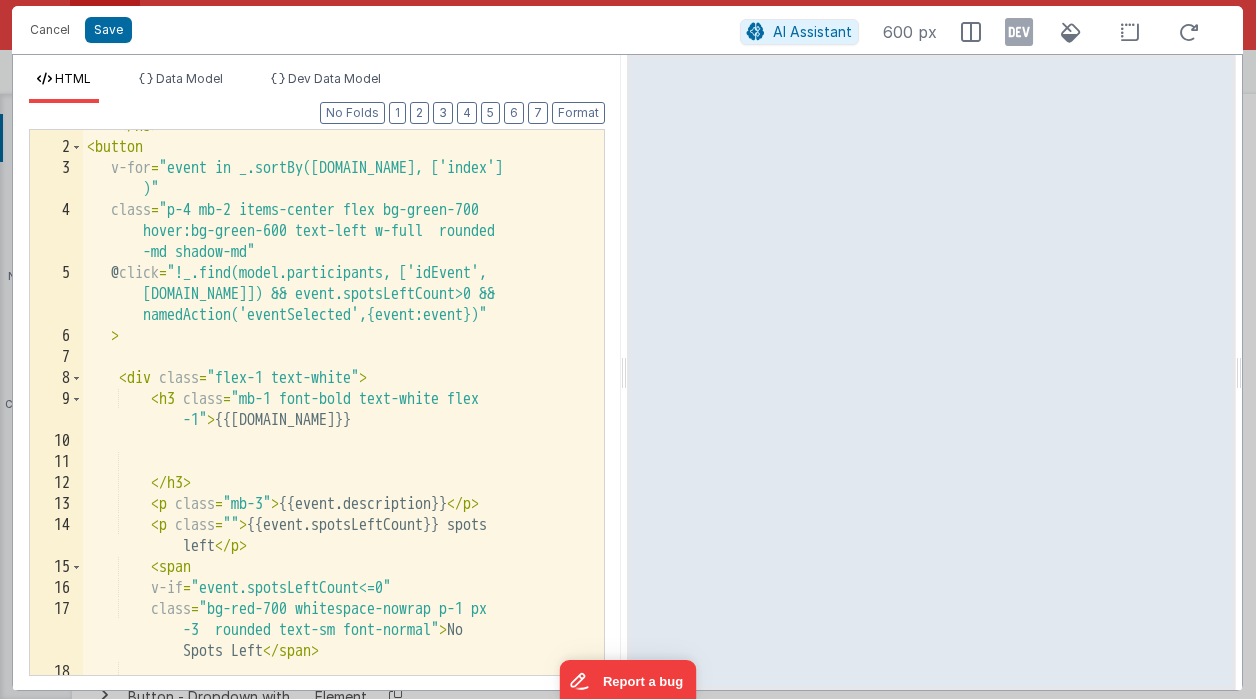 scroll, scrollTop: 0, scrollLeft: 0, axis: both 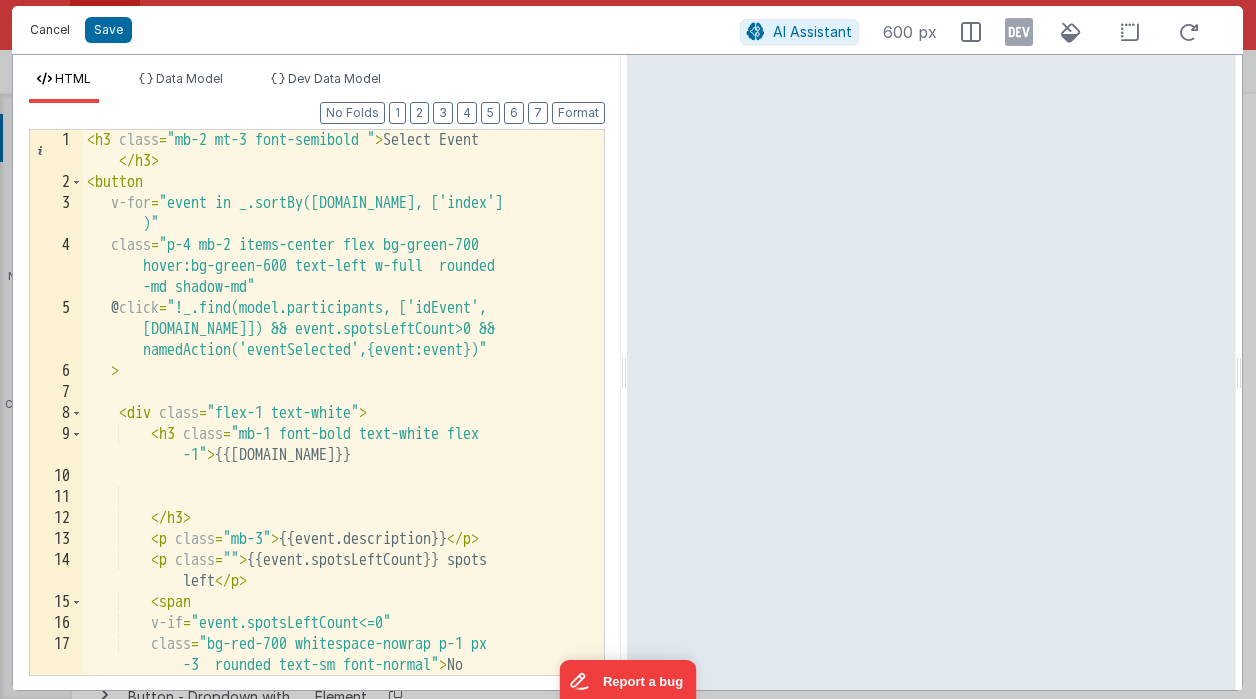 click on "Cancel" at bounding box center [50, 30] 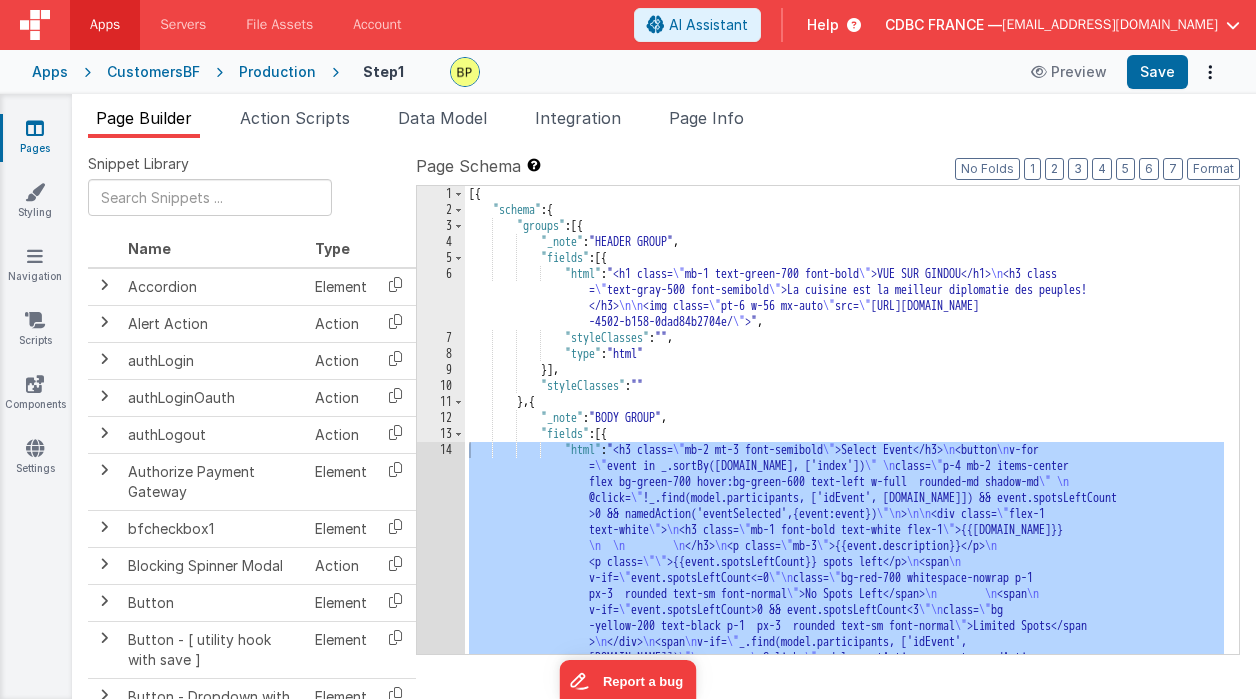 click on "1" at bounding box center (441, 194) 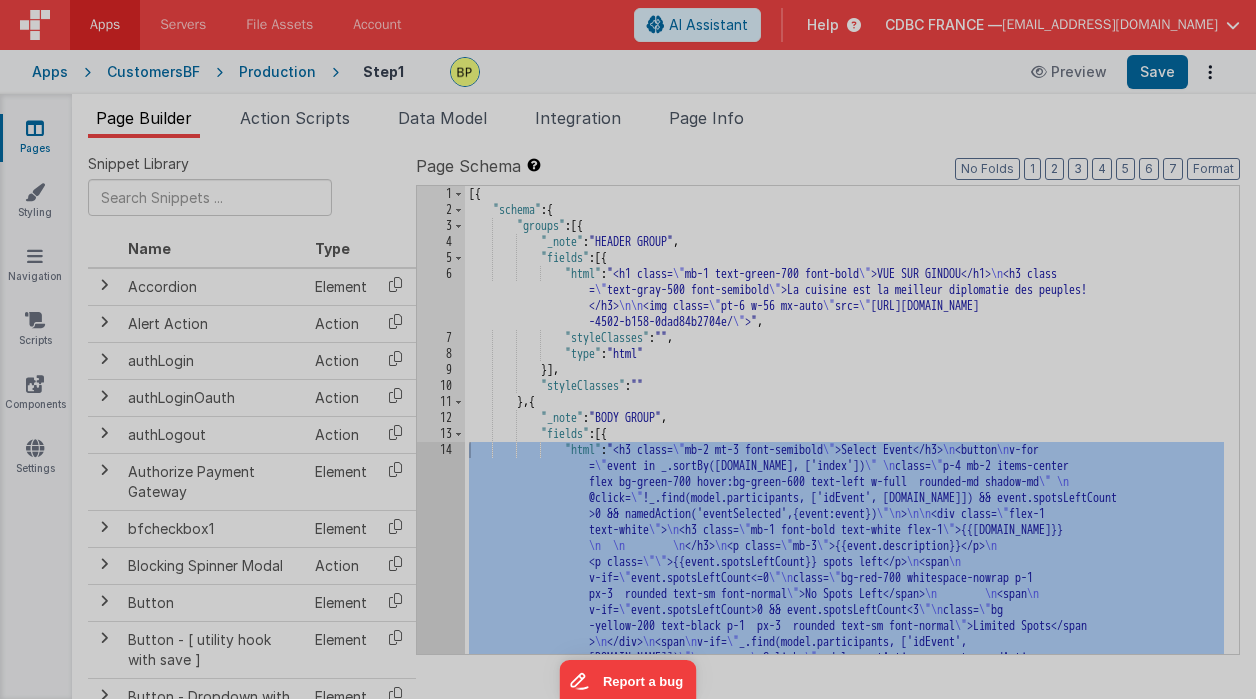 click on "Cancel
Save
AI Assistant   401 px
HTML
Data Model
Dev Data Model
Format
7
6
5
4
3
2
1
No Folds
1 2 3 4 5 6 7 8 9 < h3   class = "mb-2 mt-3 font      -semibold " > Select Event      </ h3 > < button       v-for = "event in _.sortBy         ([DOMAIN_NAME], ['index']         )"       class = "p-4 mb-2 items-center          flex bg-green-700 hover         :bg-green-600 text-left          w-full  rounded-md          shadow-md"       @ click = "!_.find(model         .participants,          ['idEvent', [DOMAIN_NAME]])              >" at bounding box center (628, 349) 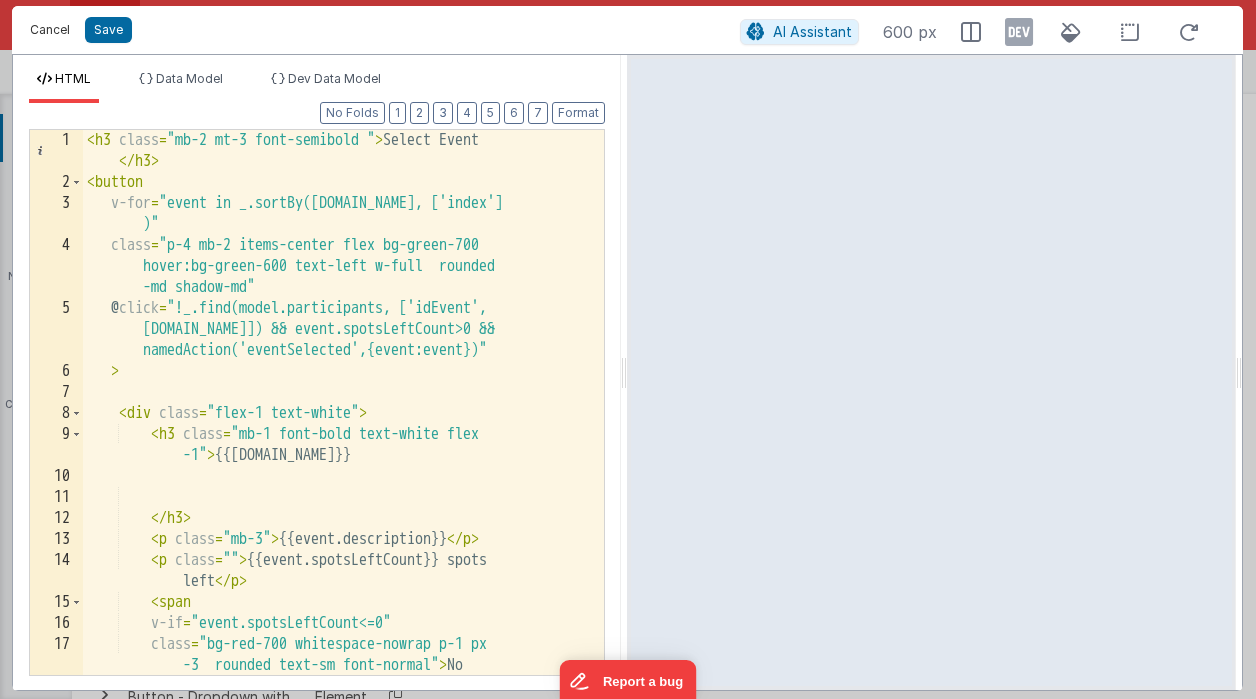 click on "Cancel" at bounding box center [50, 30] 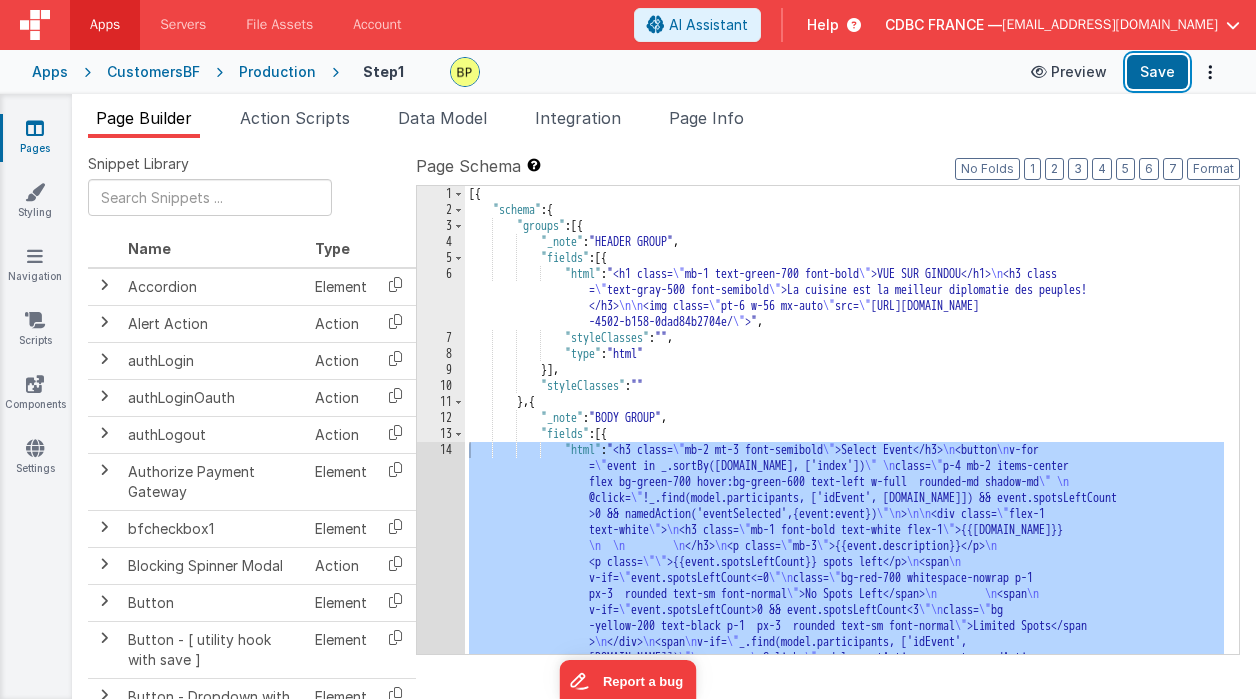 drag, startPoint x: 1172, startPoint y: 72, endPoint x: 1080, endPoint y: 76, distance: 92.086914 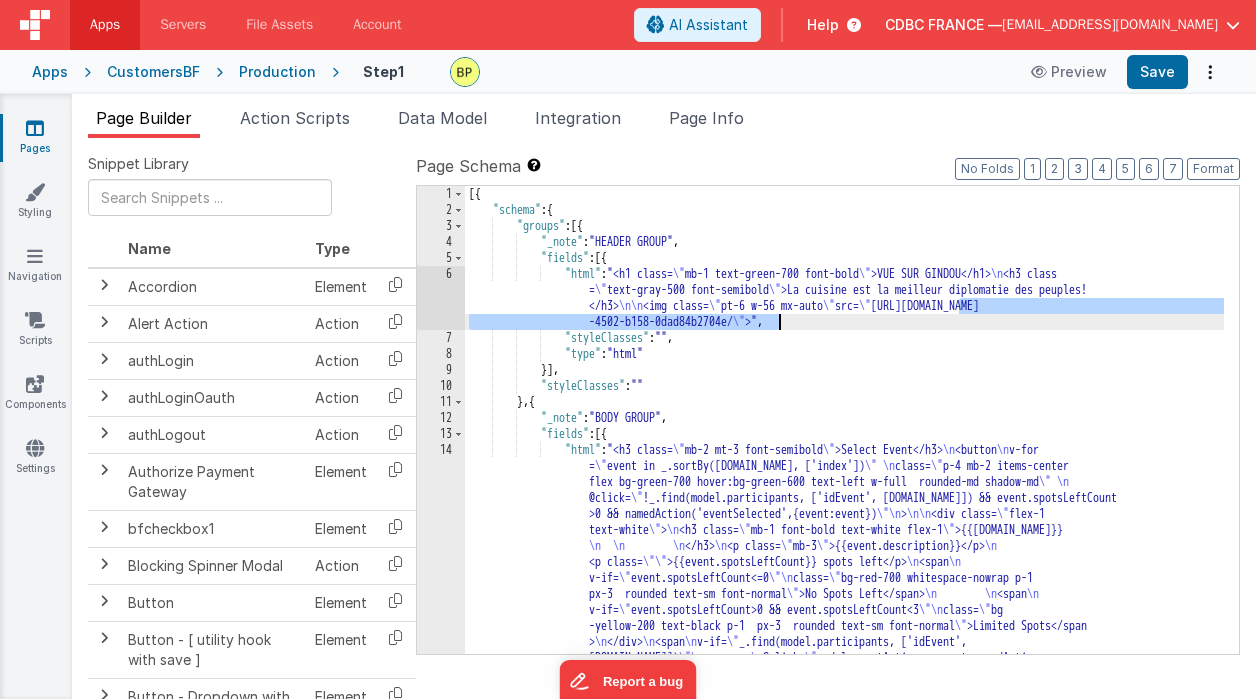 drag, startPoint x: 960, startPoint y: 304, endPoint x: 795, endPoint y: 354, distance: 172.4094 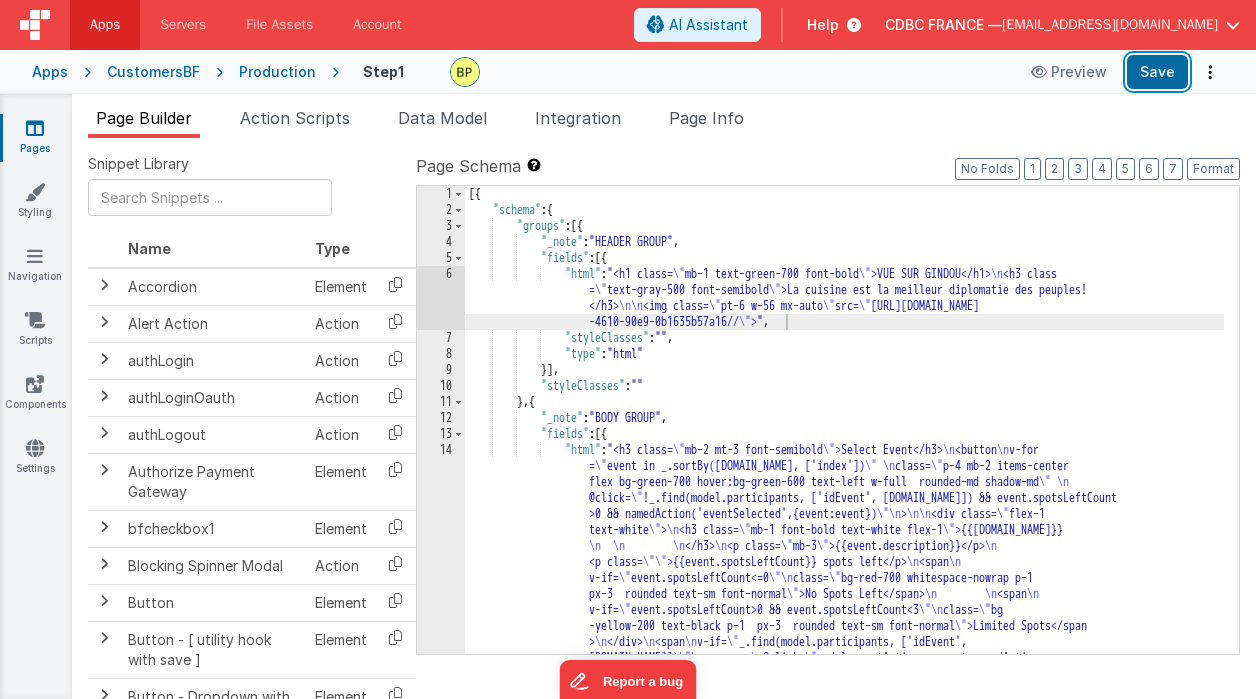 drag, startPoint x: 1160, startPoint y: 71, endPoint x: 1090, endPoint y: 70, distance: 70.00714 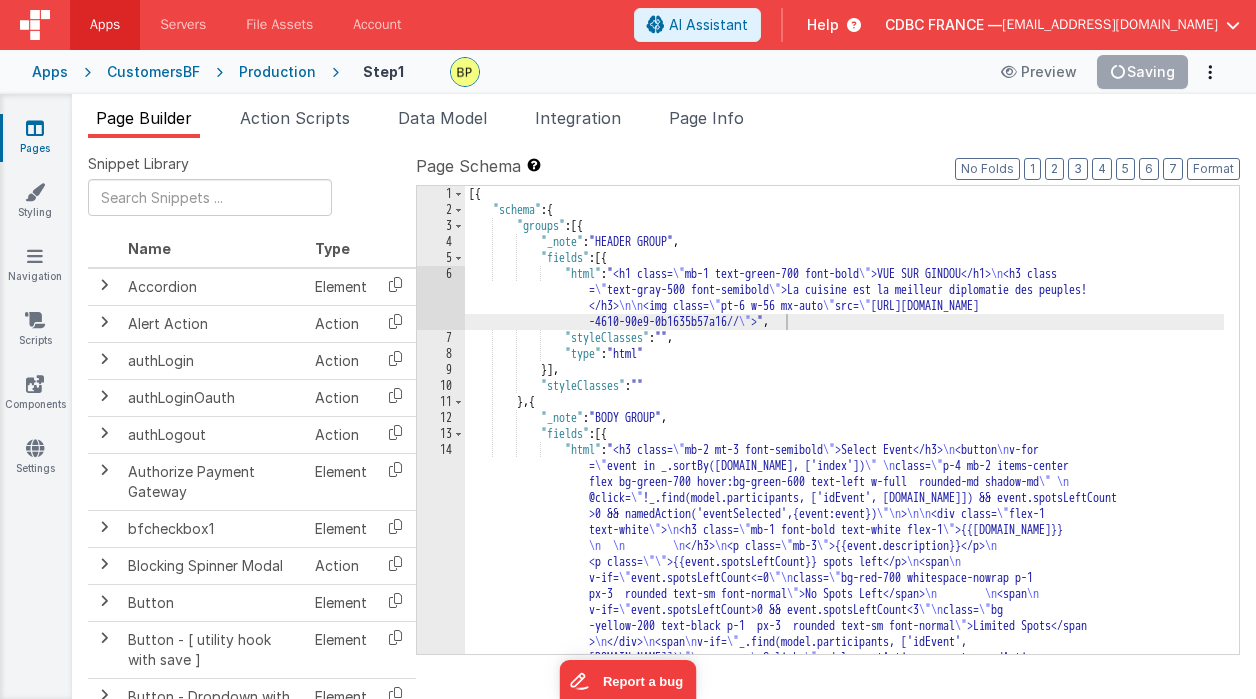 click on "Preview
Saving" at bounding box center (1107, 72) 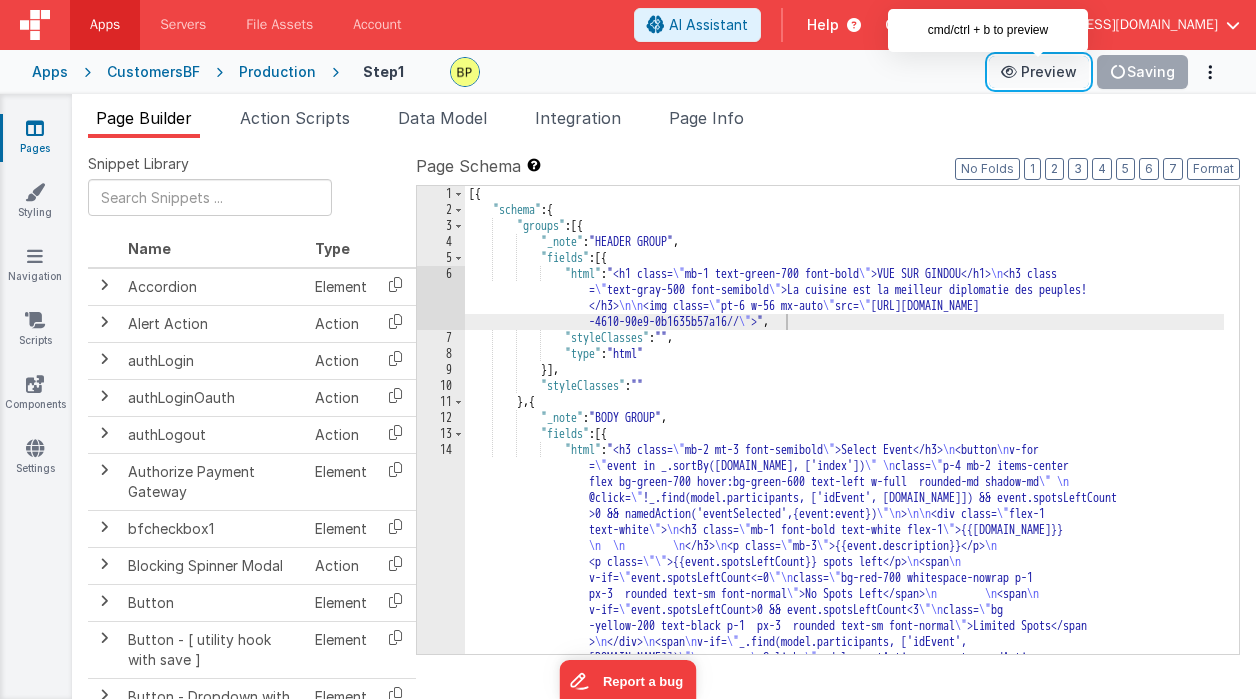 click on "Preview" at bounding box center (1039, 72) 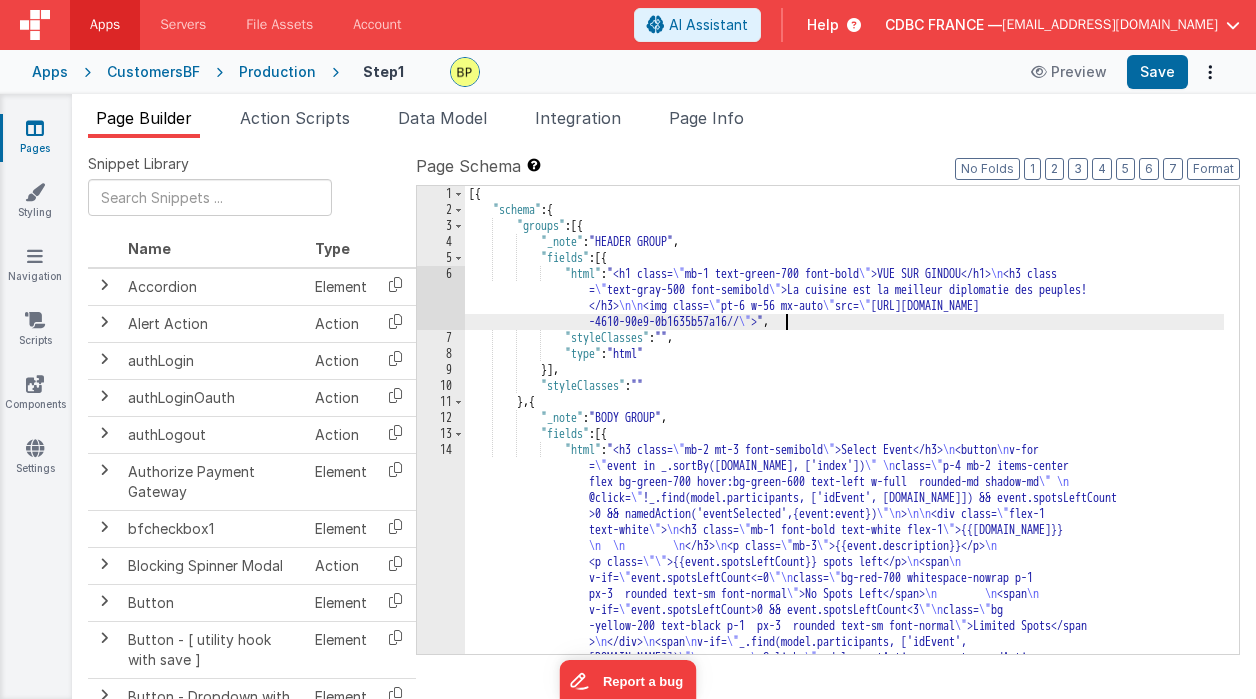 click on "12" at bounding box center [441, 418] 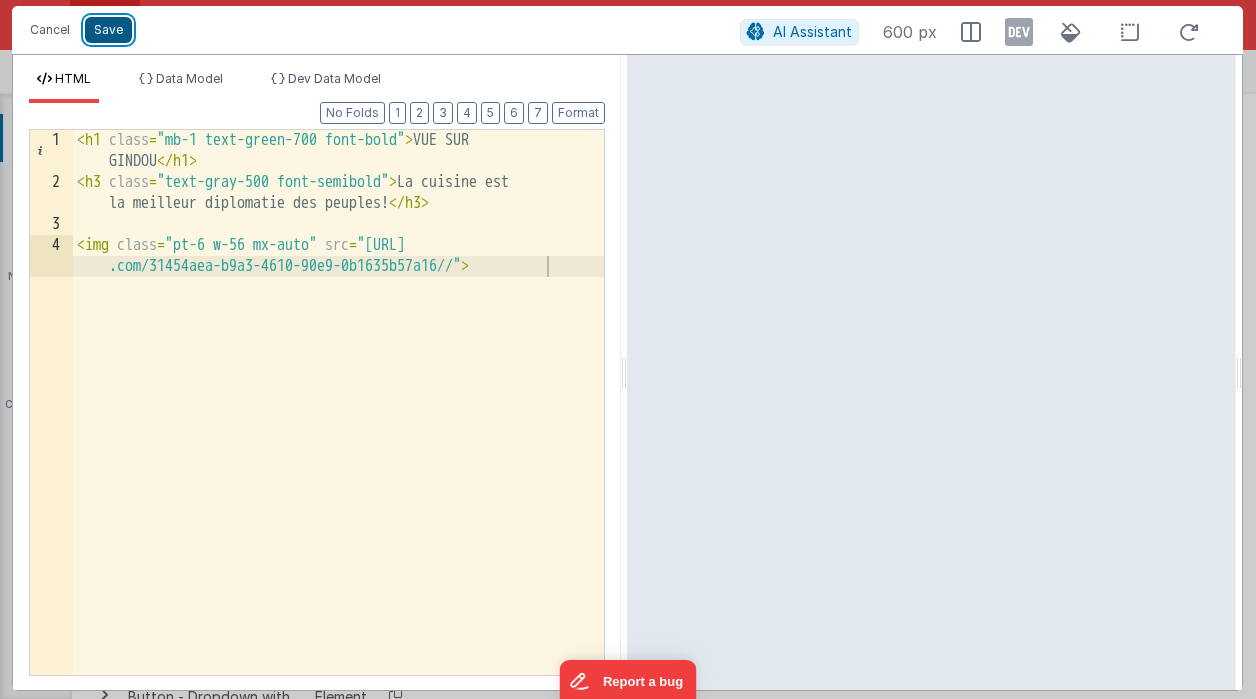 click on "Save" at bounding box center (108, 30) 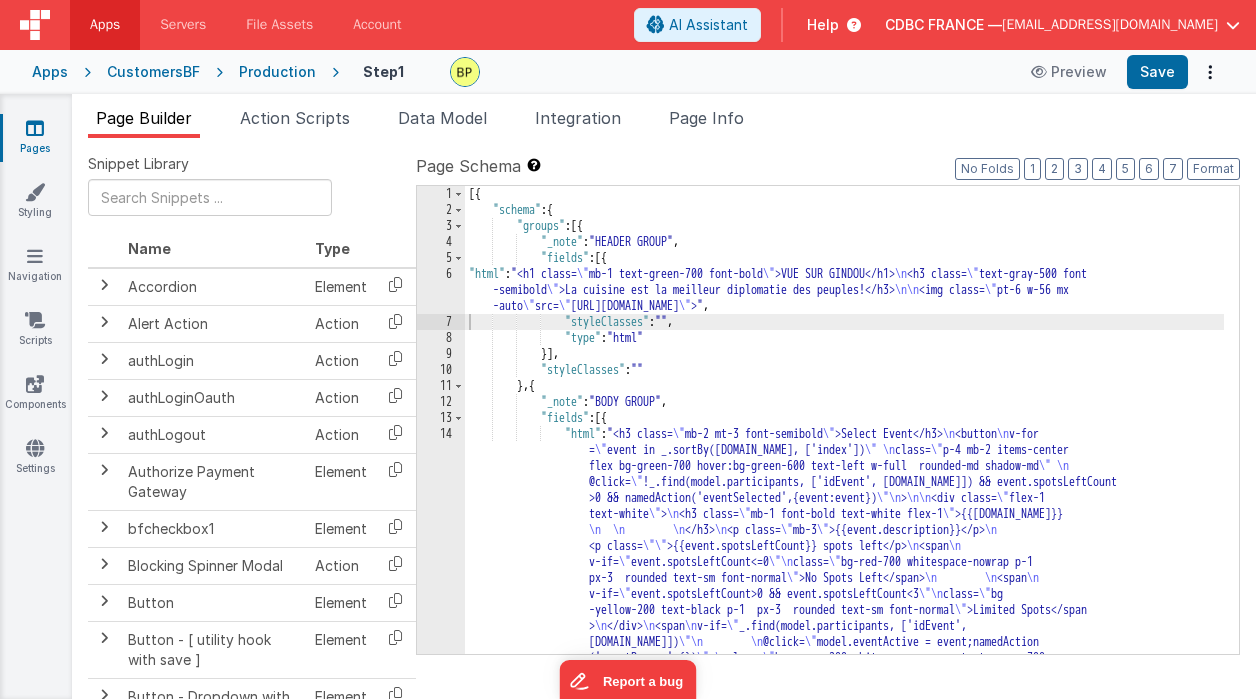 click on "14" at bounding box center (441, 578) 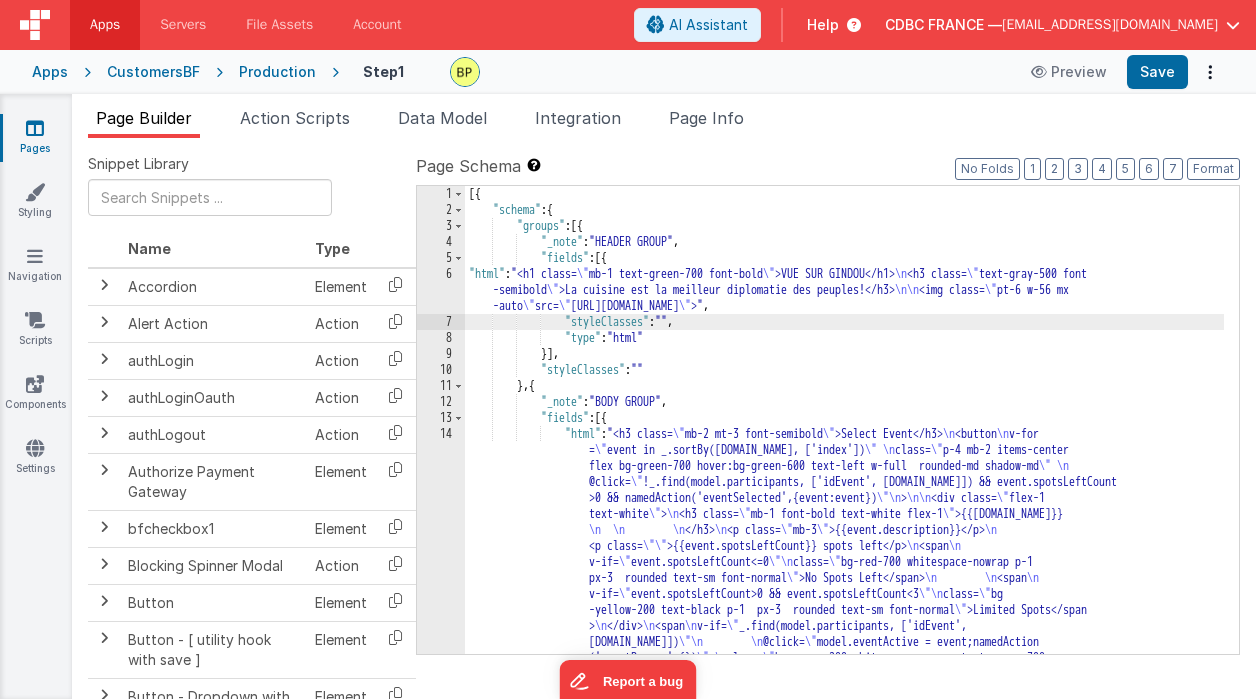 click on "14" at bounding box center [441, 578] 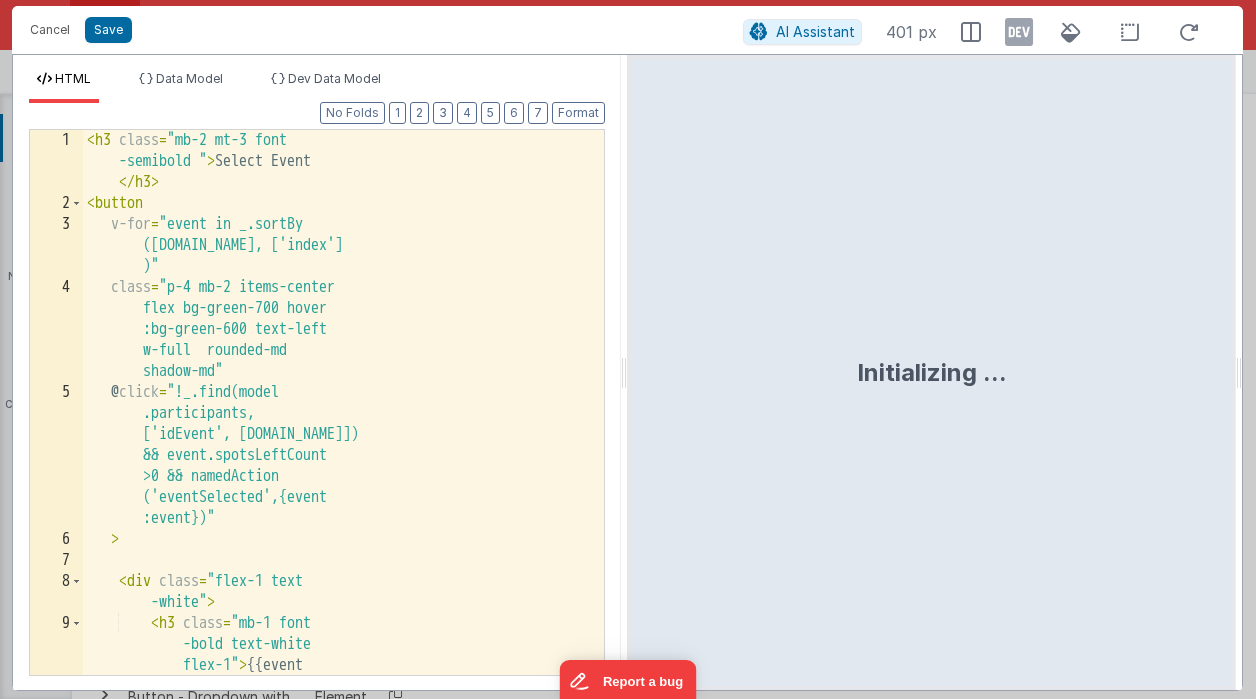 click on "Initializing ..." at bounding box center (931, 372) 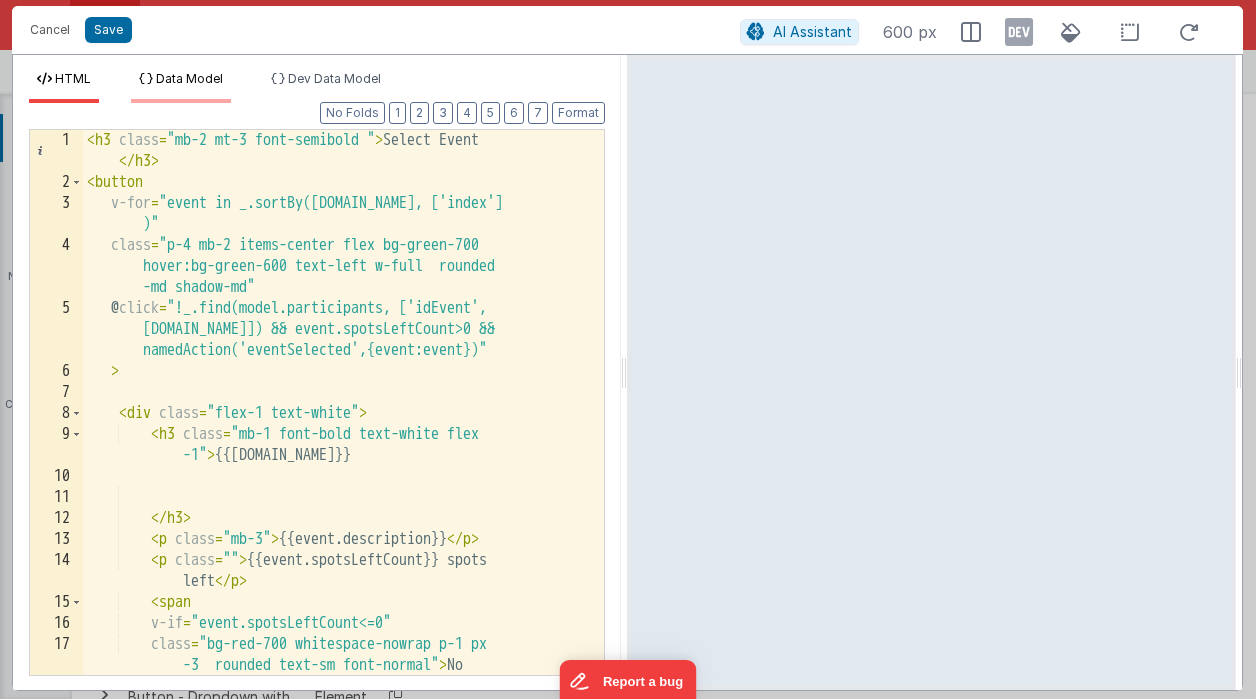 click on "Data Model" at bounding box center [189, 78] 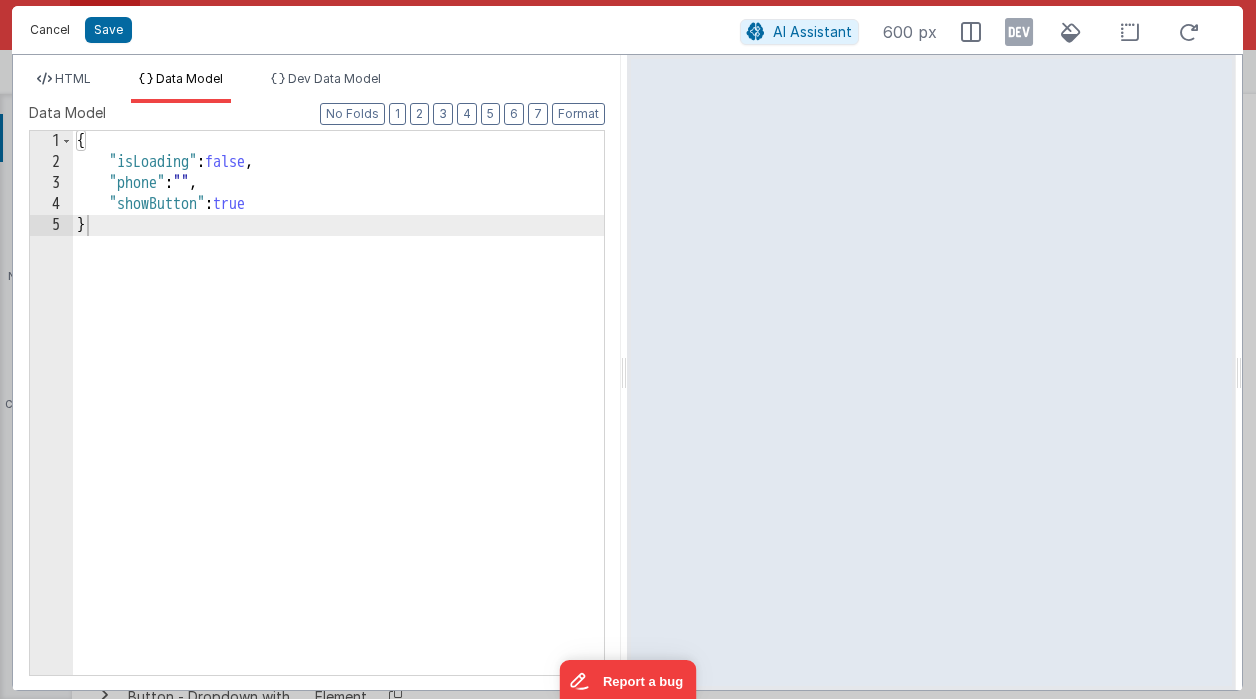 click on "Cancel" at bounding box center (50, 30) 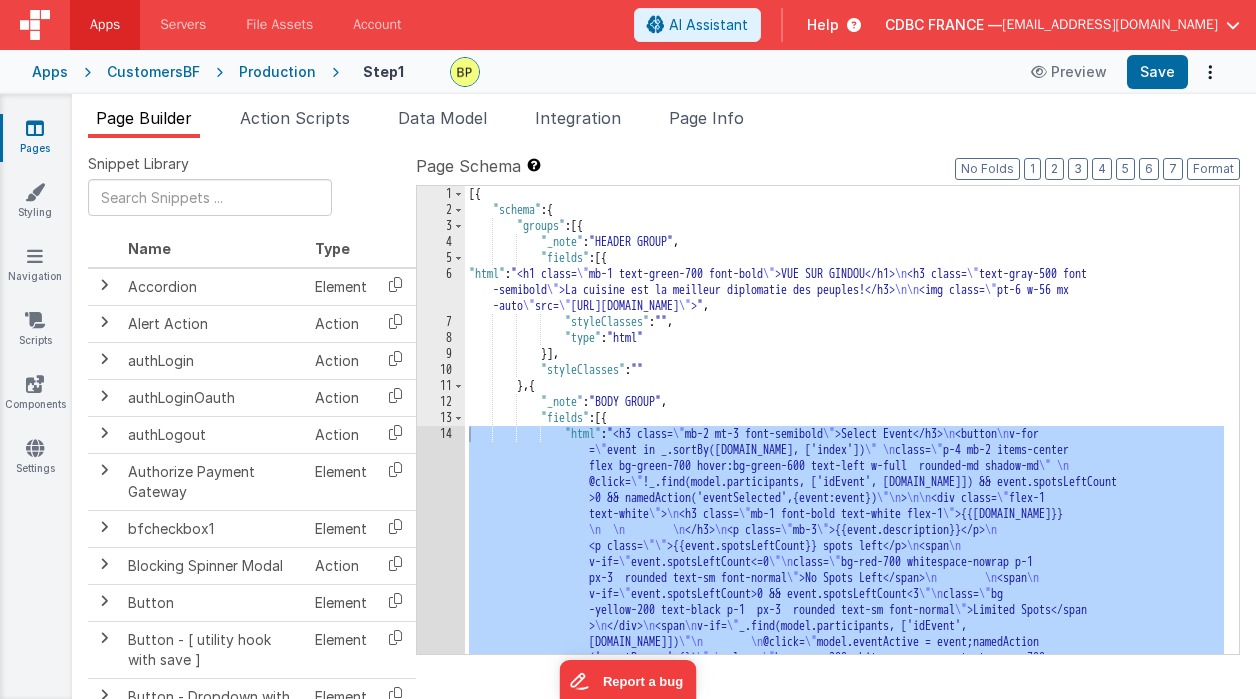 click on "Apps" at bounding box center (105, 25) 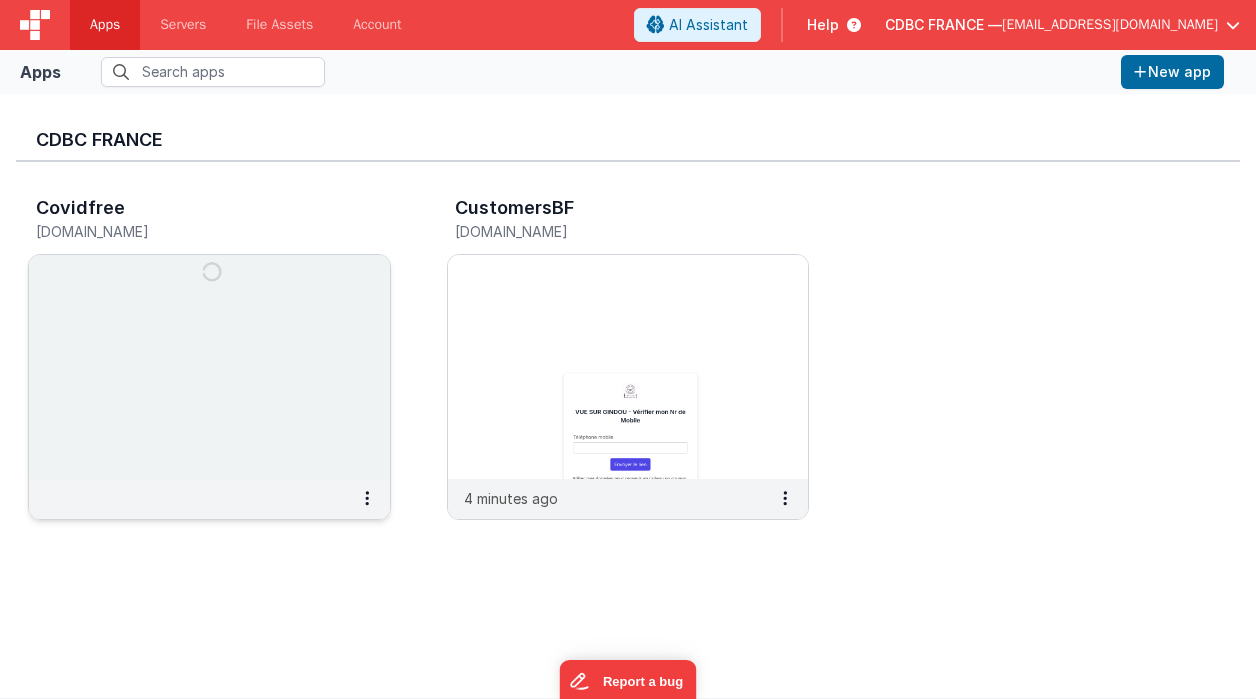 click at bounding box center [209, 367] 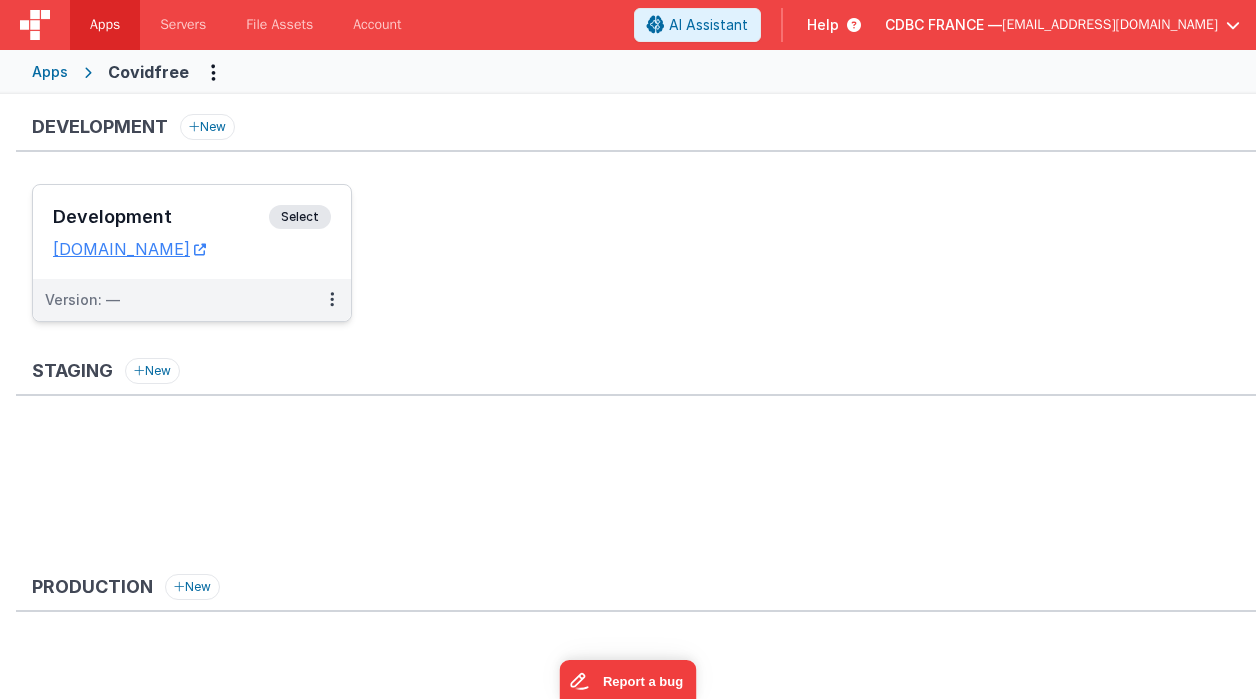 click on "Select" at bounding box center [300, 217] 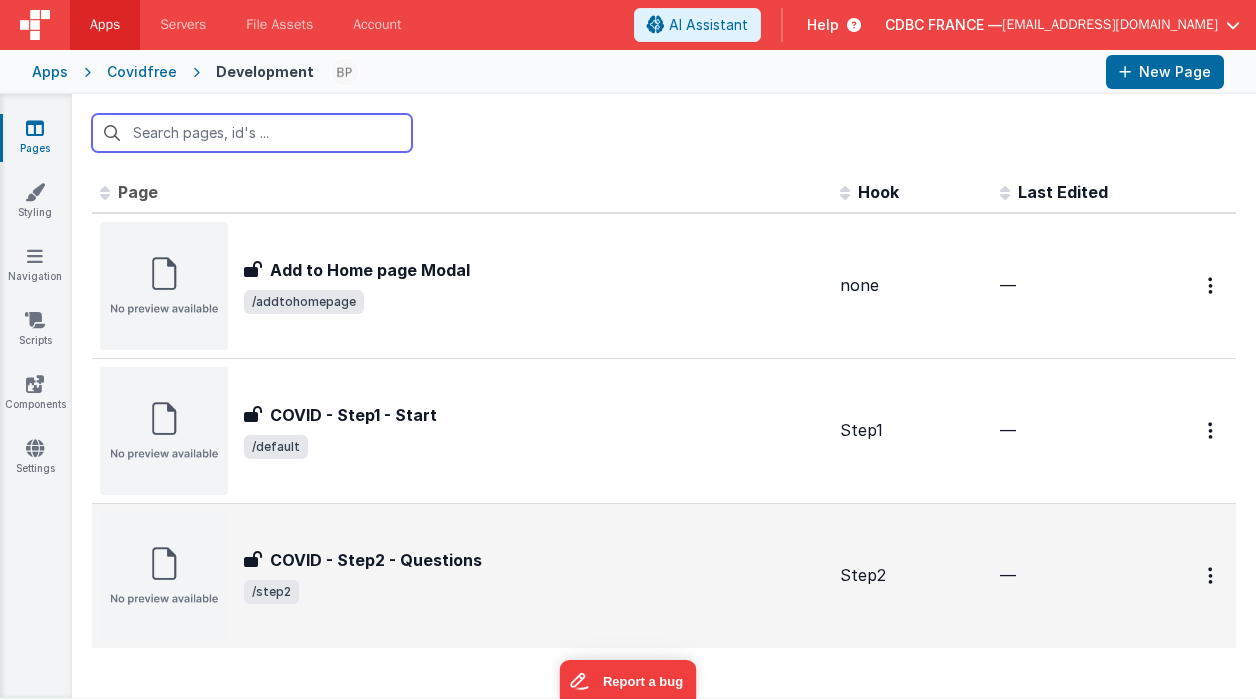 scroll, scrollTop: 47, scrollLeft: 0, axis: vertical 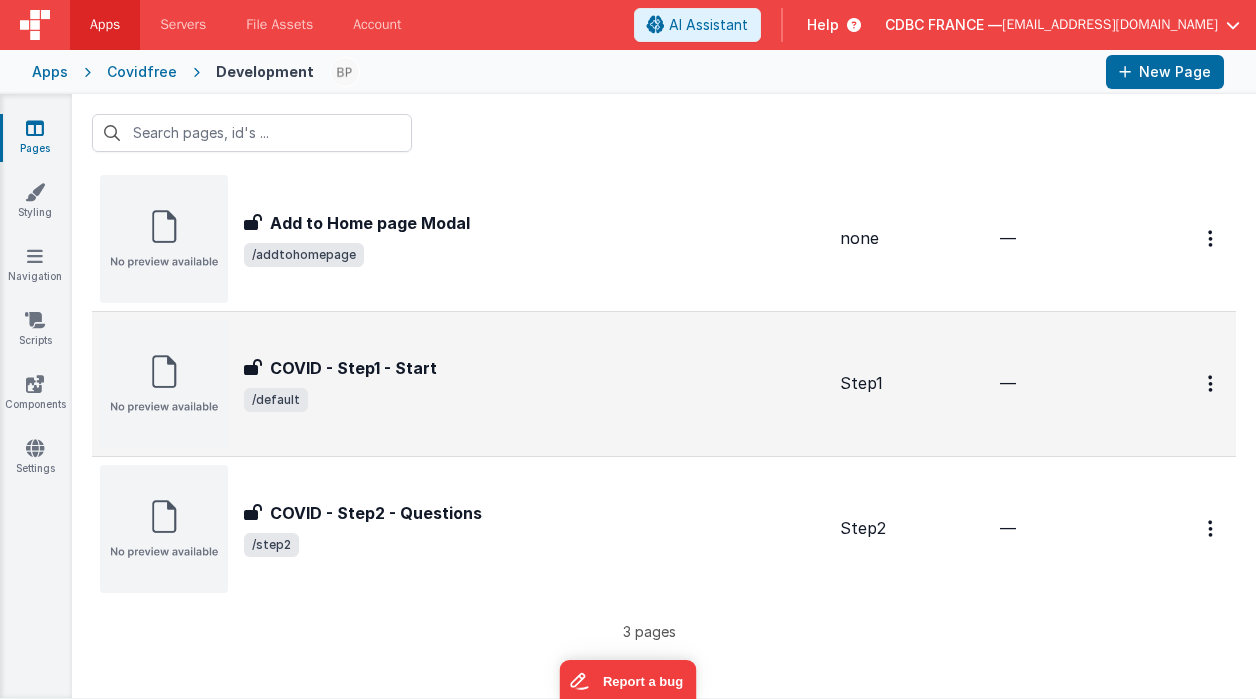 click on "/default" at bounding box center (534, 400) 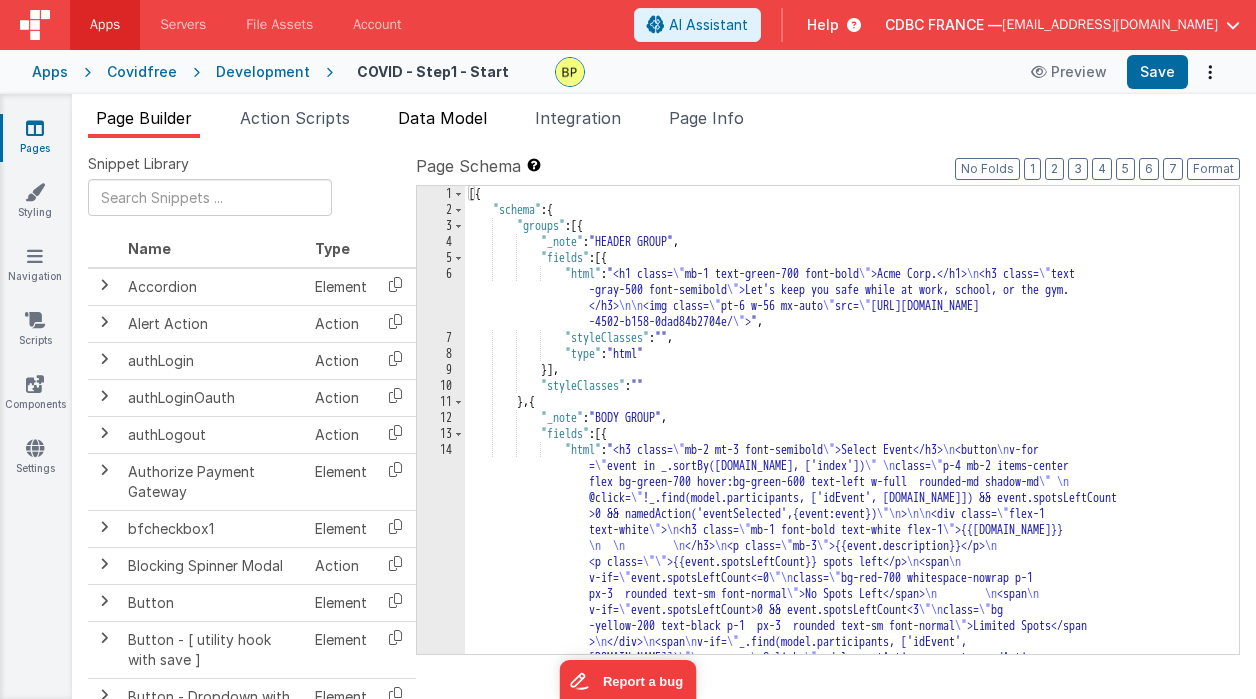 click on "Data Model" at bounding box center [442, 118] 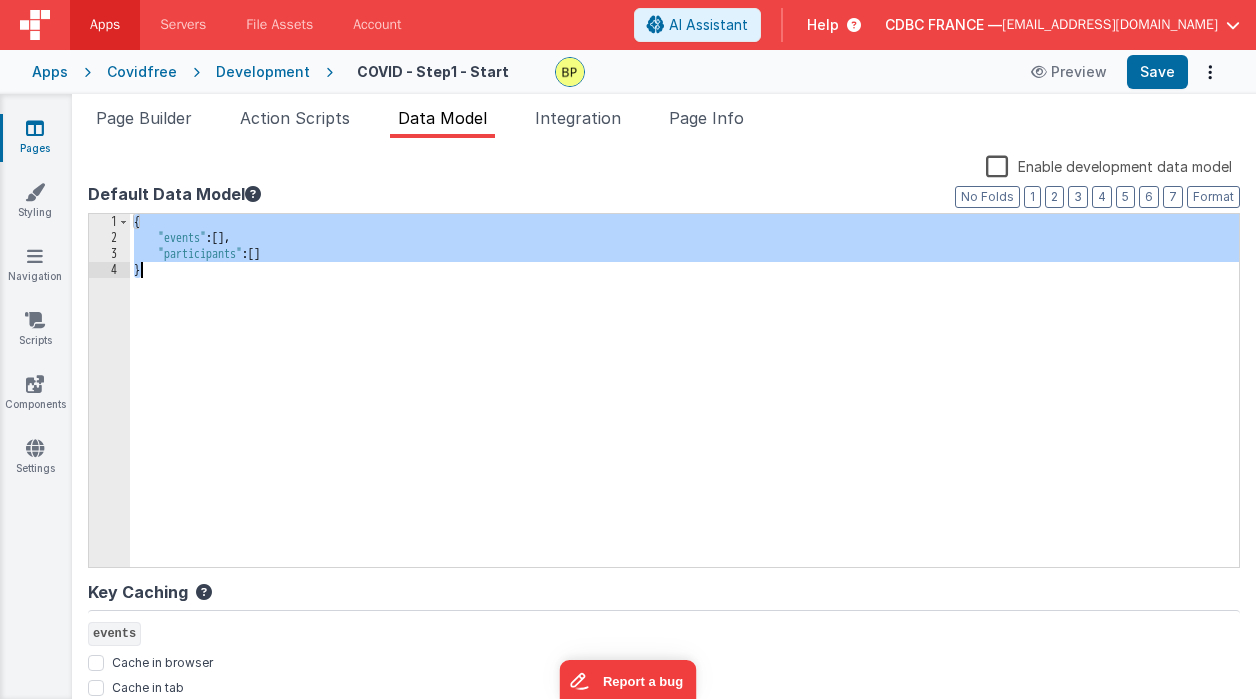 drag, startPoint x: 133, startPoint y: 219, endPoint x: 192, endPoint y: 272, distance: 79.30952 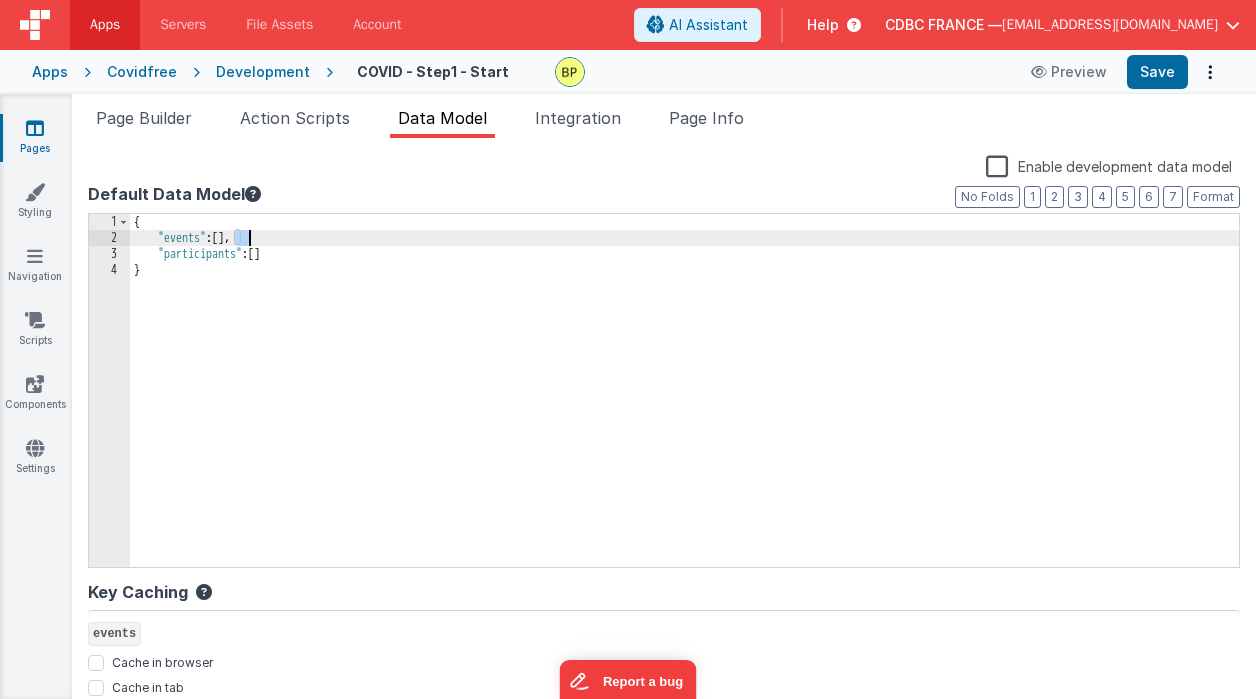 click on "{      "events" :  [ ] ,      "participants" :  [ ] }" at bounding box center (684, 406) 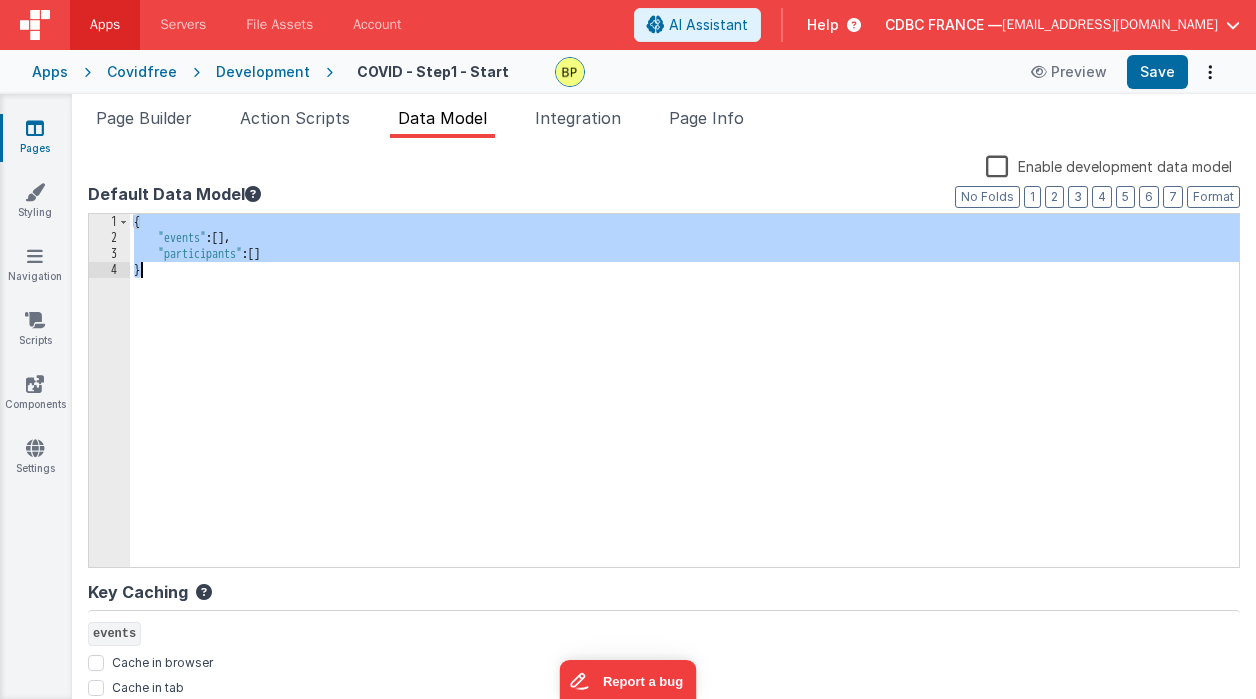 drag, startPoint x: 133, startPoint y: 220, endPoint x: 191, endPoint y: 266, distance: 74.02702 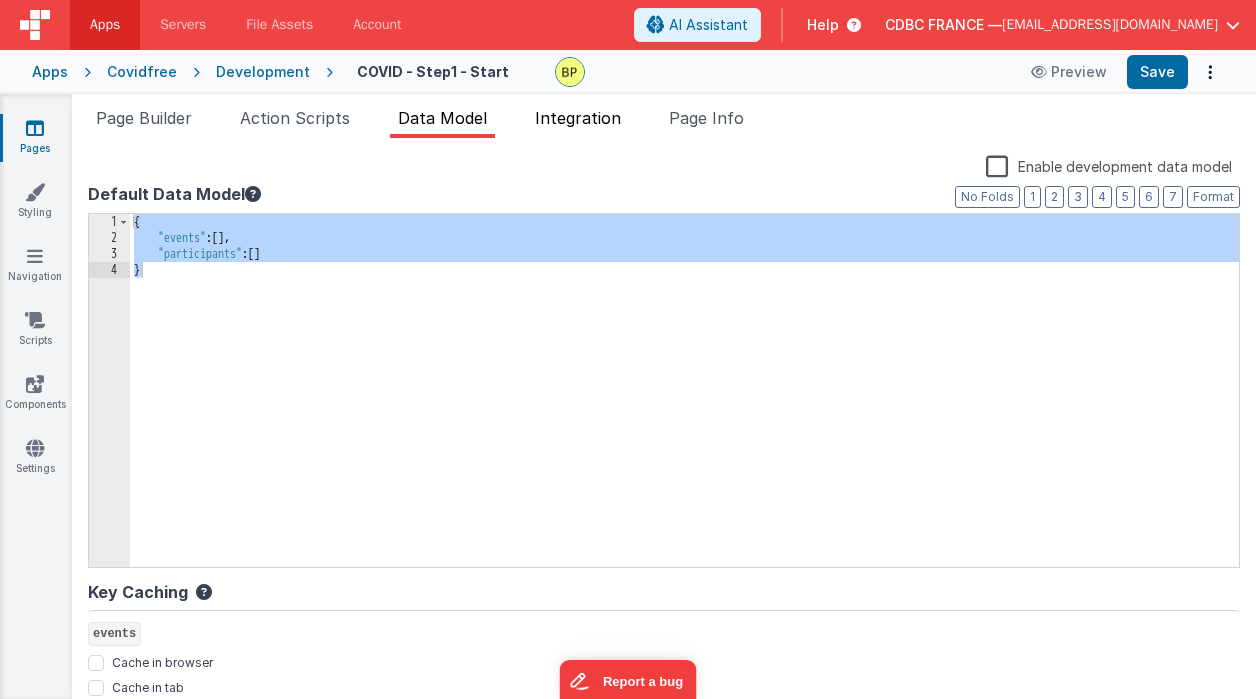 click on "Integration" at bounding box center [578, 118] 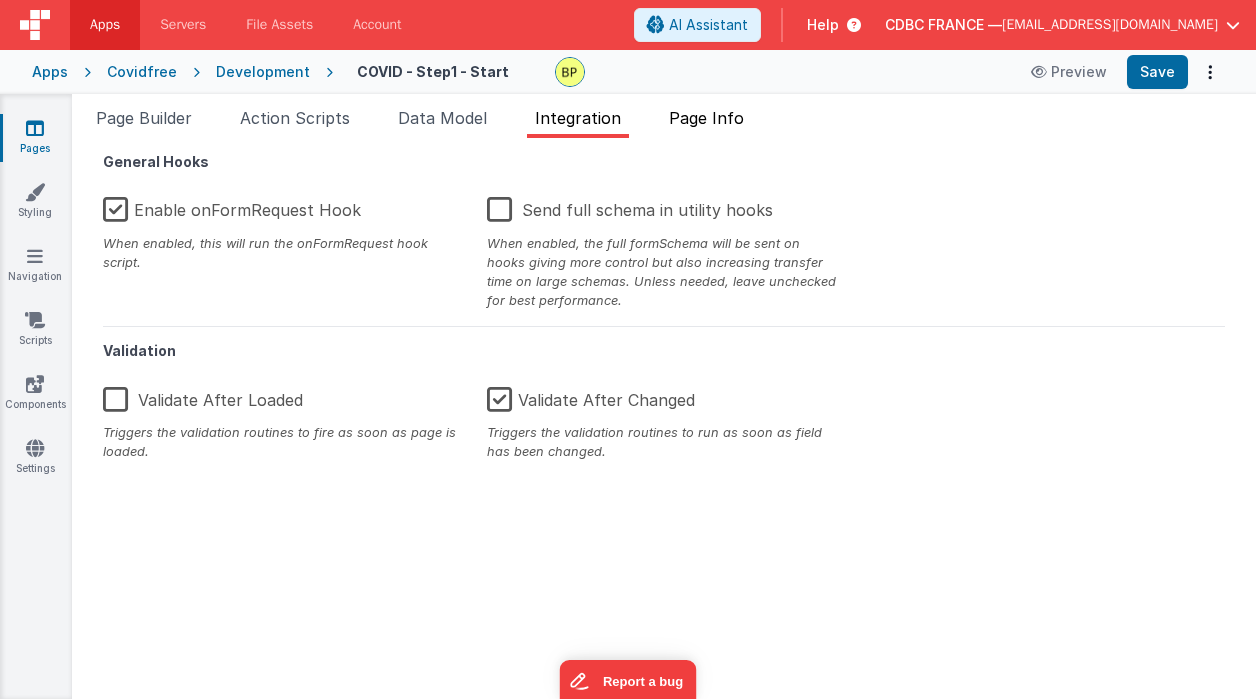 click on "Page Info" at bounding box center (706, 118) 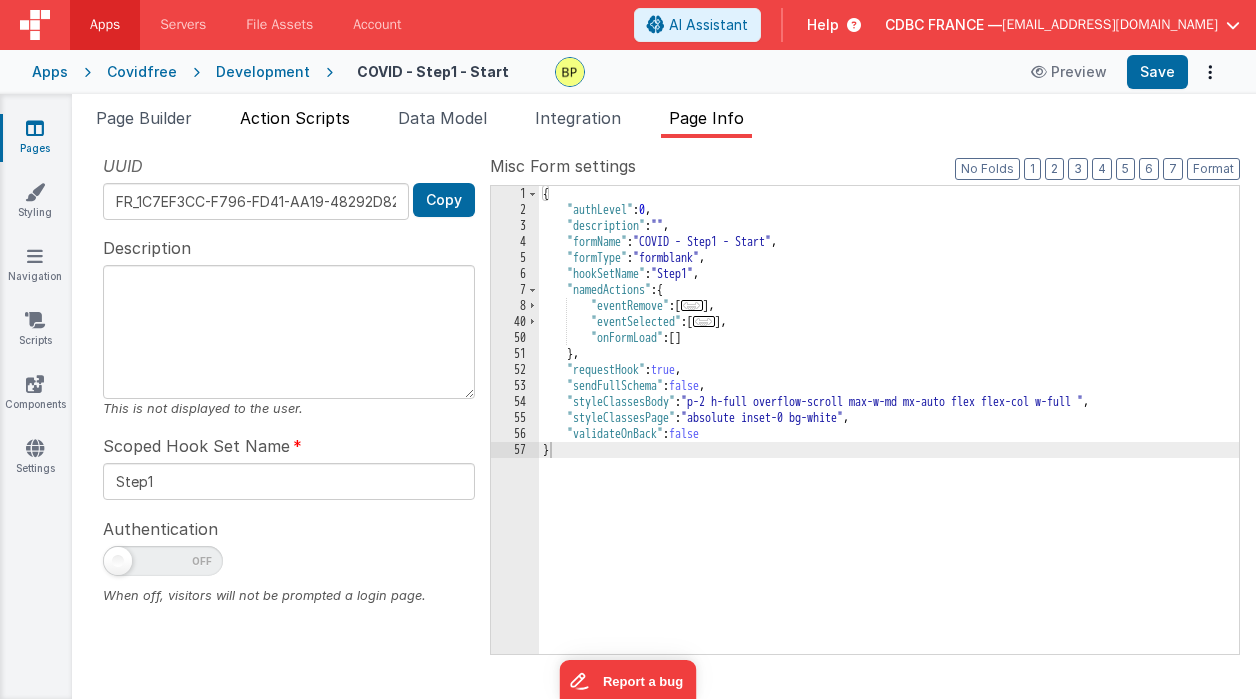 click on "Action Scripts" at bounding box center [295, 118] 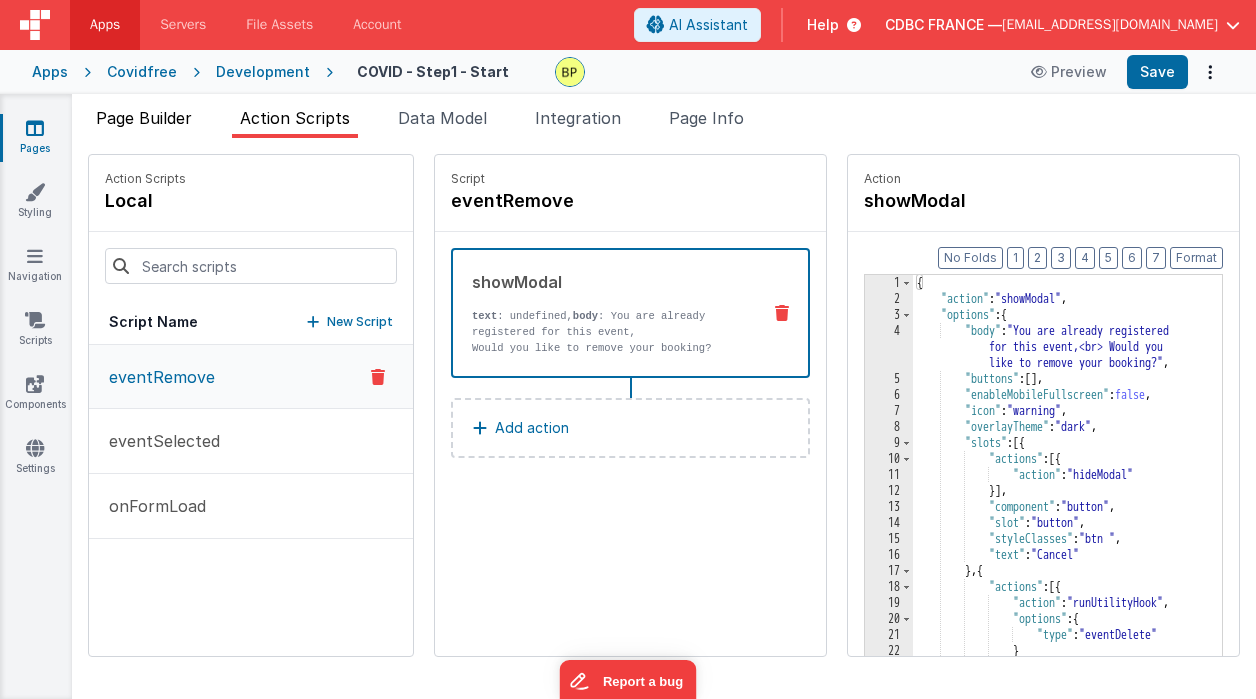 click on "Page Builder" at bounding box center [144, 118] 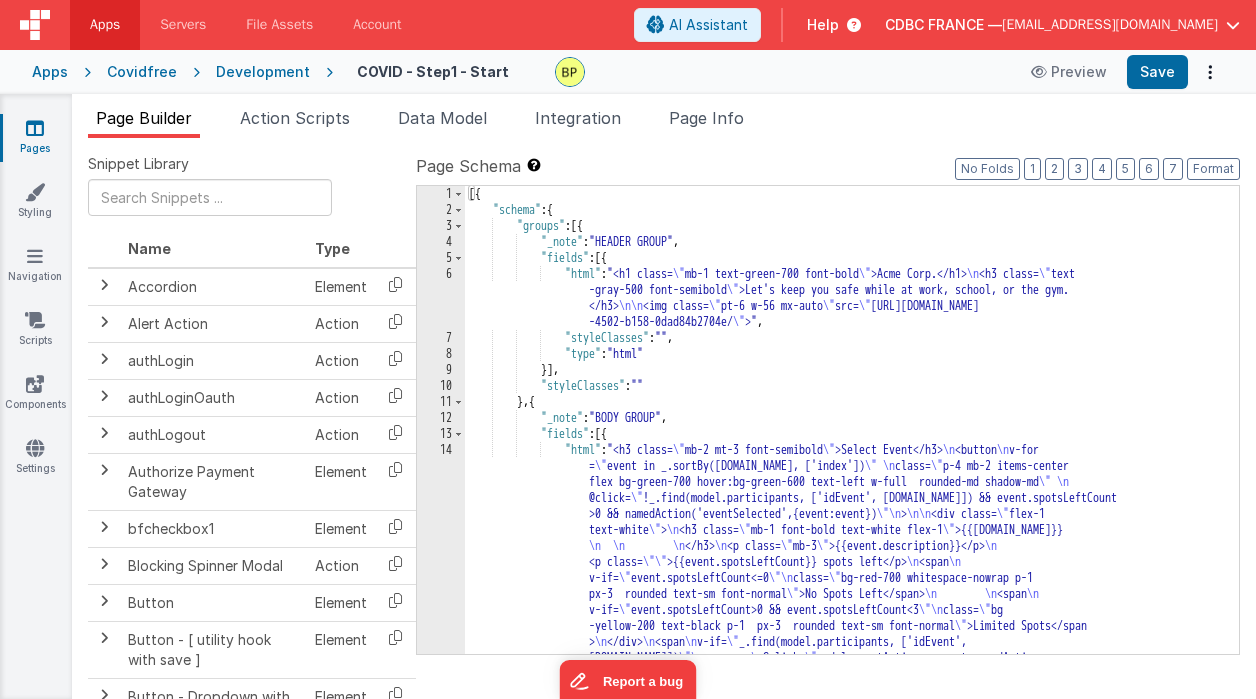 click on "Apps" at bounding box center (50, 72) 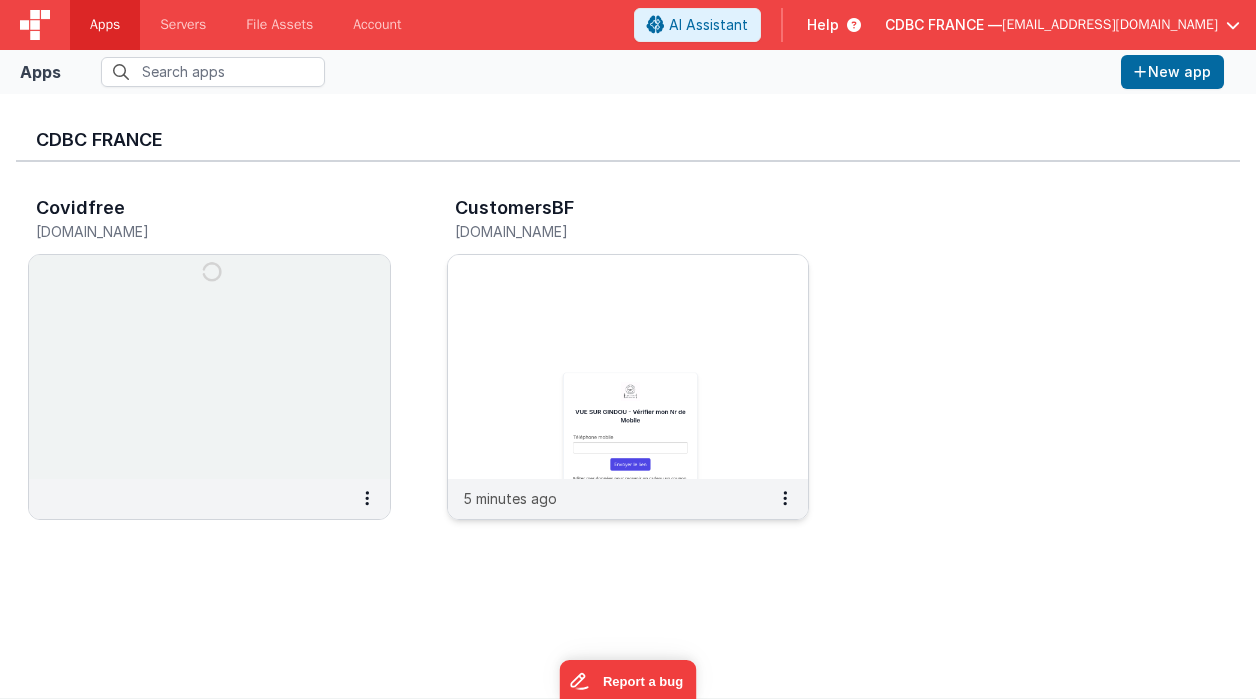 click on "CustomersBF" at bounding box center [607, 211] 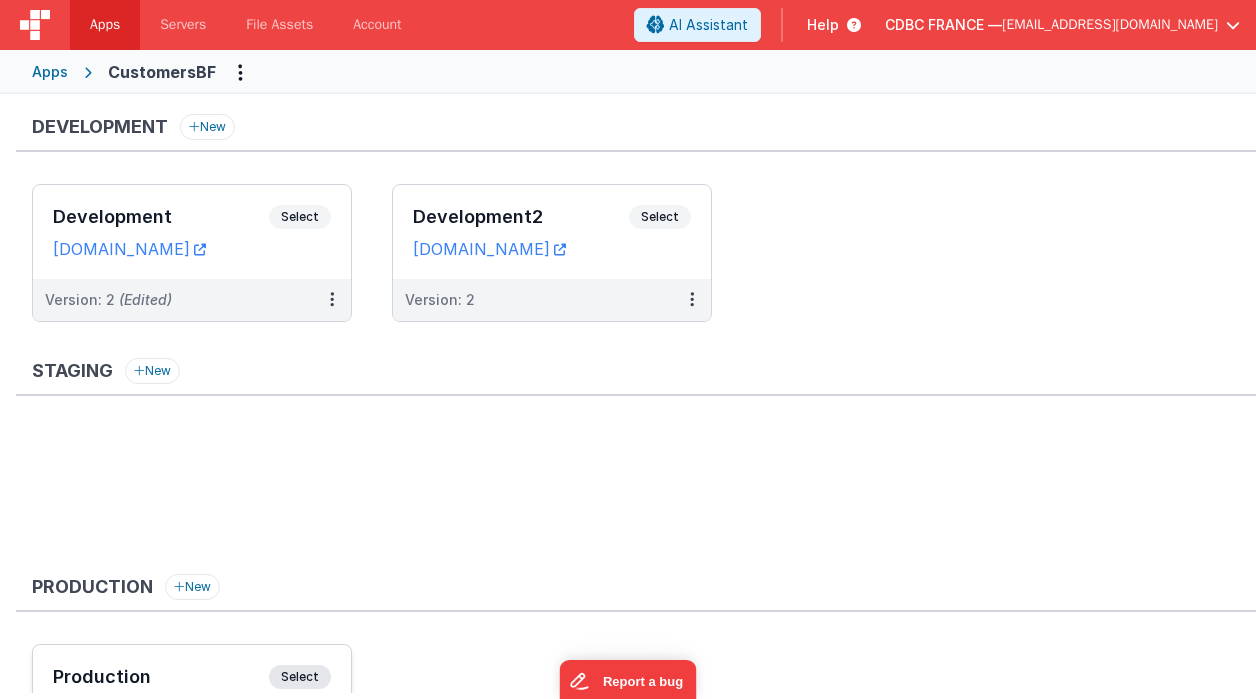 click on "Select" at bounding box center [300, 677] 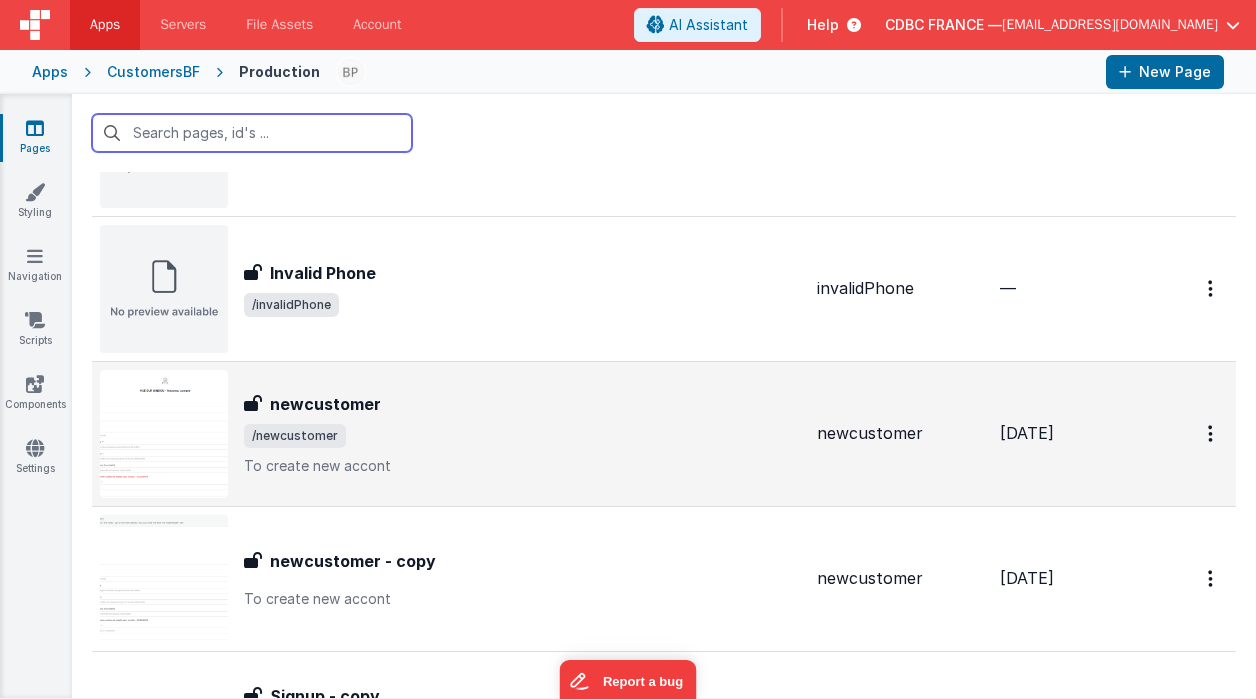 scroll, scrollTop: 1027, scrollLeft: 0, axis: vertical 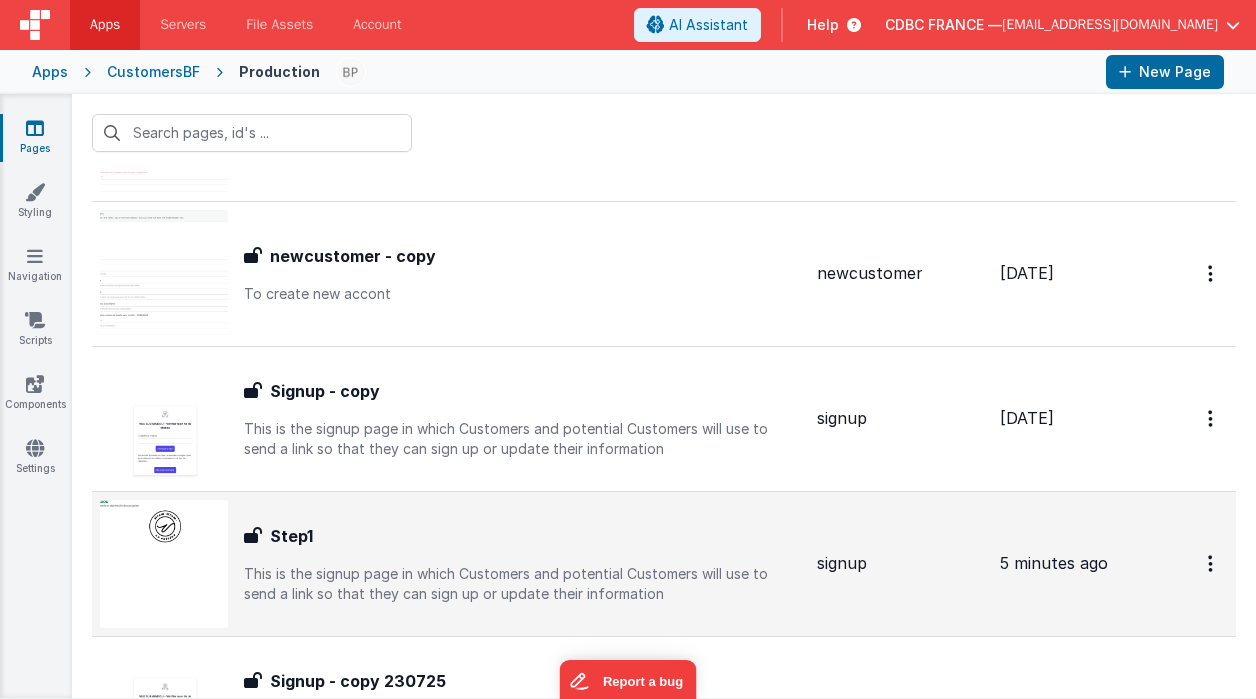 click on "Step1" at bounding box center [522, 536] 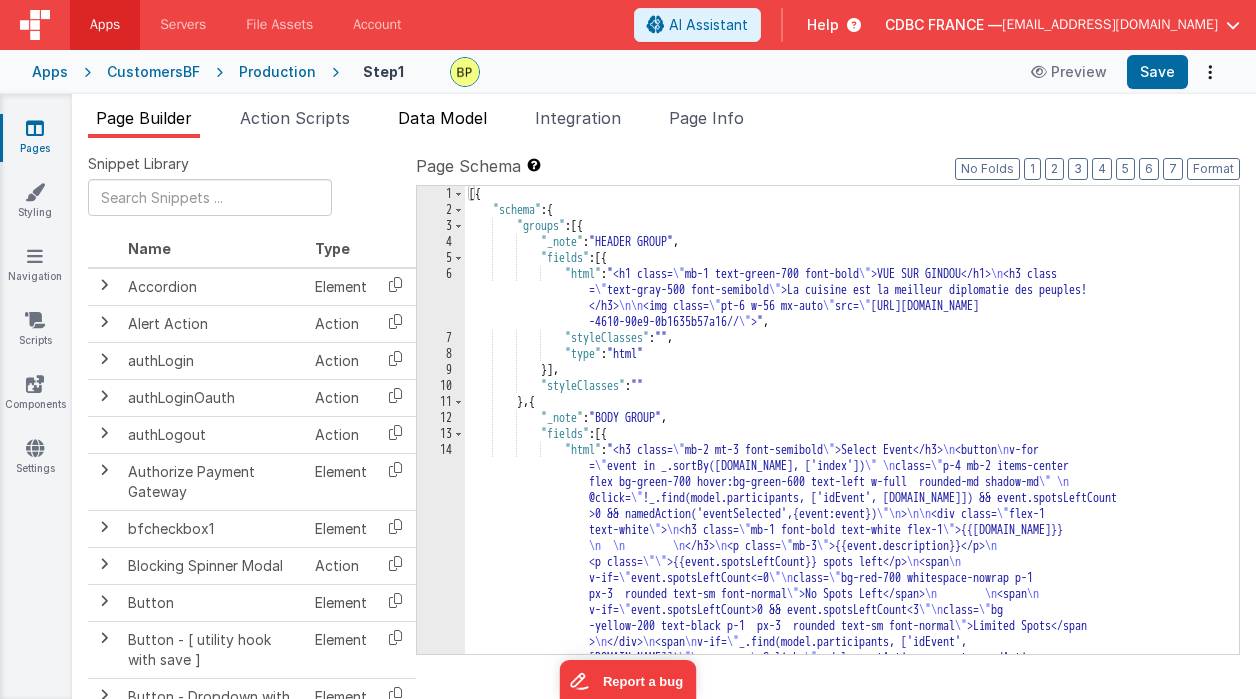 click on "Data Model" at bounding box center (442, 118) 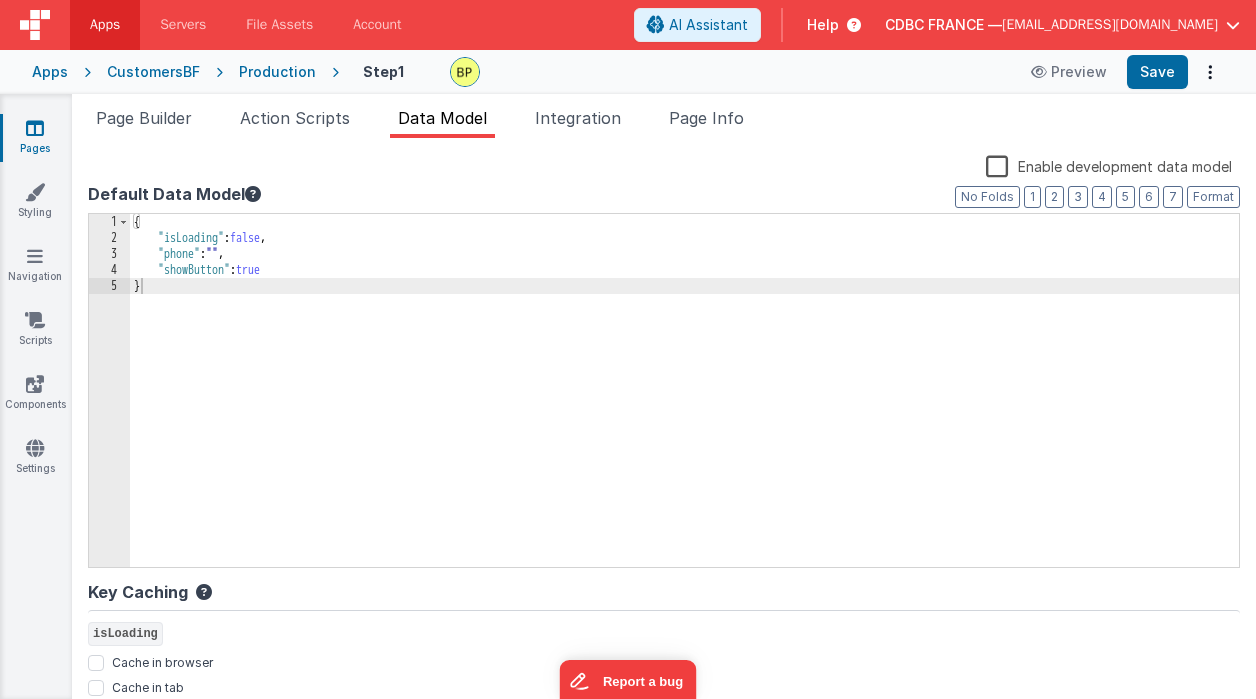click on "{      "isLoading" :  false ,      "phone" :  "" ,      "showButton" :  true }" at bounding box center (684, 406) 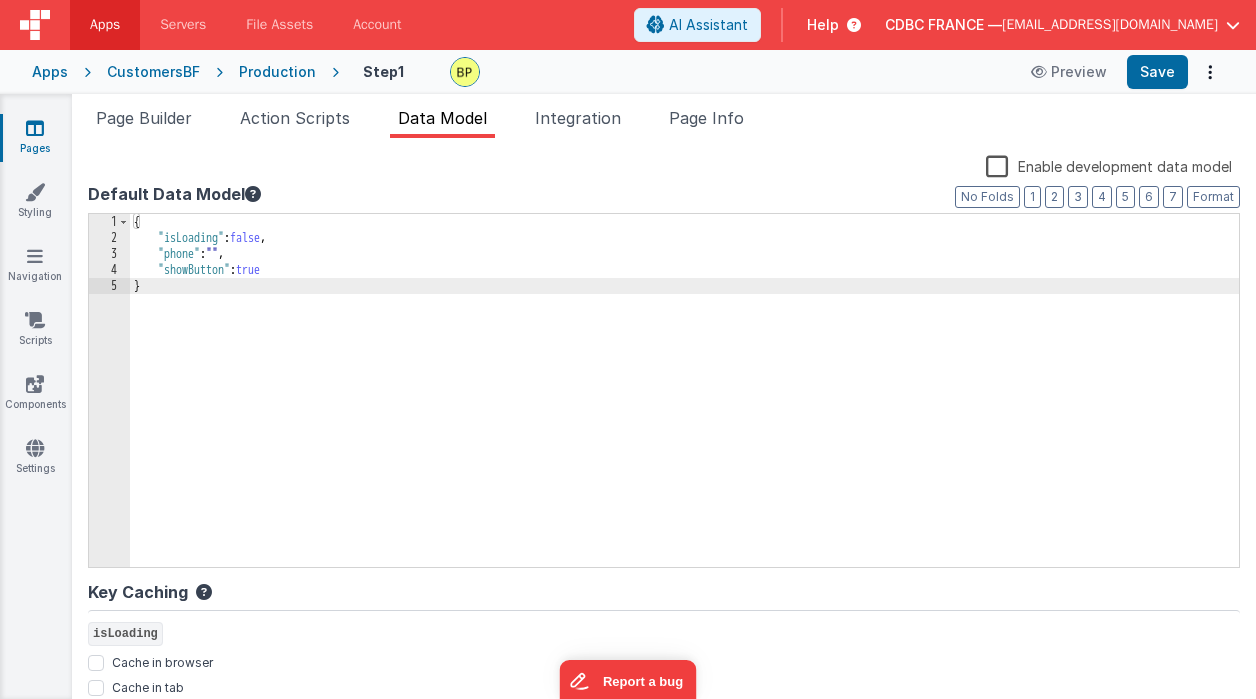 type 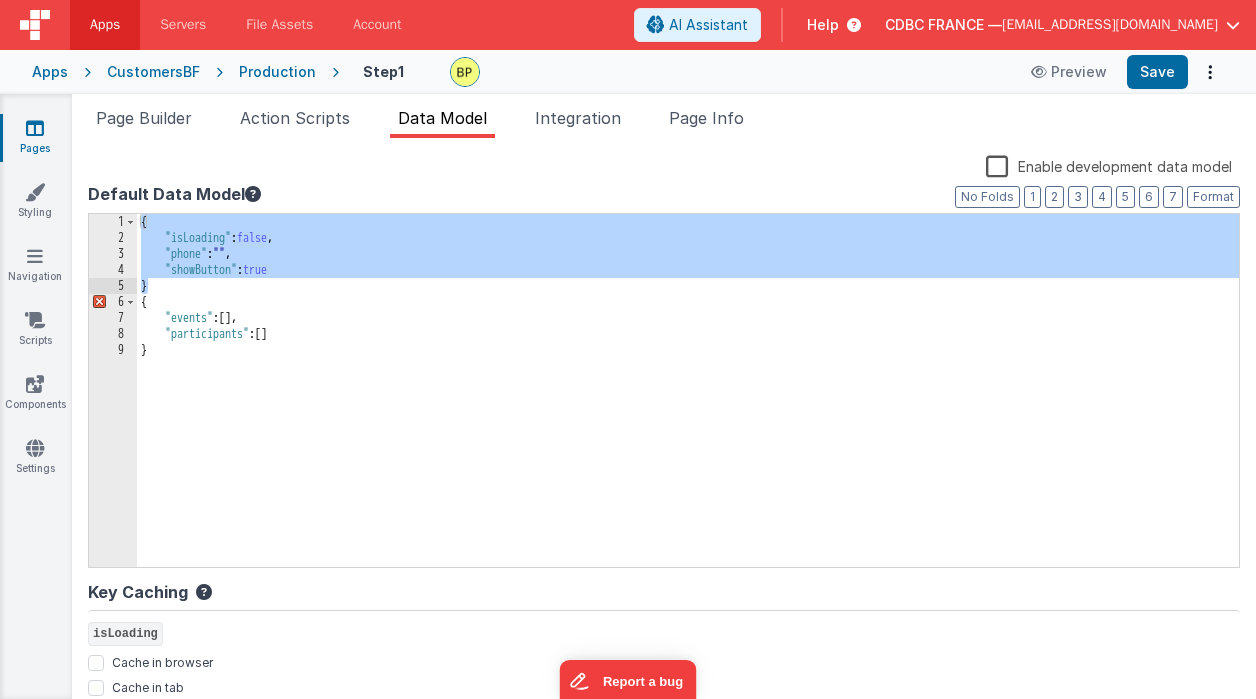 drag, startPoint x: 140, startPoint y: 222, endPoint x: 349, endPoint y: 283, distance: 217.72 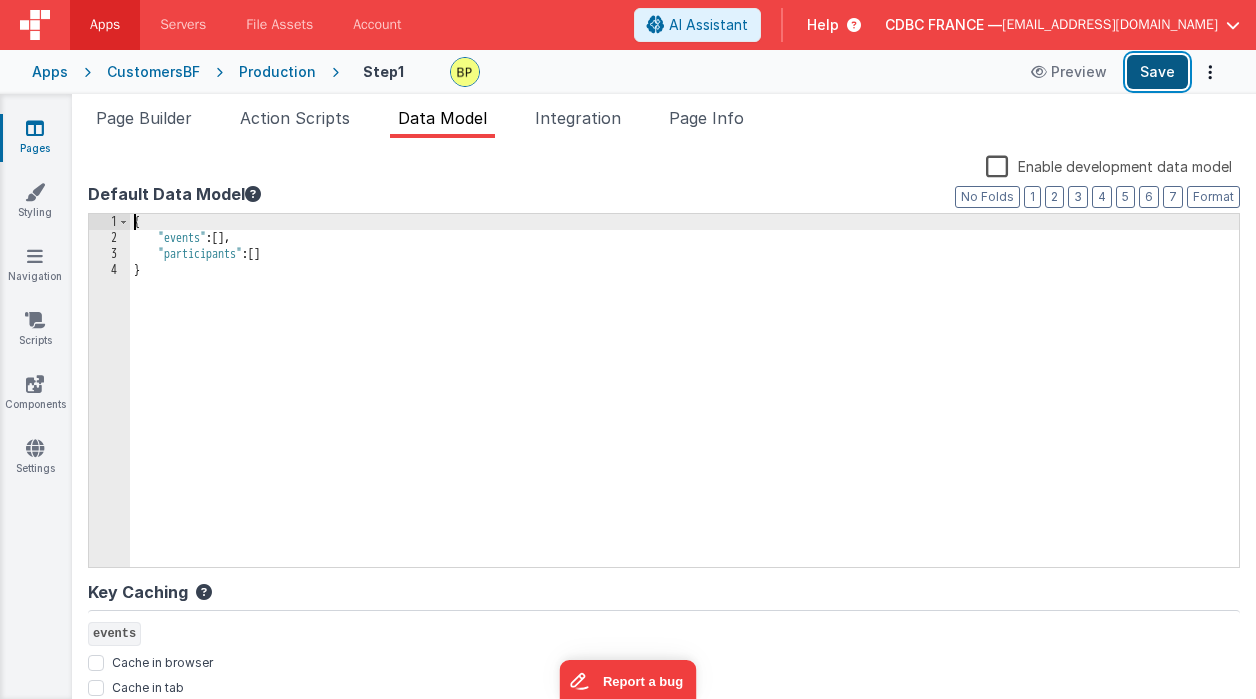 click on "Save" at bounding box center [1157, 72] 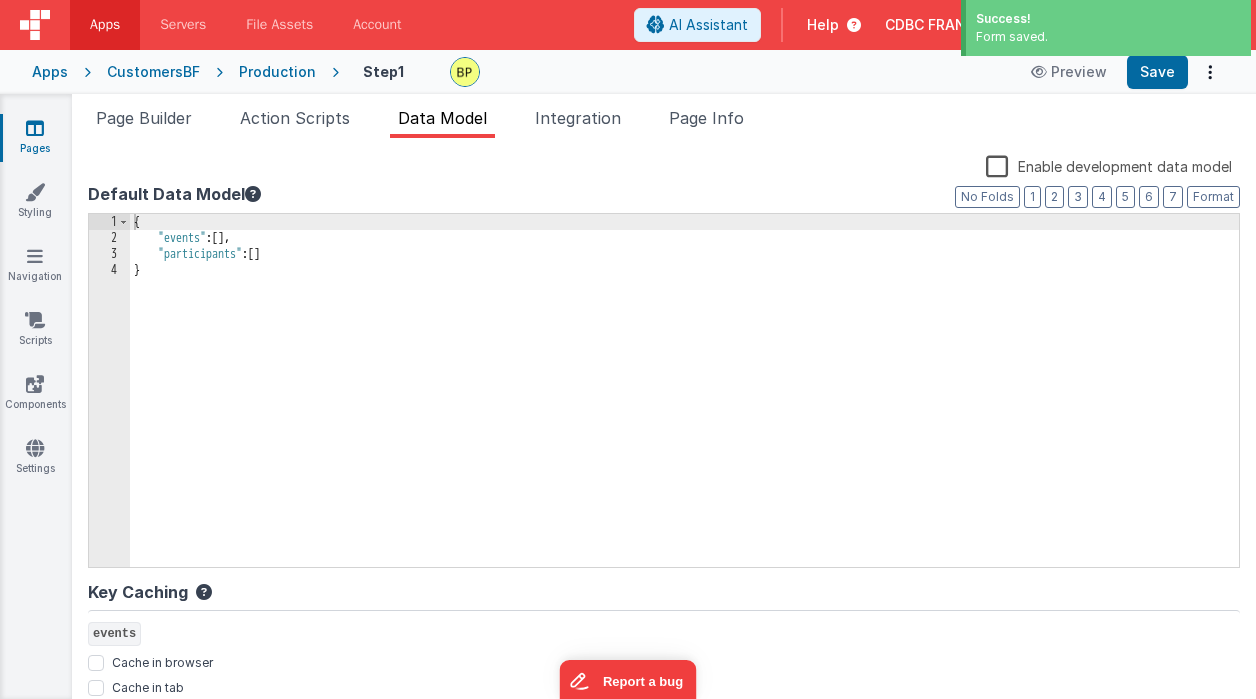 click on "Enable development data model" at bounding box center [1109, 165] 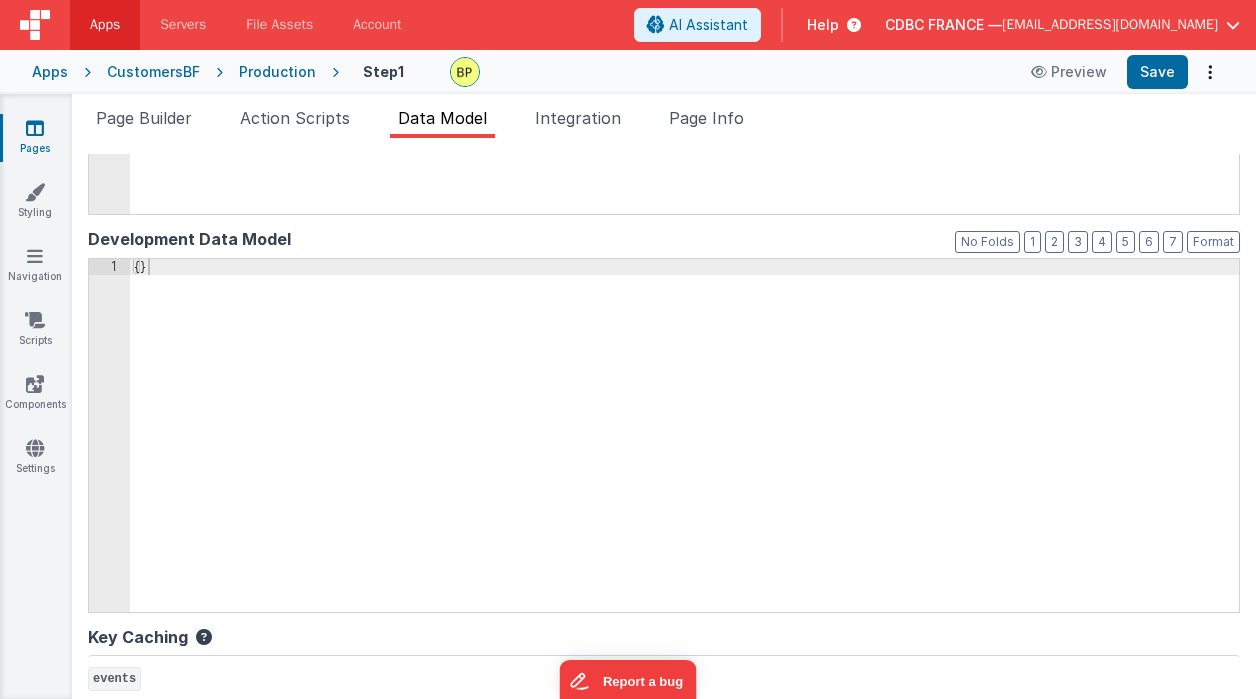 scroll, scrollTop: 0, scrollLeft: 0, axis: both 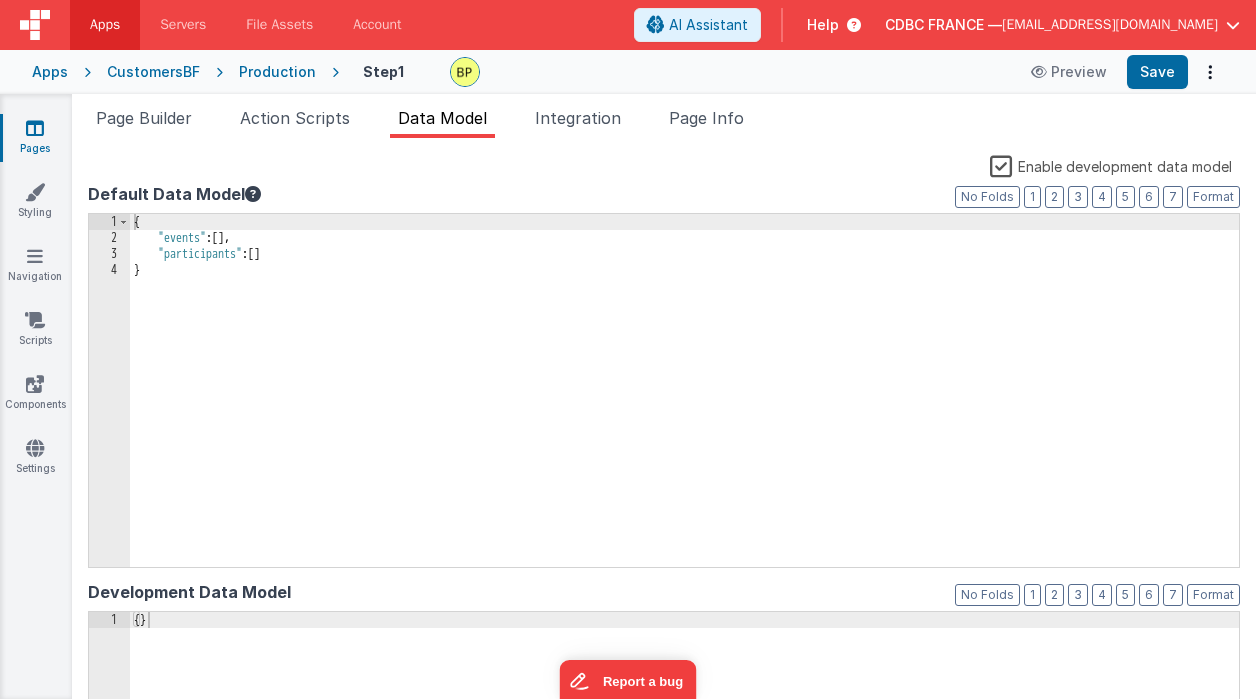 drag, startPoint x: 992, startPoint y: 165, endPoint x: 1056, endPoint y: 112, distance: 83.09633 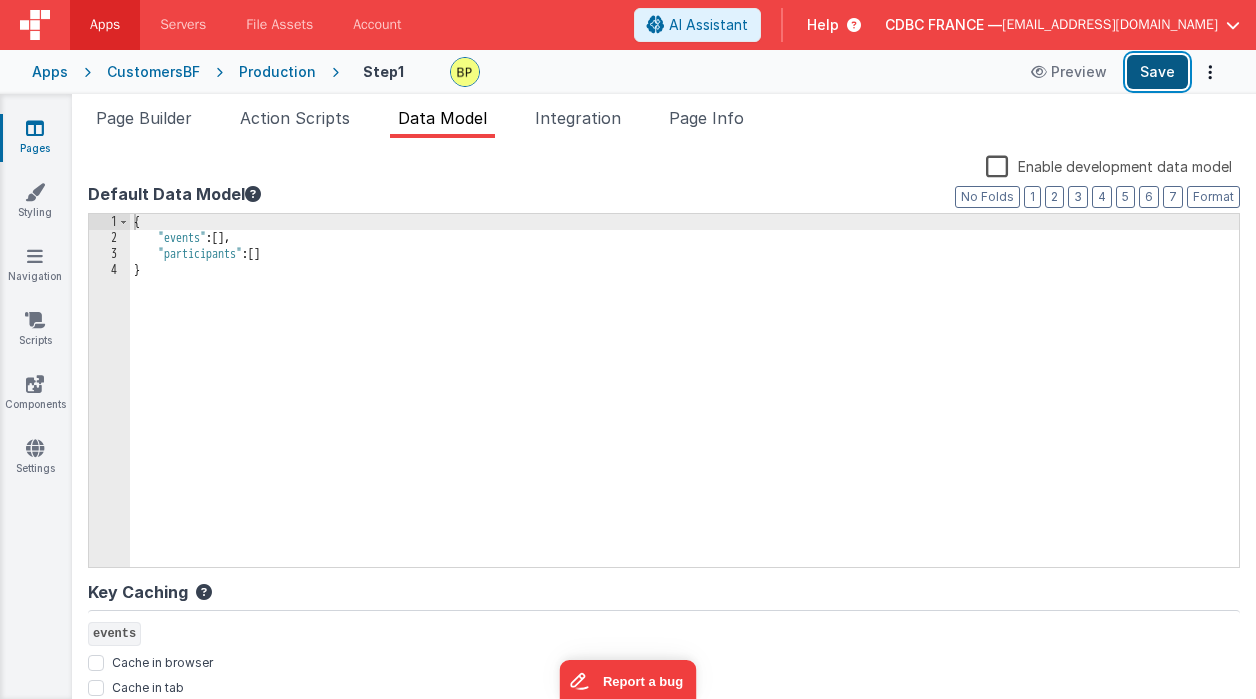 click on "Save" at bounding box center (1157, 72) 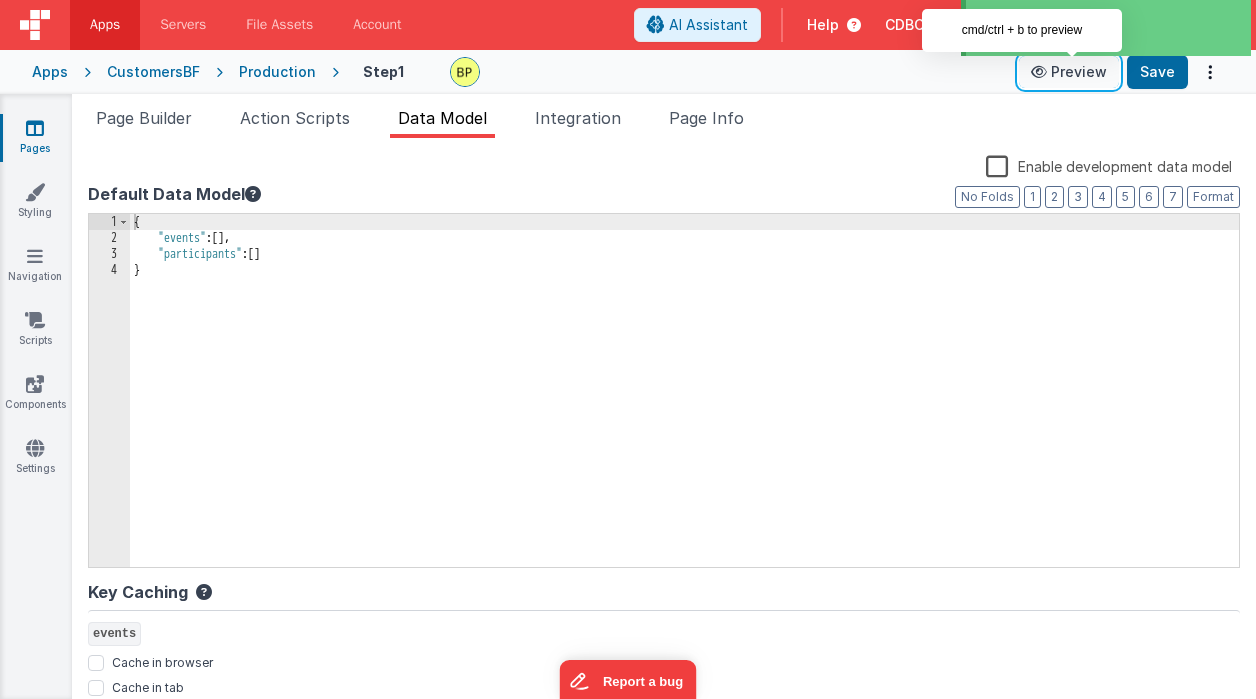 click on "Preview" at bounding box center (1069, 72) 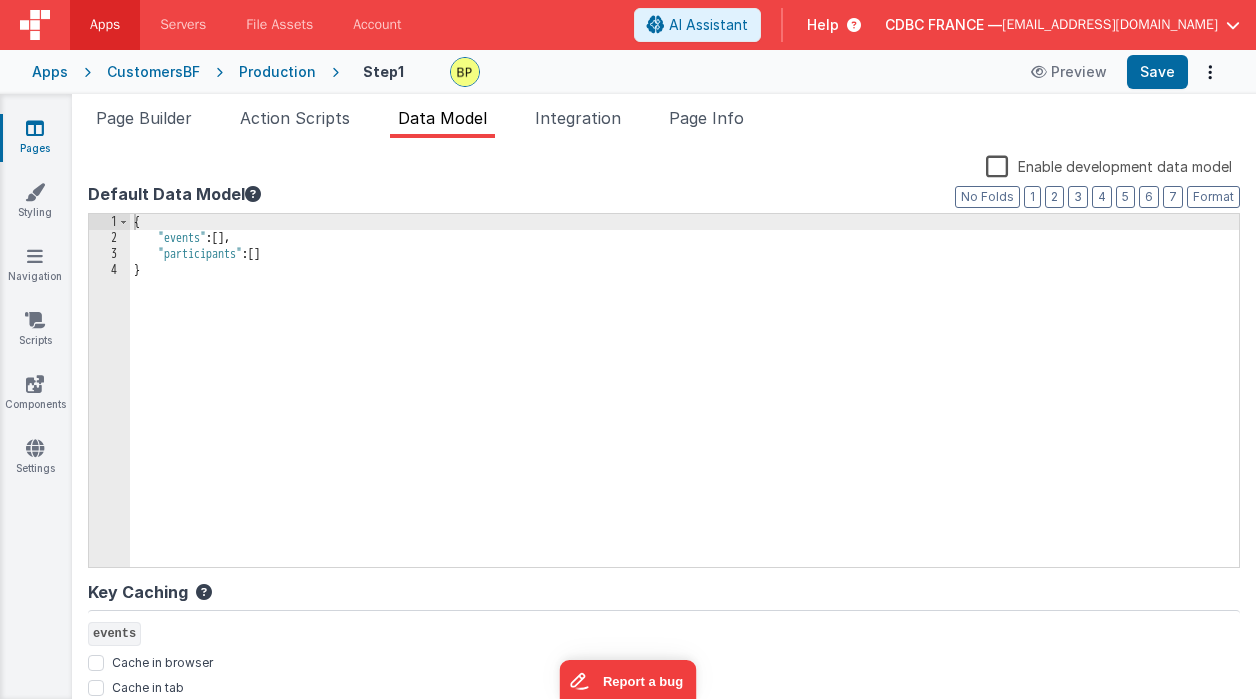 drag, startPoint x: 711, startPoint y: 115, endPoint x: 592, endPoint y: 169, distance: 130.679 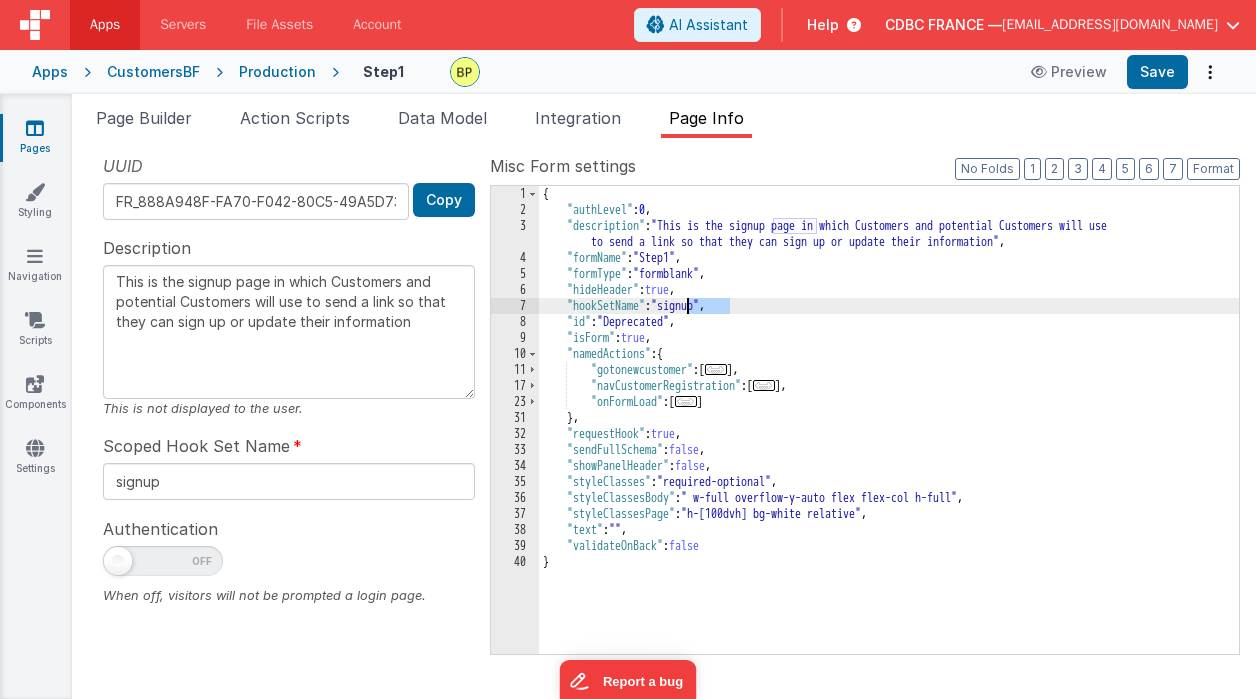 drag, startPoint x: 733, startPoint y: 303, endPoint x: 699, endPoint y: 310, distance: 34.713108 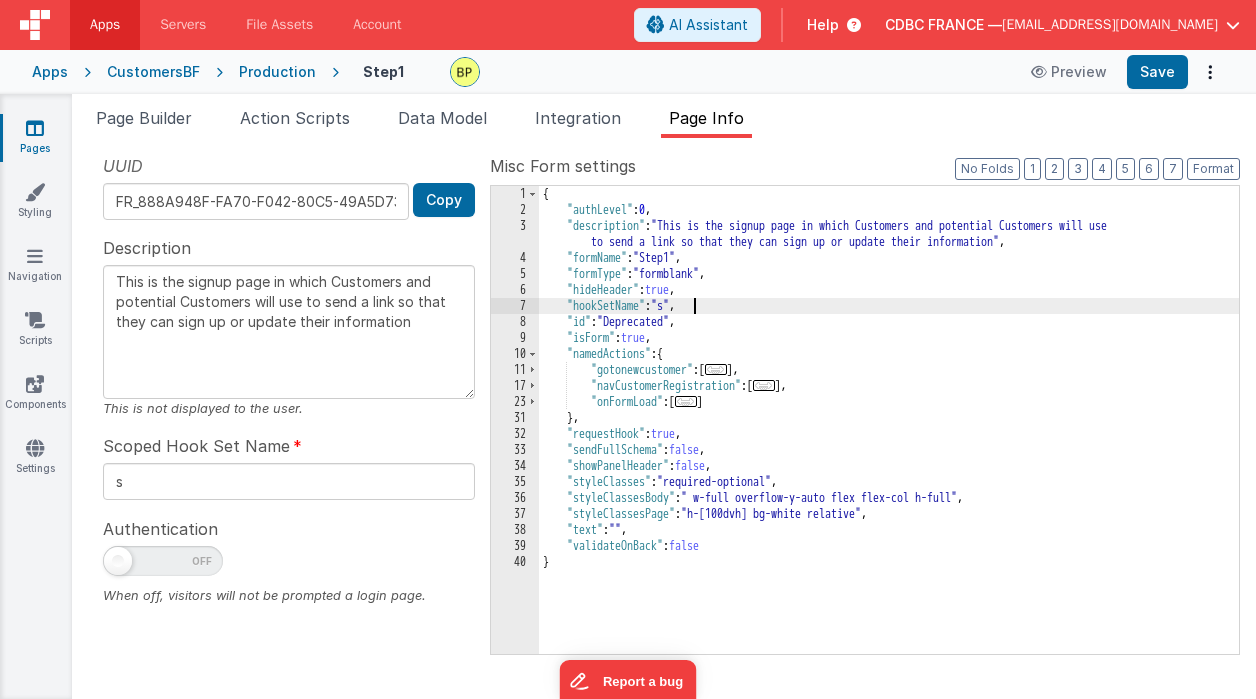 type on "st" 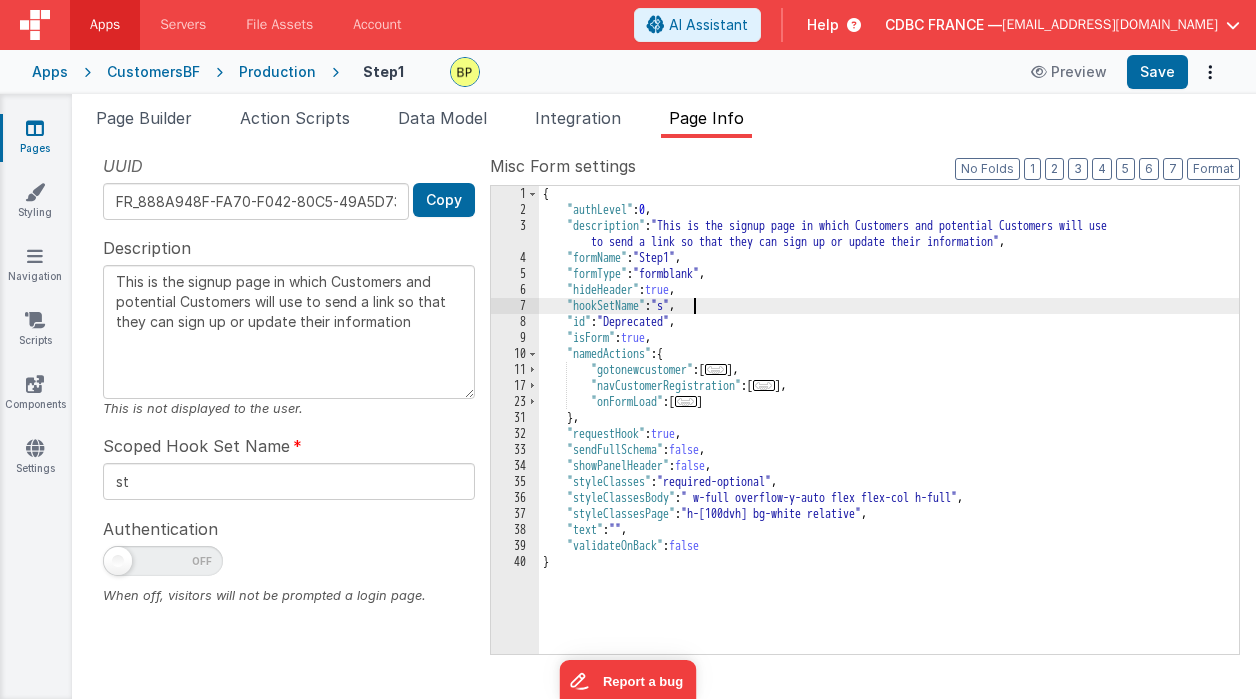 type on "ste" 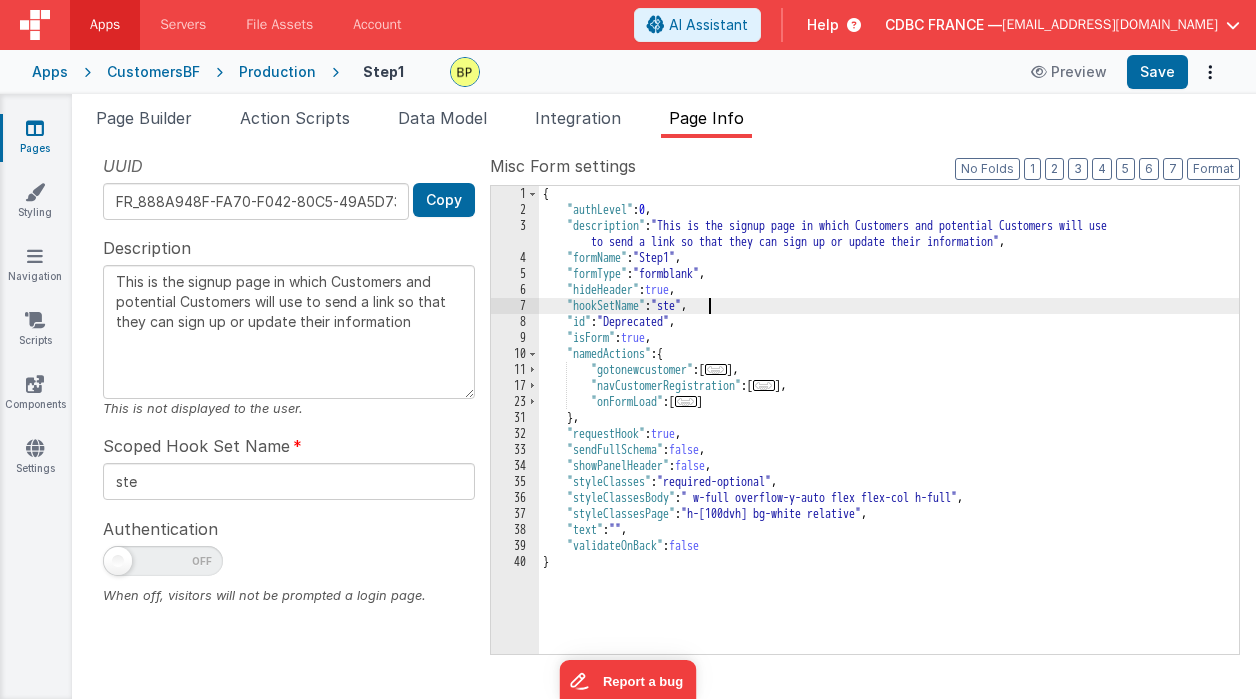 type on "step" 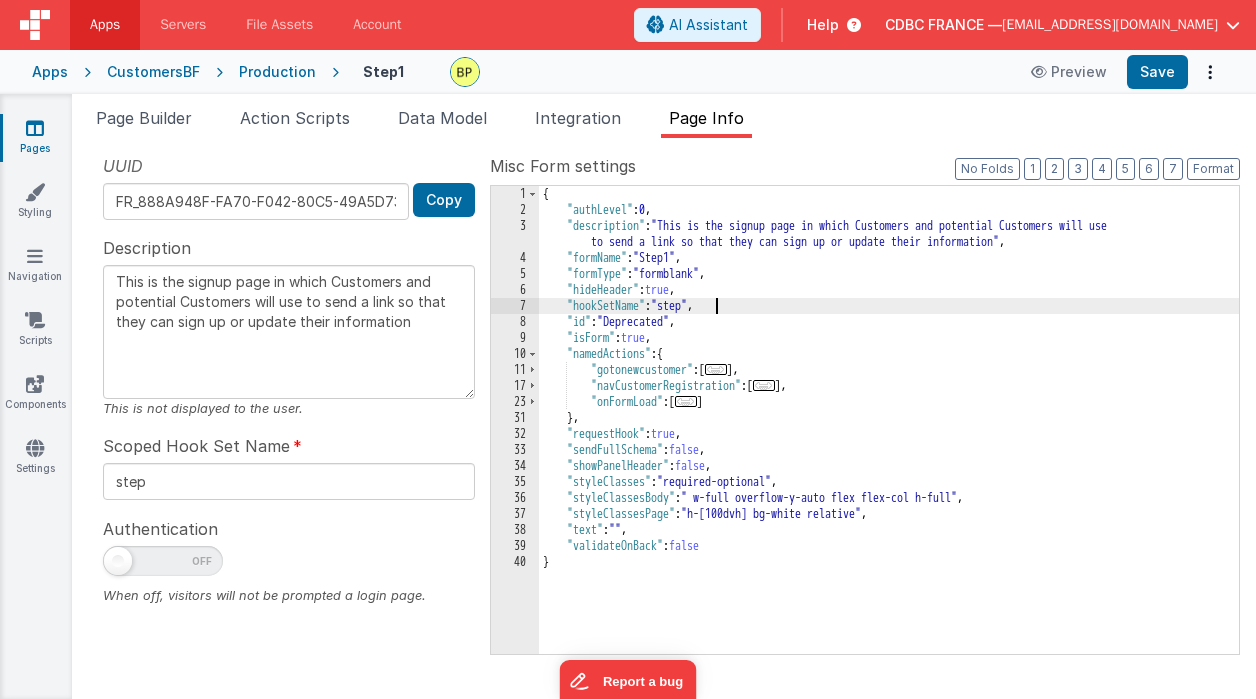 type on "step1" 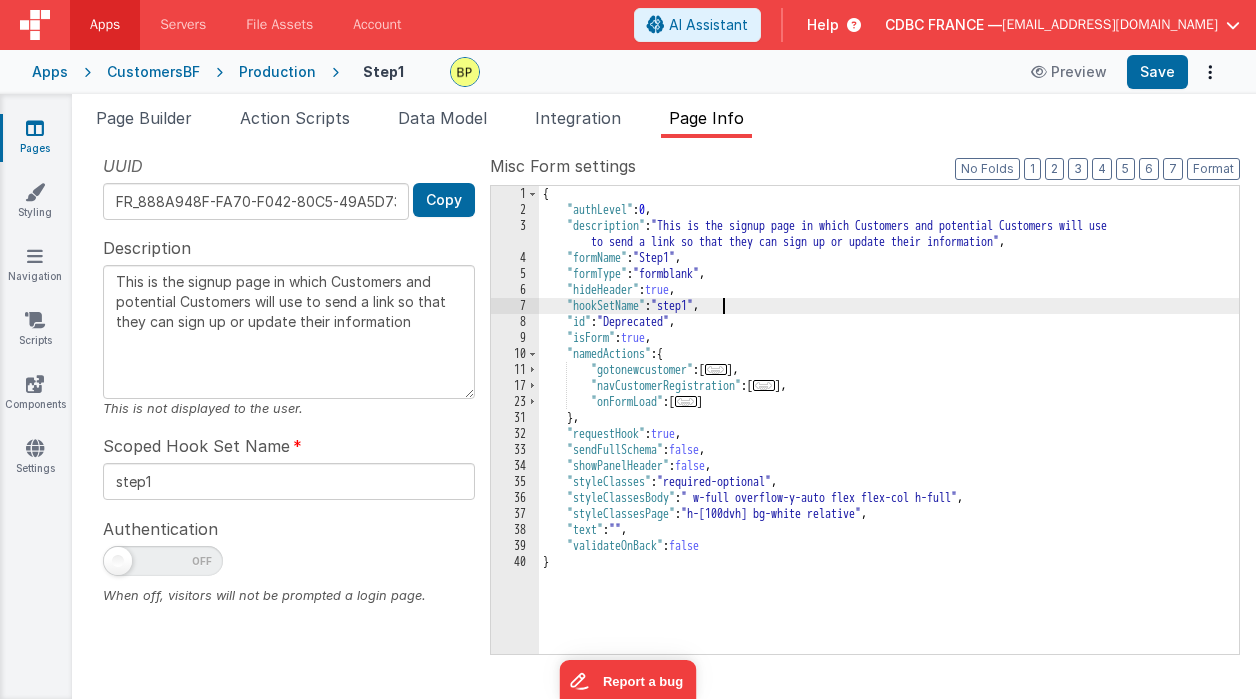 click on "{      "authLevel" :  0 ,      "description" :  "This is the signup page in which Customers and potential Customers will use           to send a link so that they can sign up or update their information" ,      "formName" :  "Step1" ,      "formType" :  "formblank" ,      "hideHeader" :  true ,      "hookSetName" :  "step1" ,      "id" :  "Deprecated" ,      "isForm" :  true ,      "namedActions" :  {           "gotonewcustomer" :  [ ... ] ,           "navCustomerRegistration" :  [ ... ] ,           "onFormLoad" :  [ ... ]      } ,      "requestHook" :  true ,      "sendFullSchema" :  false ,      "showPanelHeader" :  false ,      "styleClasses" :  "required-optional" ,      "styleClassesBody" :  " w-full overflow-y-auto flex flex-col h-full" ,      "styleClassesPage" :  "h-[100dvh] bg-white relative" ,      "text" :  "" ,      "validateOnBack" :  false }" at bounding box center (889, 436) 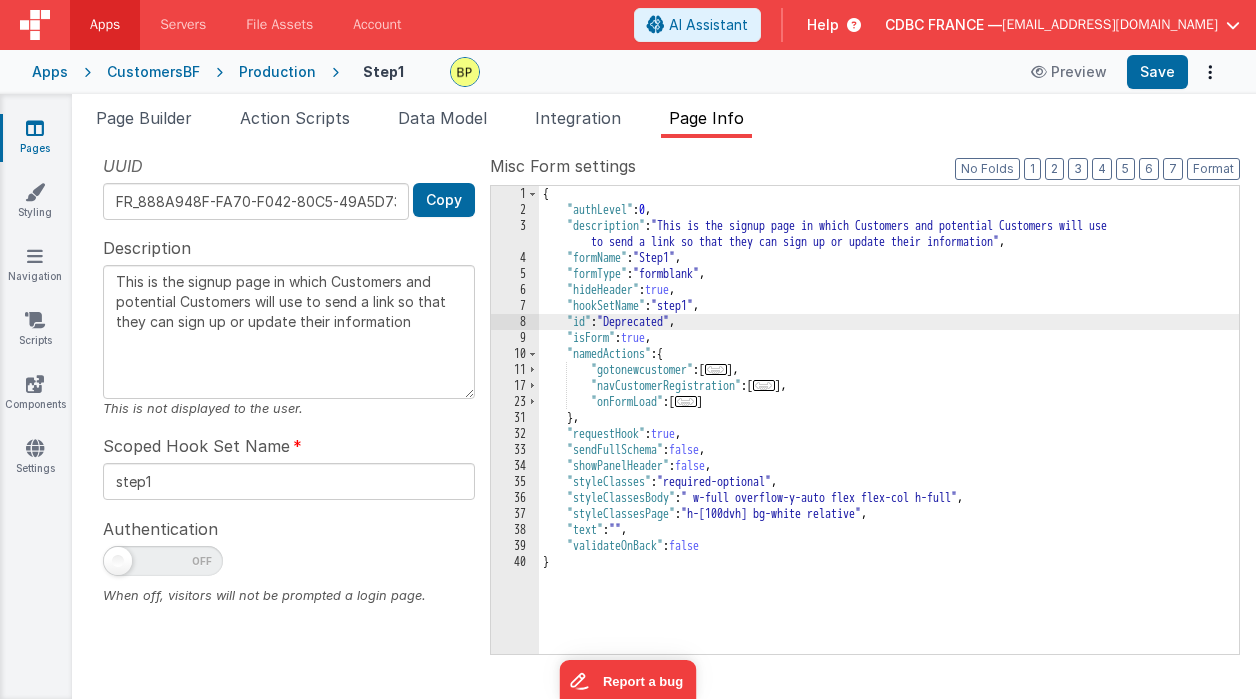 click on "..." at bounding box center (716, 369) 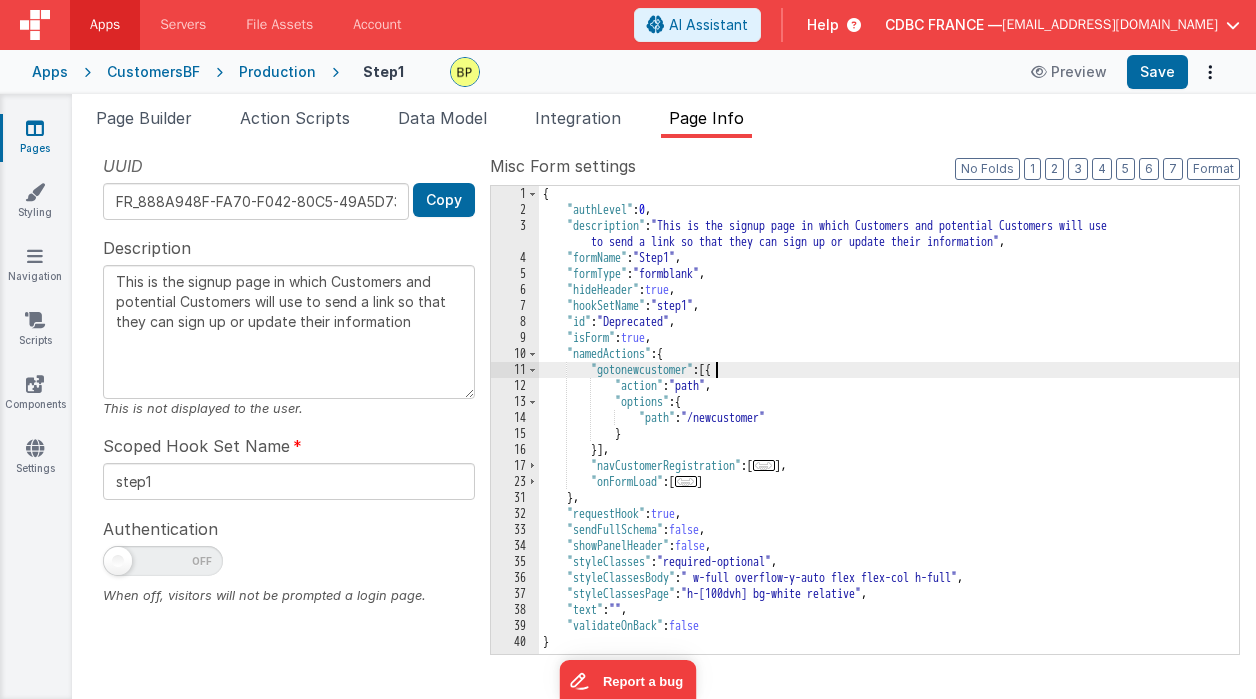 click on "{      "authLevel" :  0 ,      "description" :  "This is the signup page in which Customers and potential Customers will use           to send a link so that they can sign up or update their information" ,      "formName" :  "Step1" ,      "formType" :  "formblank" ,      "hideHeader" :  true ,      "hookSetName" :  "step1" ,      "id" :  "Deprecated" ,      "isForm" :  true ,      "namedActions" :  {           "gotonewcustomer" :  [{                "action" :  "path" ,                "options" :  {                     "path" :  "/newcustomer"                }           }] ,           "navCustomerRegistration" :  [ ... ] ,           "onFormLoad" :  [ ... ]      } ,      "requestHook" :  true ,      "sendFullSchema" :  false ,      "showPanelHeader" :  false ,      "styleClasses" :  "required-optional" ,      "styleClassesBody" :  " w-full overflow-y-auto flex flex-col h-full" ,      "styleClassesPage" :  "h-[100dvh] bg-white relative" ,      "text" :  "" ,      "validateOnBack" :  false }" at bounding box center (889, 436) 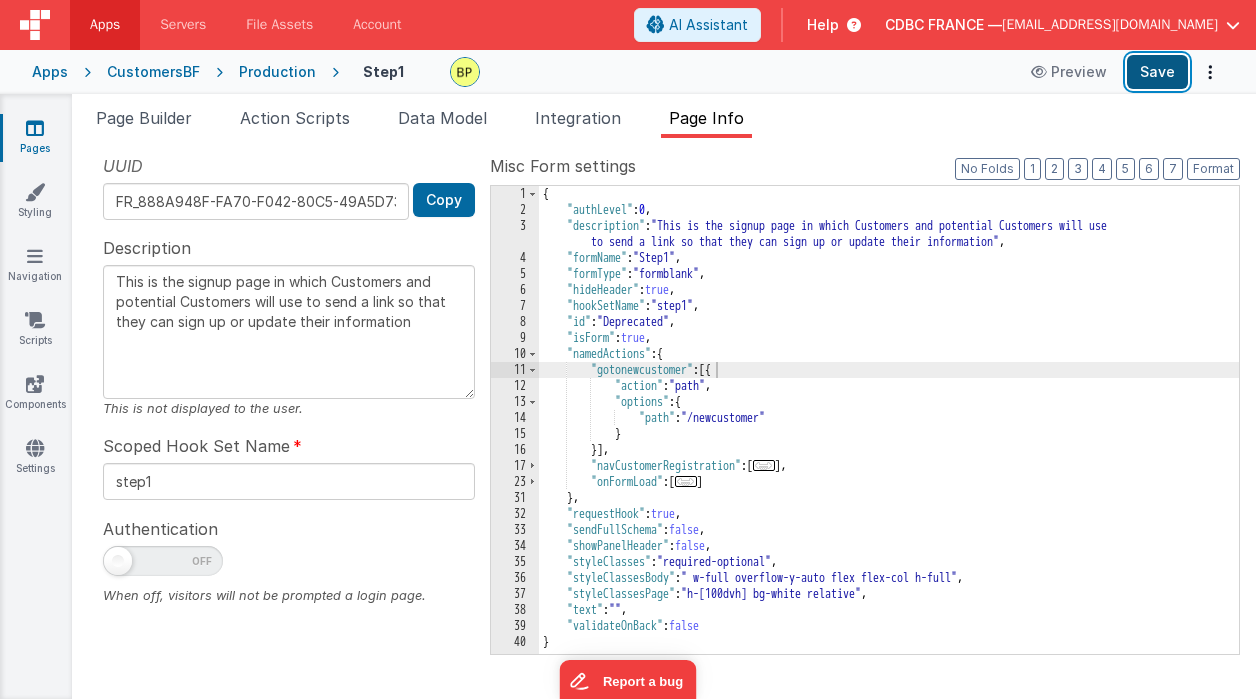 click on "Save" at bounding box center (1157, 72) 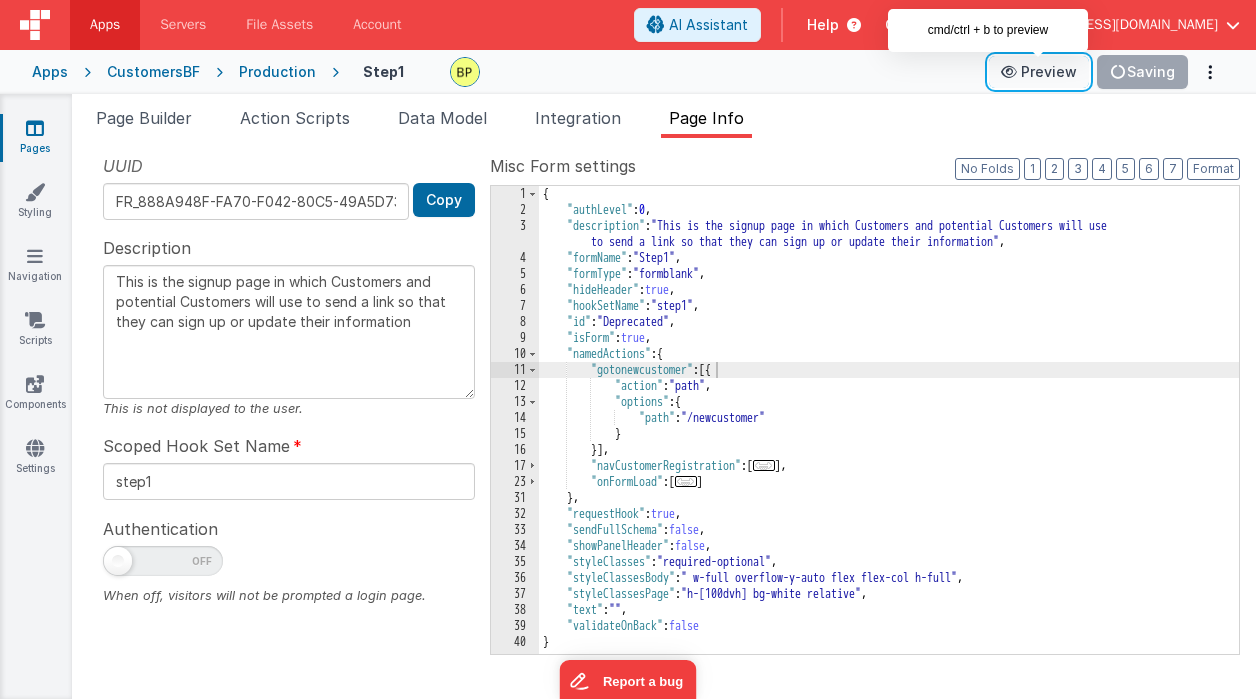 click on "Preview" at bounding box center (1039, 72) 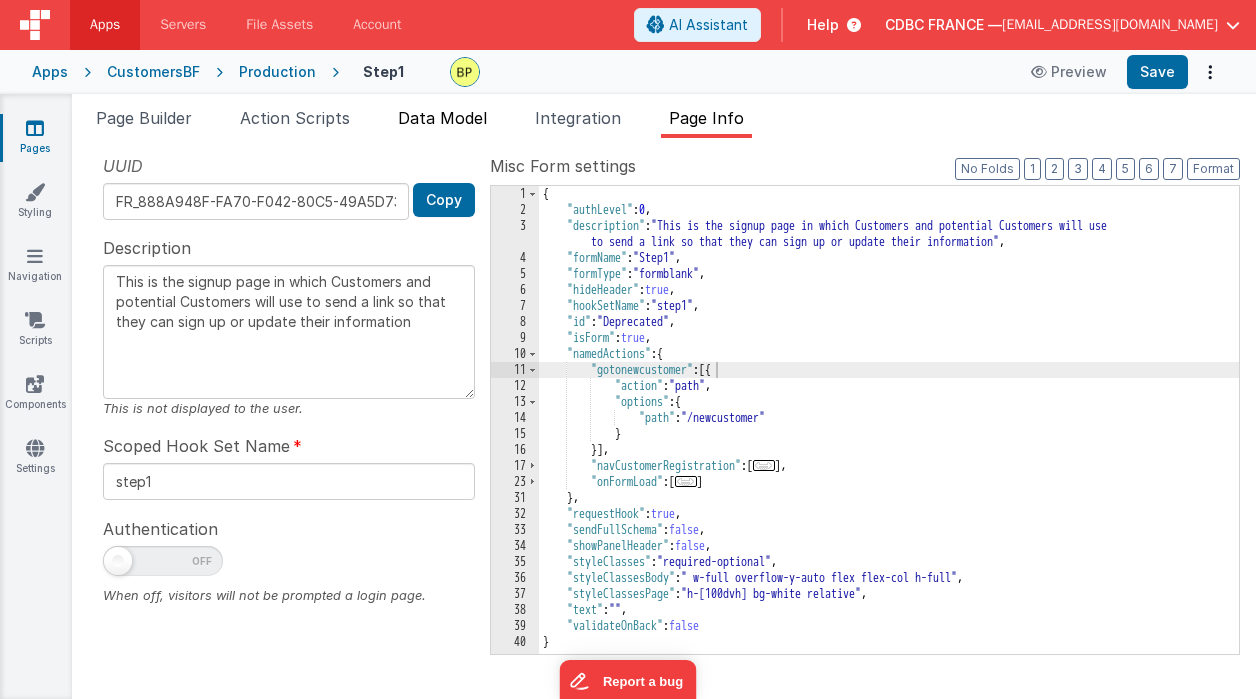 click on "Data Model" at bounding box center [442, 118] 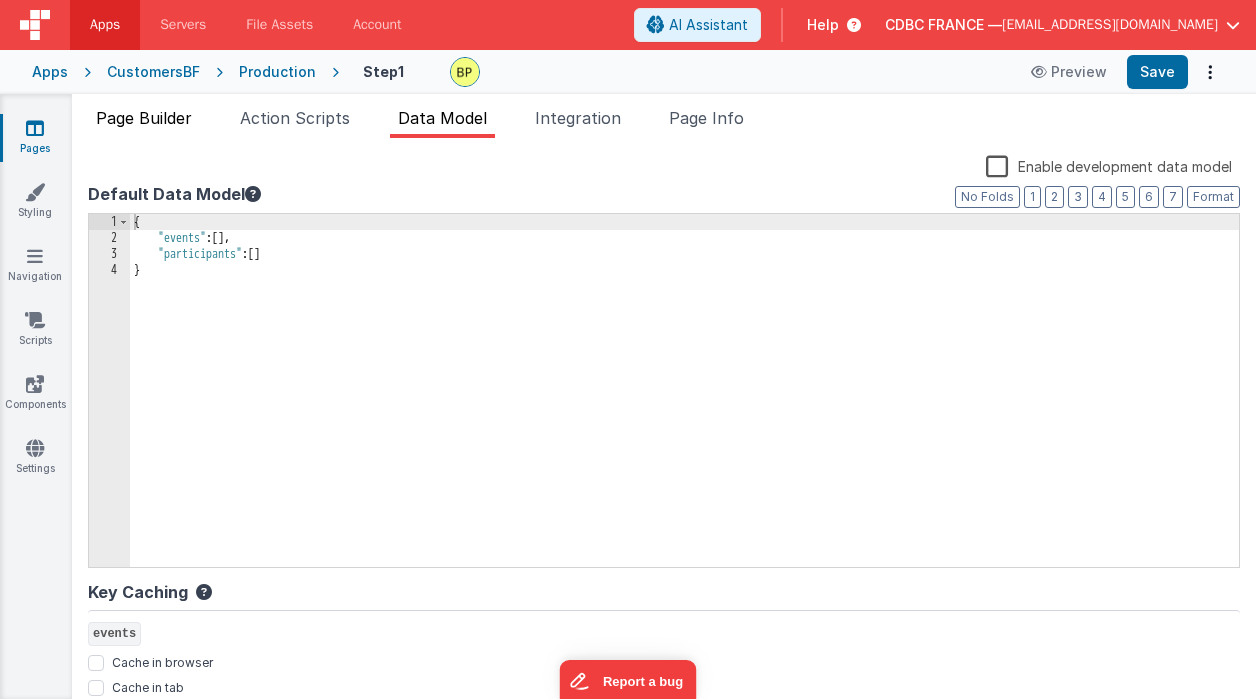 click on "Page Builder" at bounding box center (144, 118) 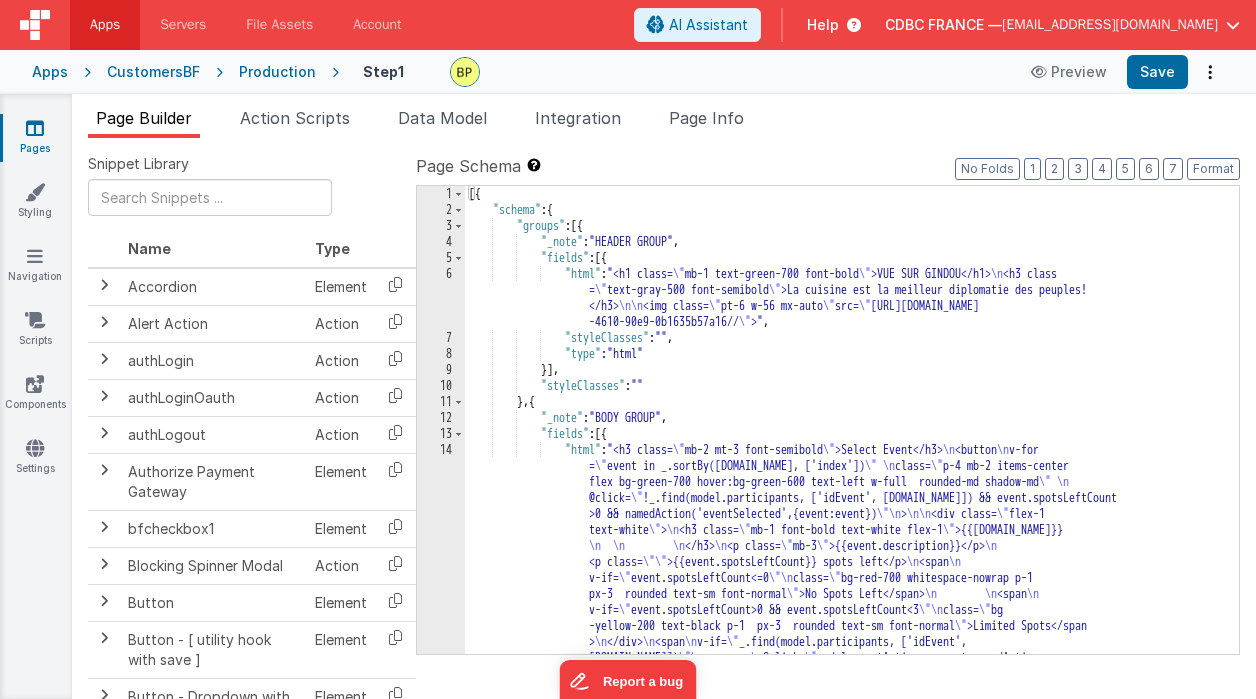click on "14" at bounding box center (441, 594) 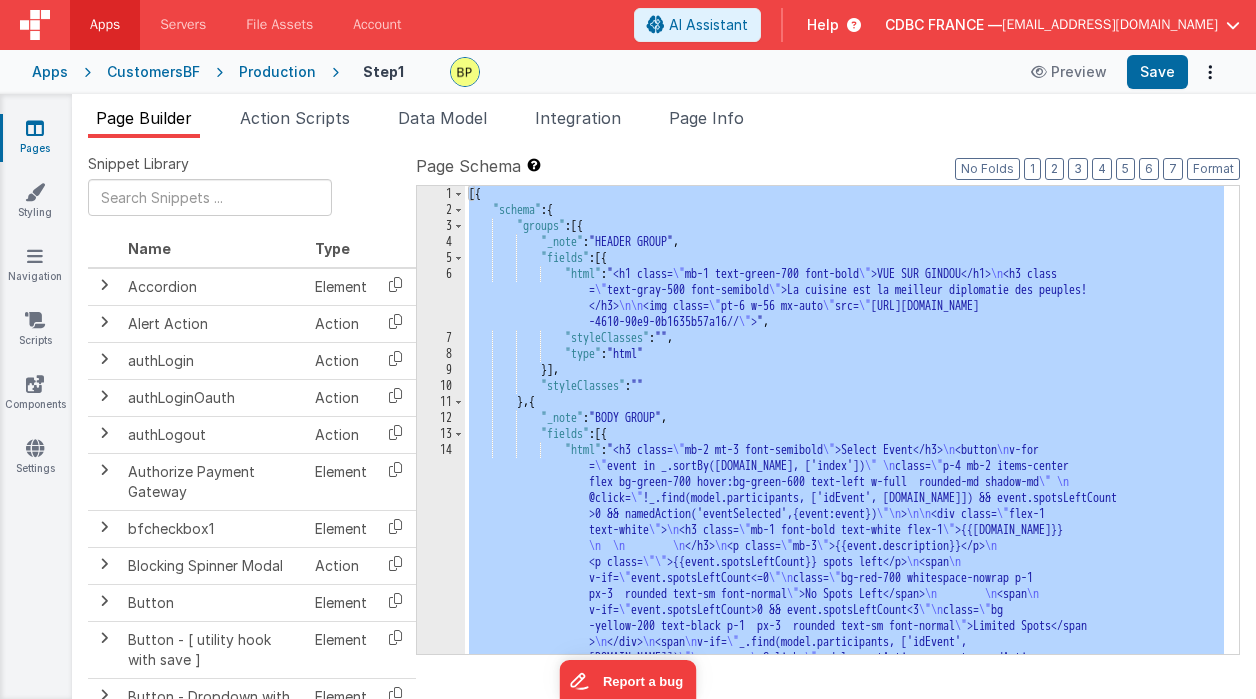click on "14" at bounding box center (441, 594) 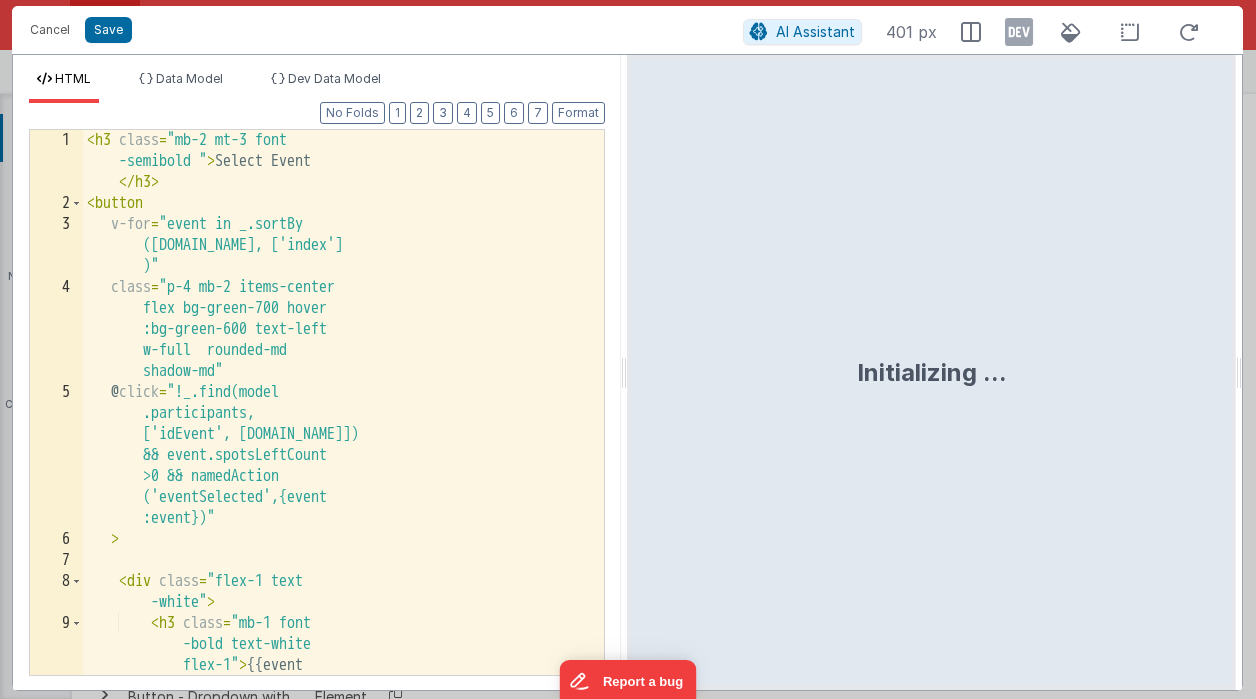 click on "HTML
Data Model
Dev Data Model
Format
7
6
5
4
3
2
1
No Folds
1 2 3 4 5 6 7 8 9 < h3   class = "mb-2 mt-3 font      -semibold " > Select Event      </ h3 > < button       v-for = "event in _.sortBy         ([DOMAIN_NAME], ['index']         )"       class = "p-4 mb-2 items-center          flex bg-green-700 hover         :bg-green-600 text-left          w-full  rounded-md          shadow-md"       @ click = "!_.find(model         .participants,          ['idEvent', [DOMAIN_NAME]])          && event.spotsLeftCount         >0 && namedAction         ('eventSelected',{event :event})"" at bounding box center (627, 372) 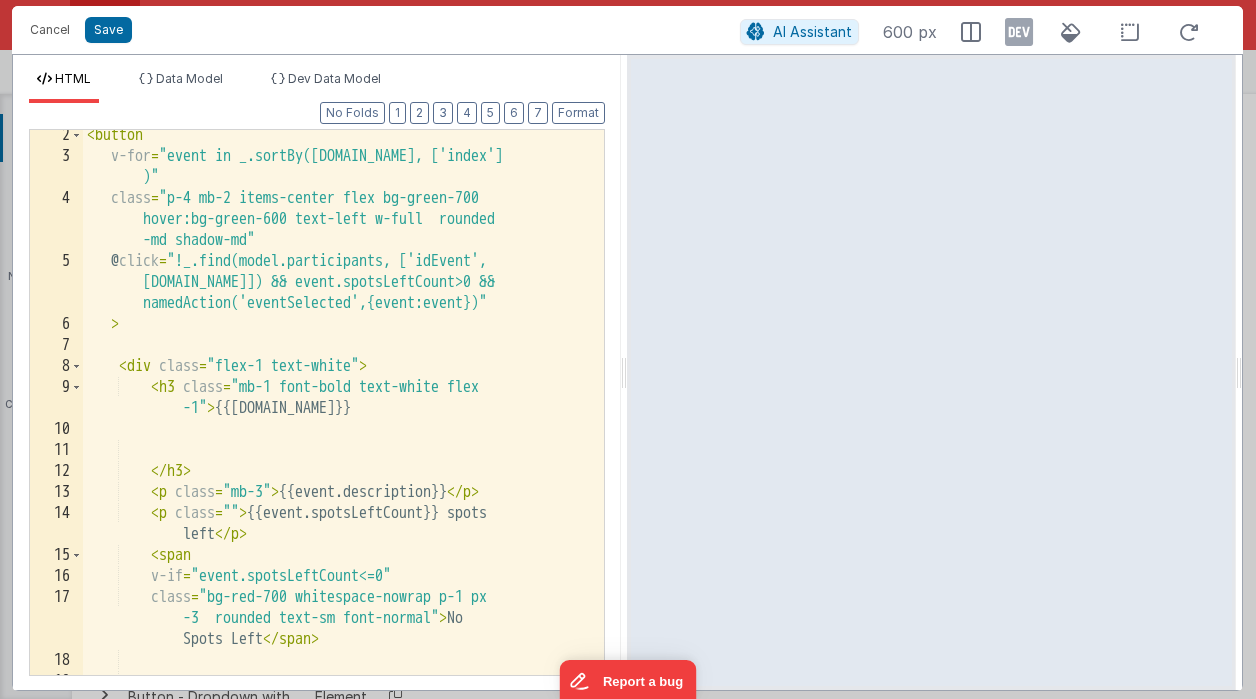 scroll, scrollTop: 0, scrollLeft: 0, axis: both 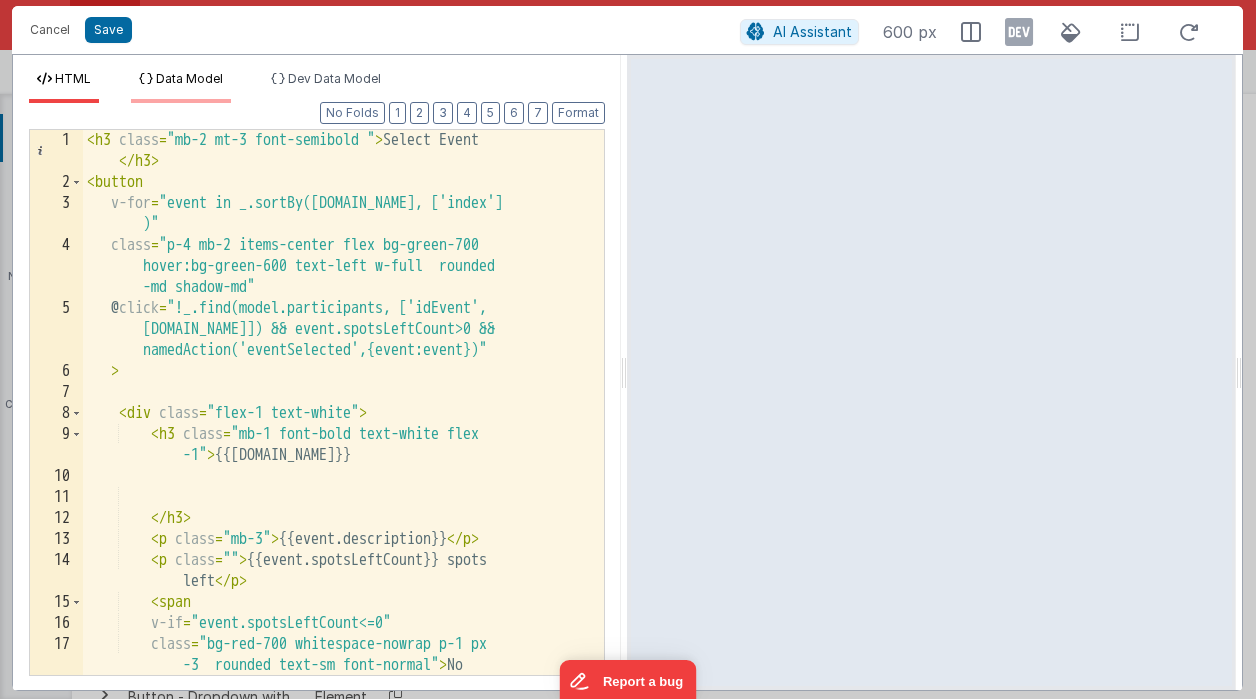 click on "Data Model" at bounding box center (189, 78) 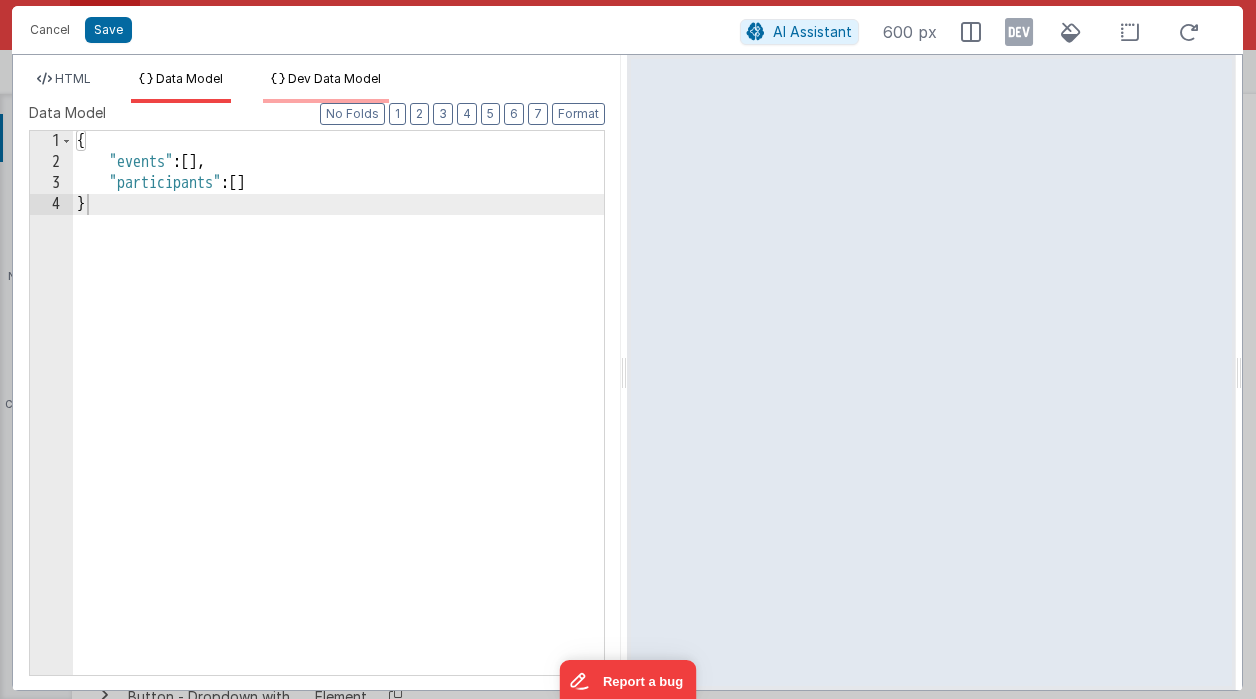 click on "Dev Data Model" at bounding box center (334, 78) 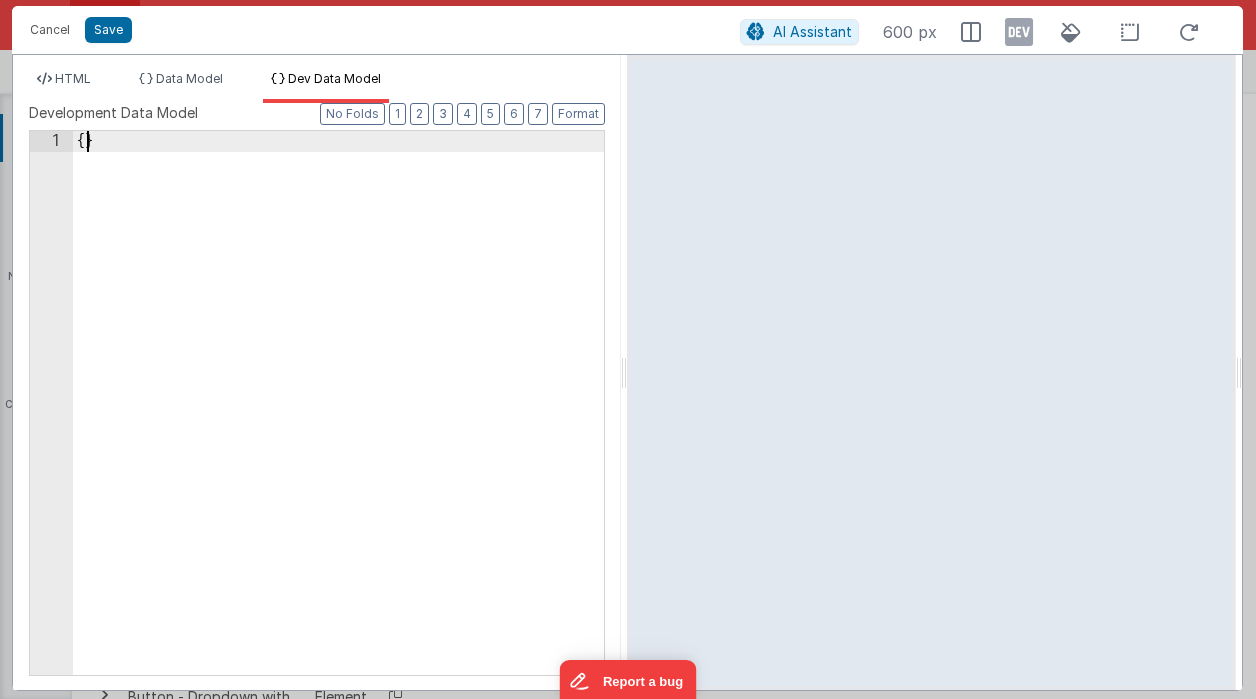 click on "{ }" at bounding box center (338, 424) 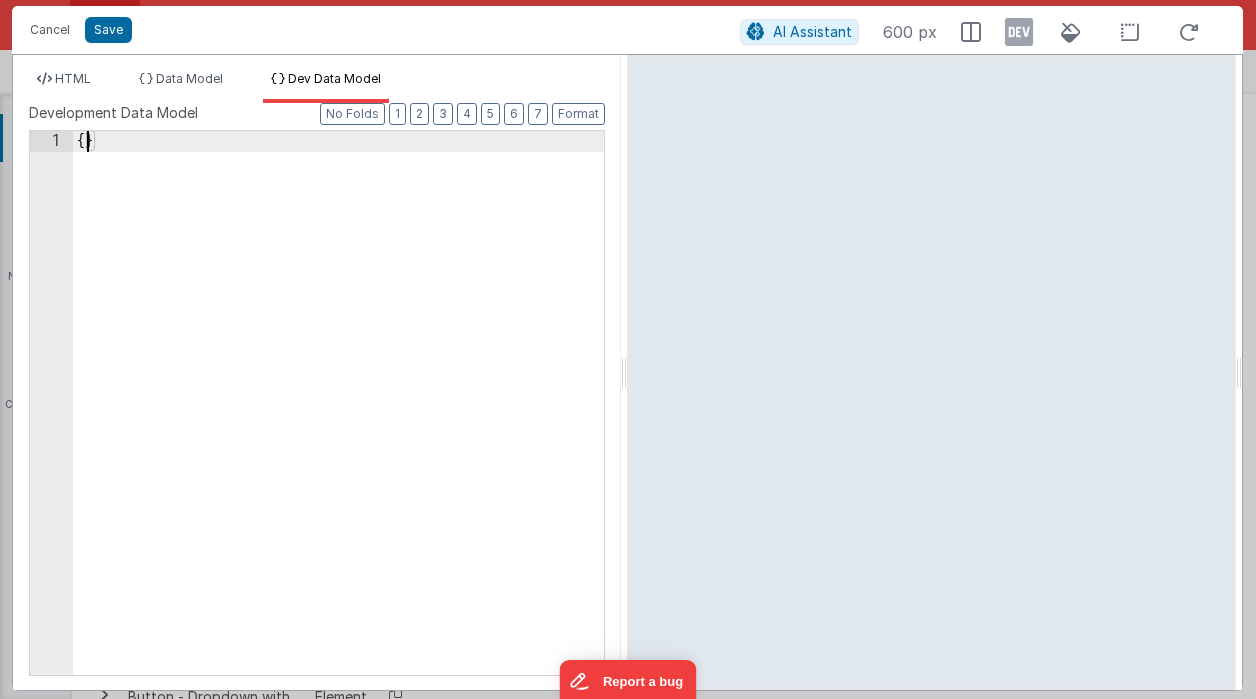 click on "{ }" at bounding box center [338, 424] 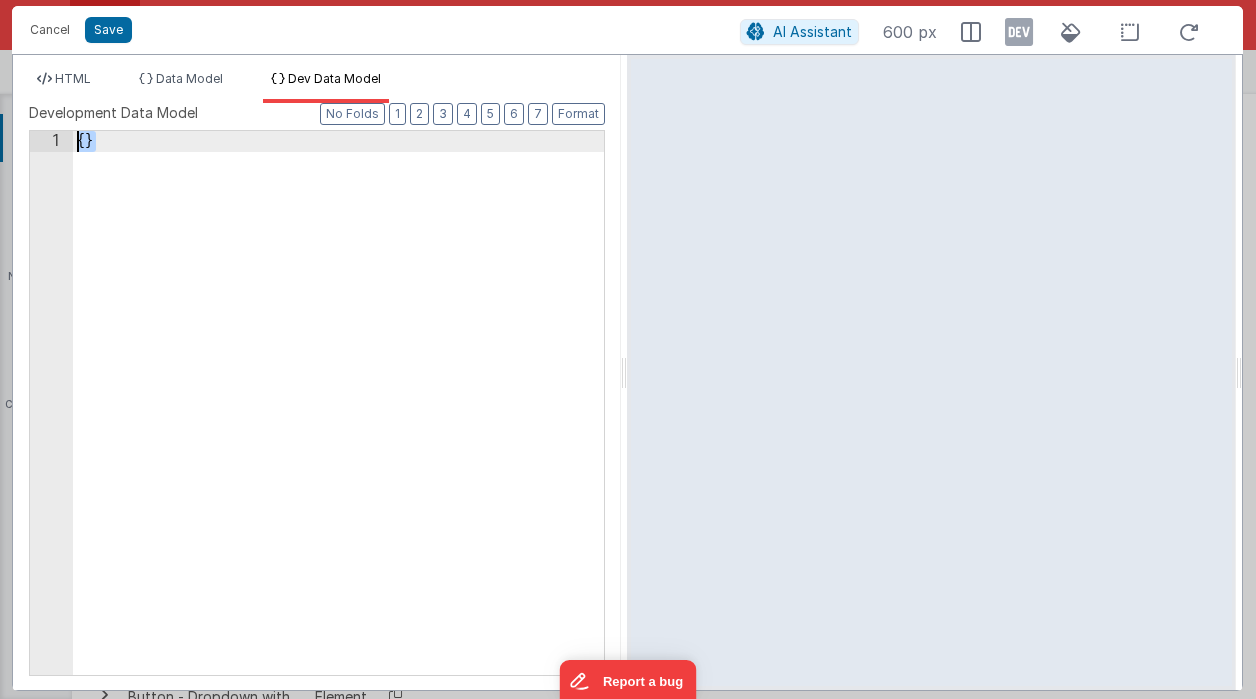 click on "1" at bounding box center [51, 141] 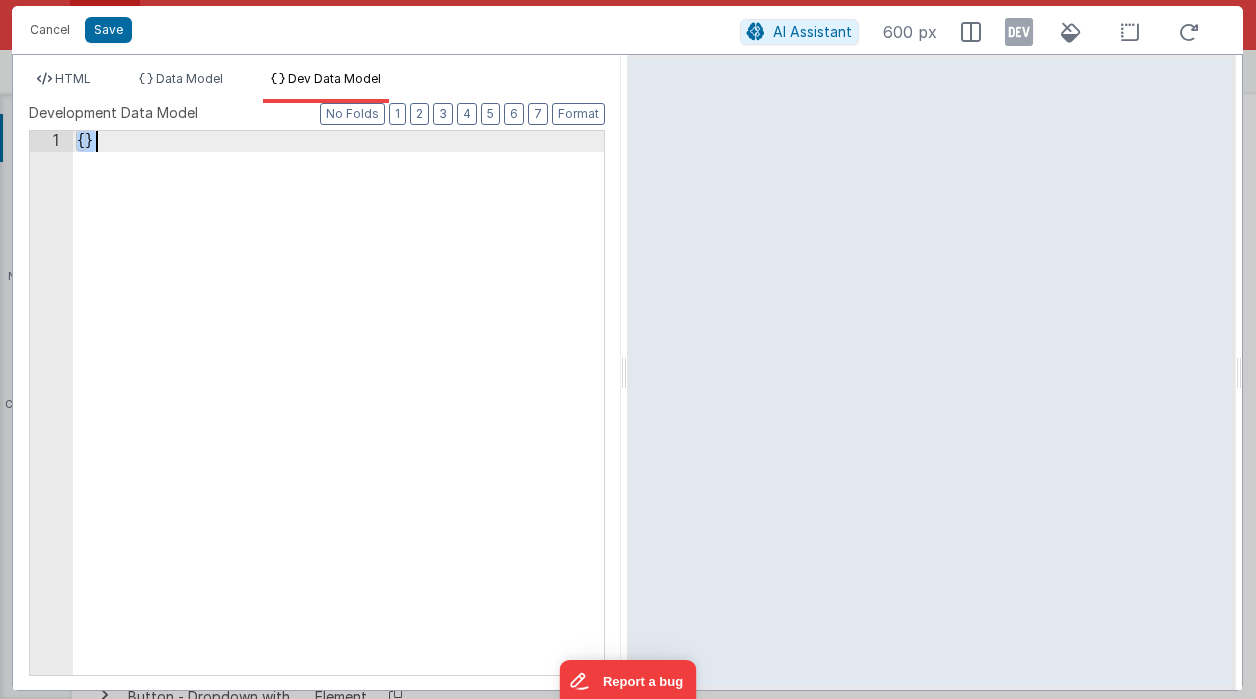 click on "1" at bounding box center [51, 141] 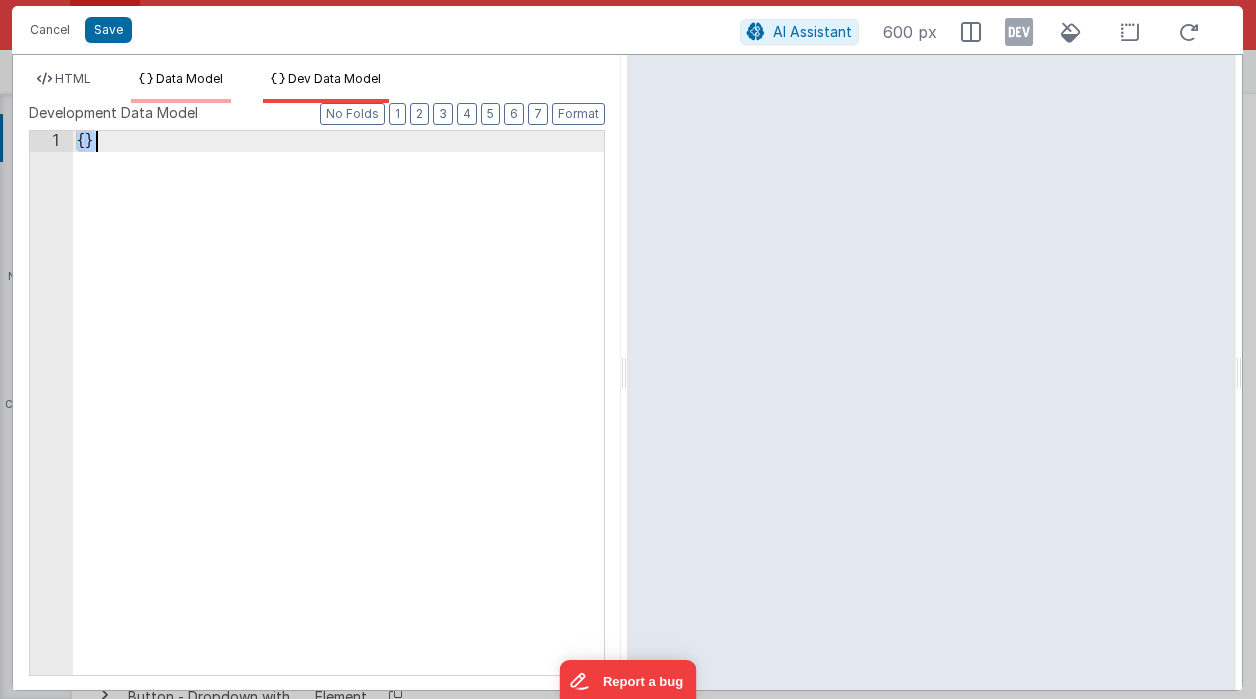click on "Data Model" at bounding box center (189, 78) 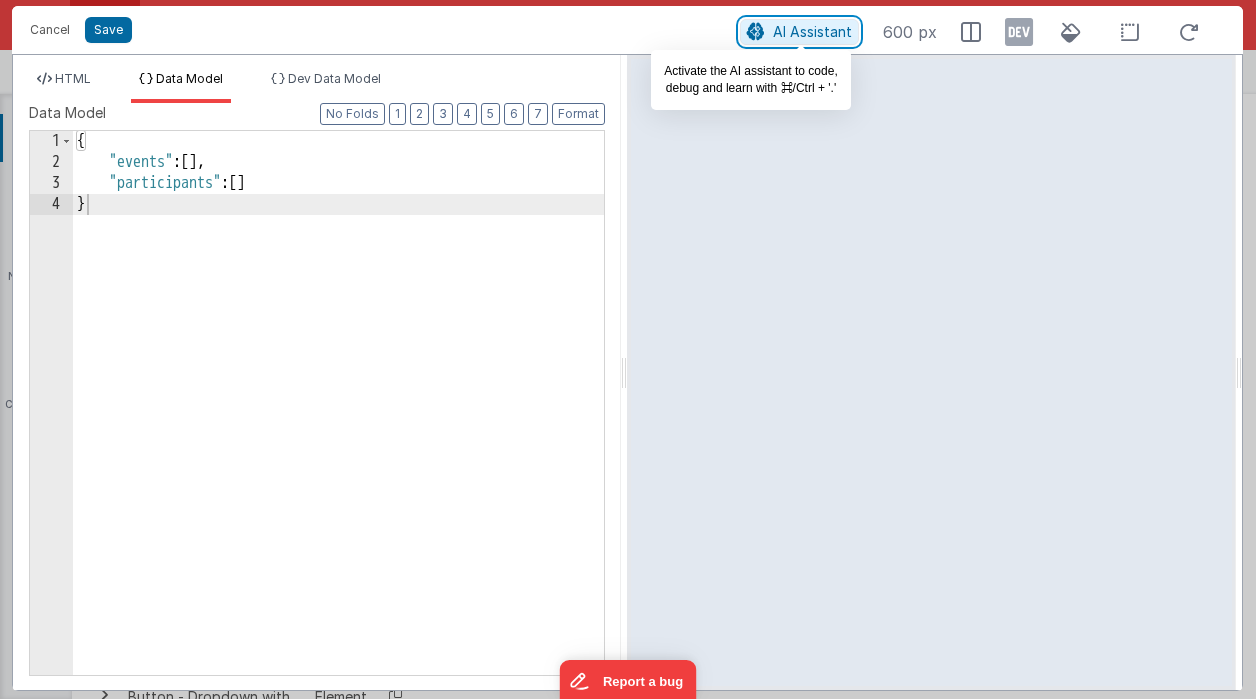 click on "AI Assistant" at bounding box center (812, 31) 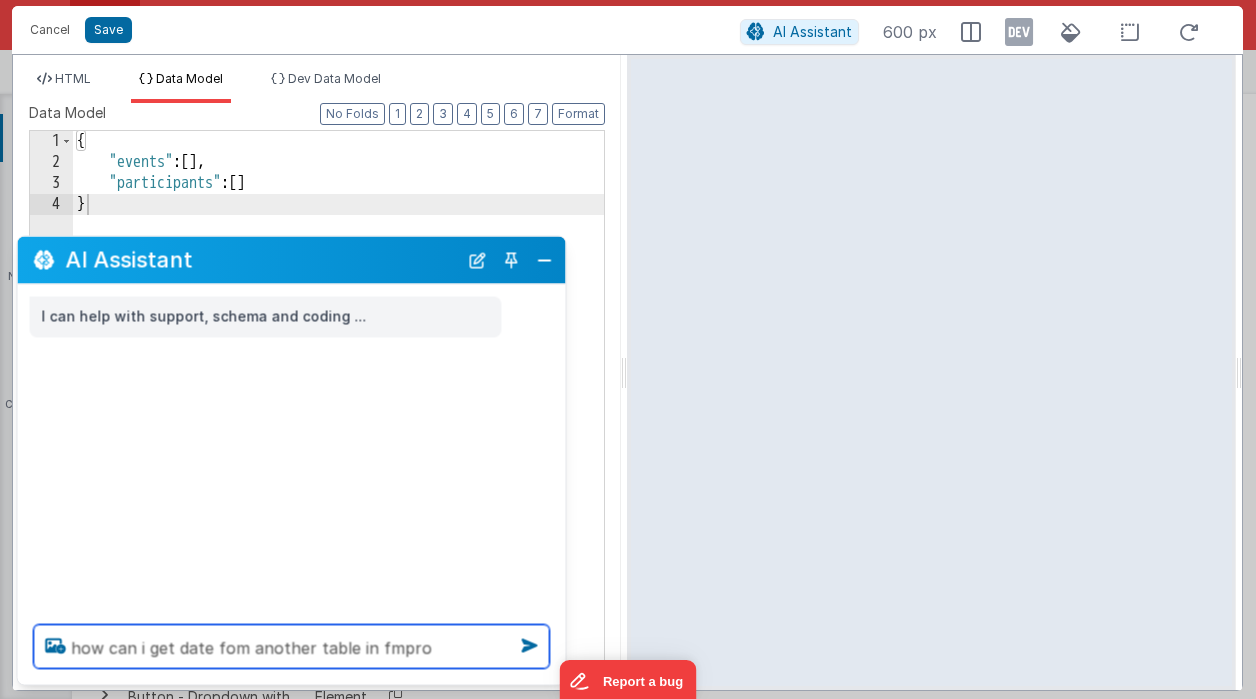 type on "how can i get date fom another table in fmpro" 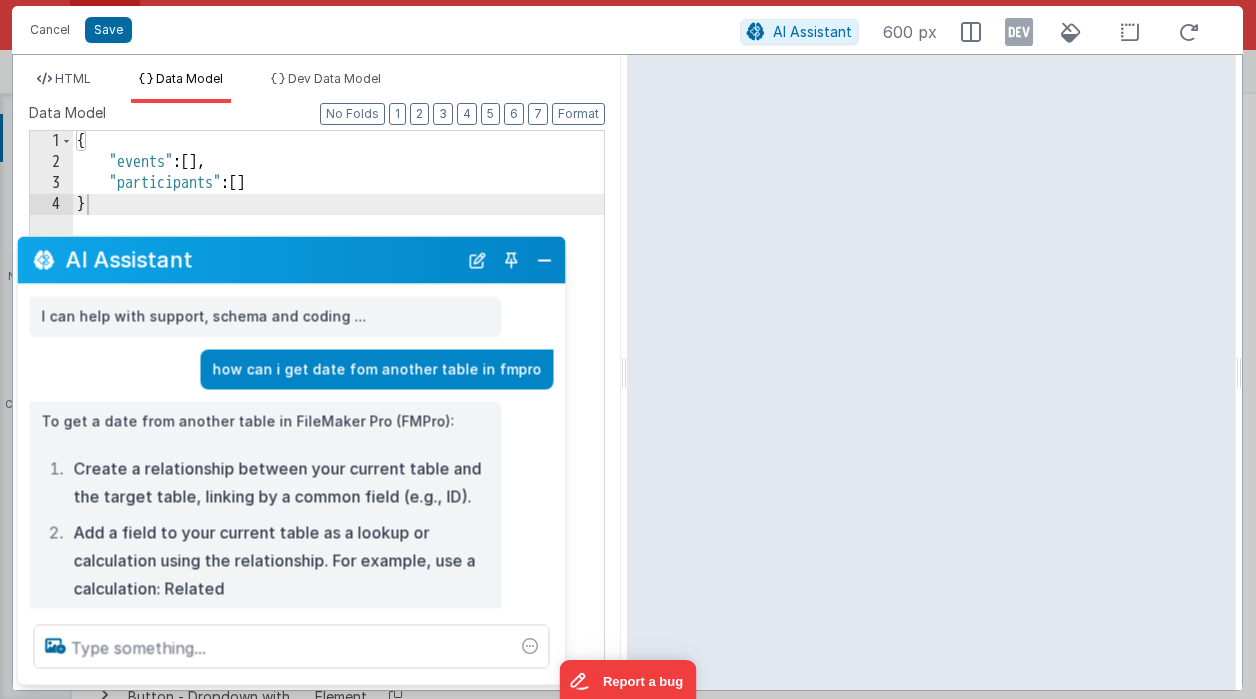 scroll, scrollTop: 10, scrollLeft: 0, axis: vertical 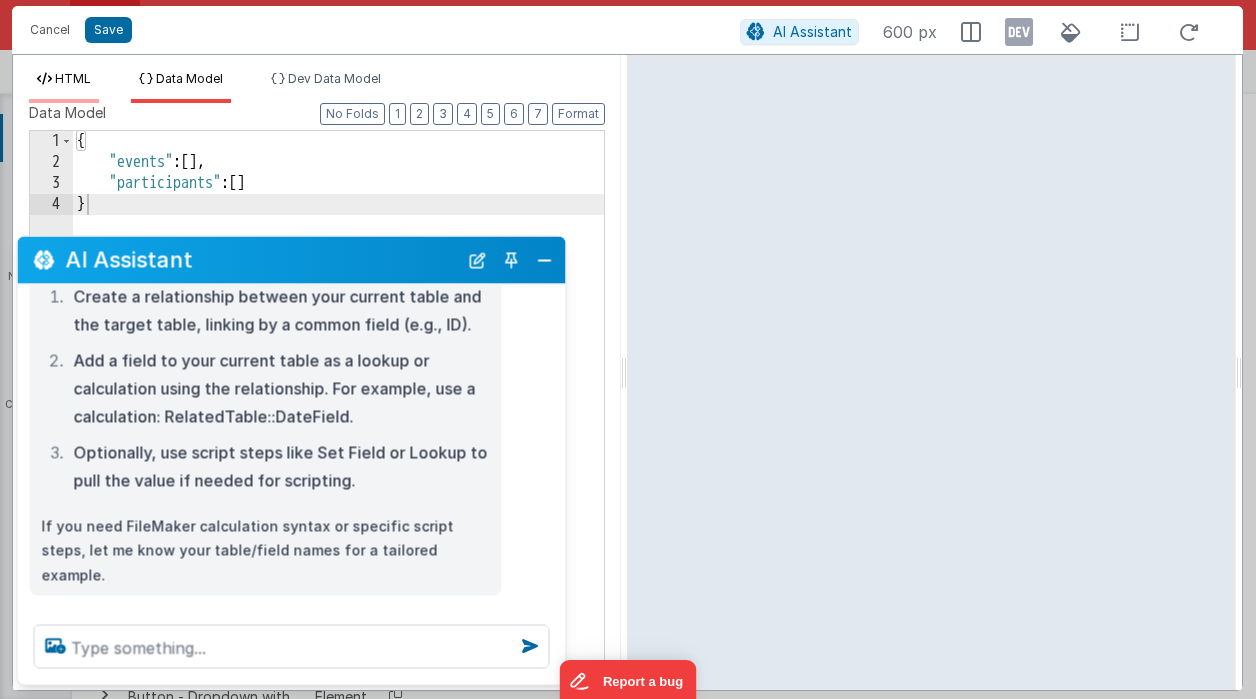 click on "HTML" at bounding box center (73, 78) 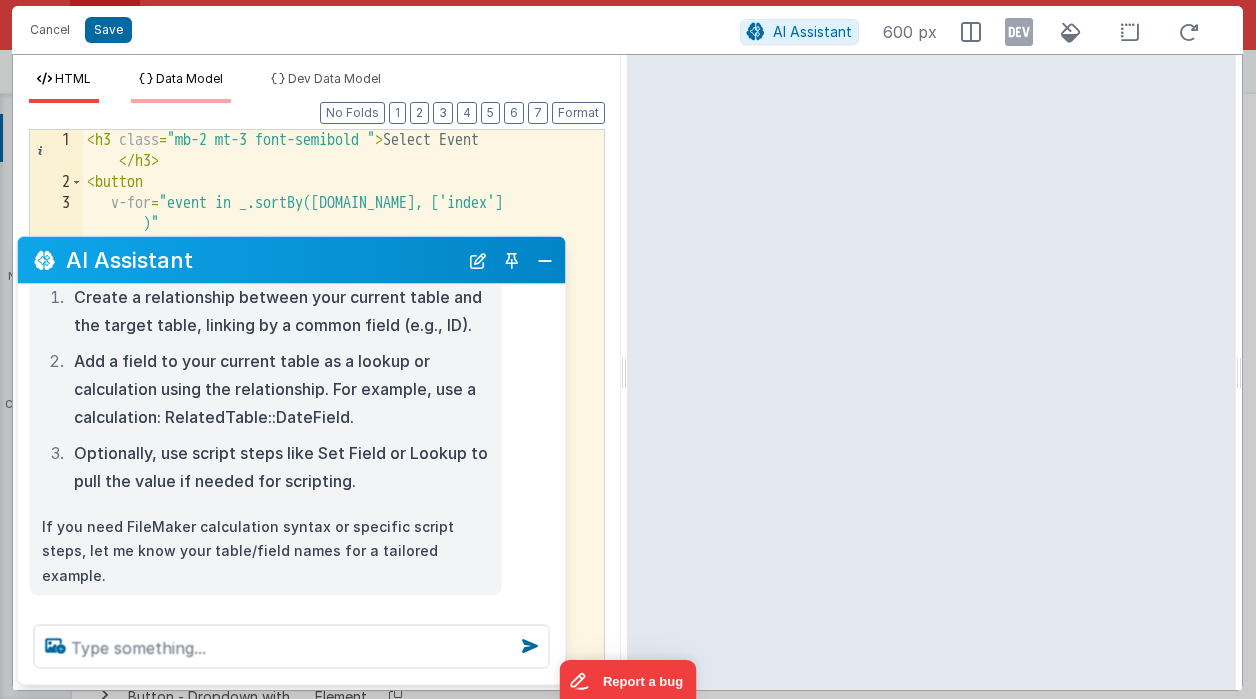 click on "Data Model" at bounding box center (189, 78) 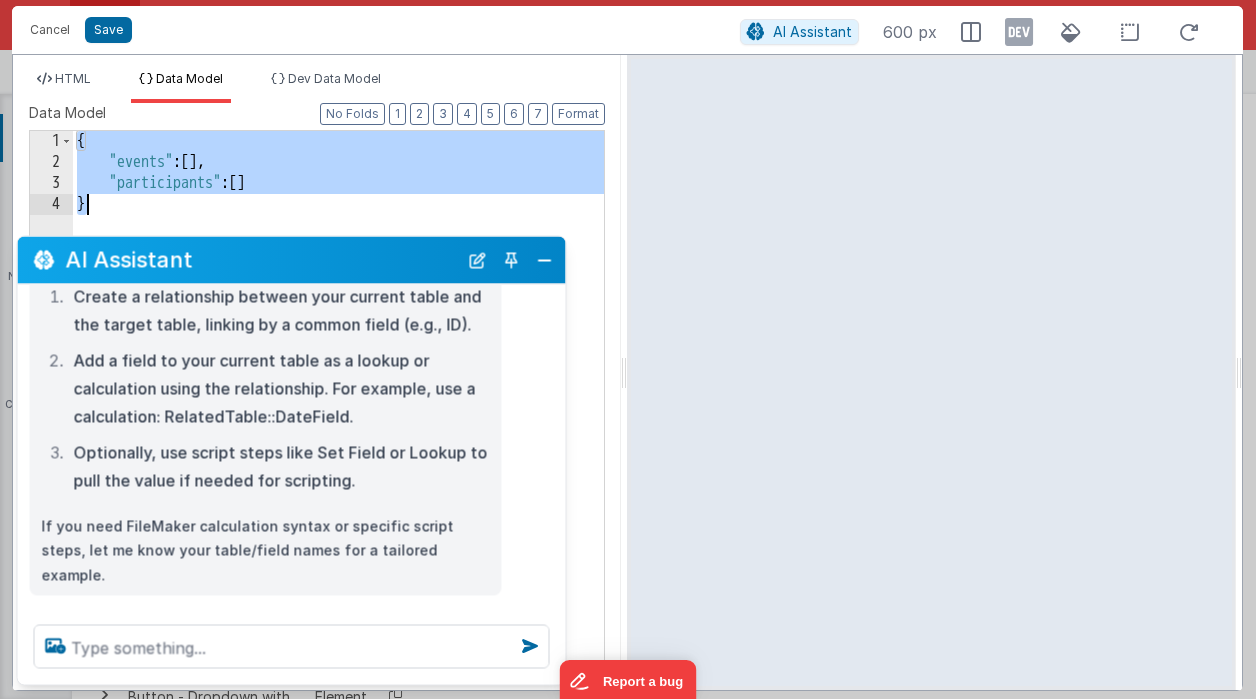 drag, startPoint x: 77, startPoint y: 137, endPoint x: 168, endPoint y: 208, distance: 115.42097 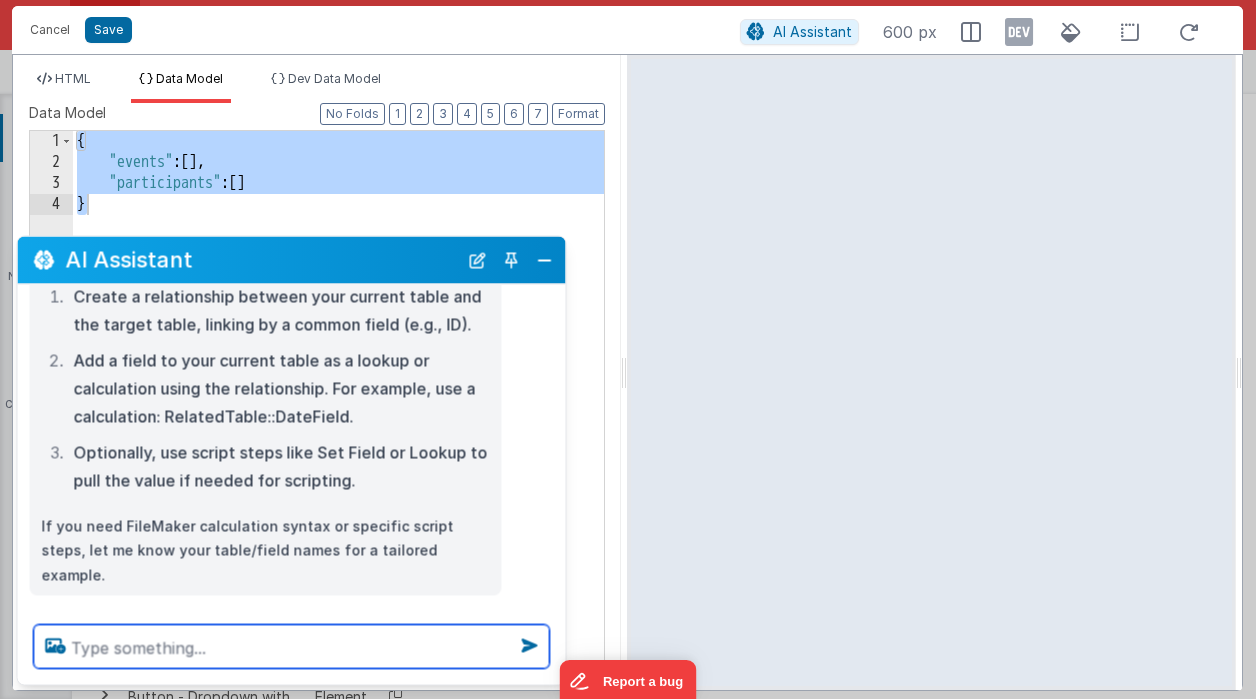 drag, startPoint x: 105, startPoint y: 650, endPoint x: 225, endPoint y: 635, distance: 120.93387 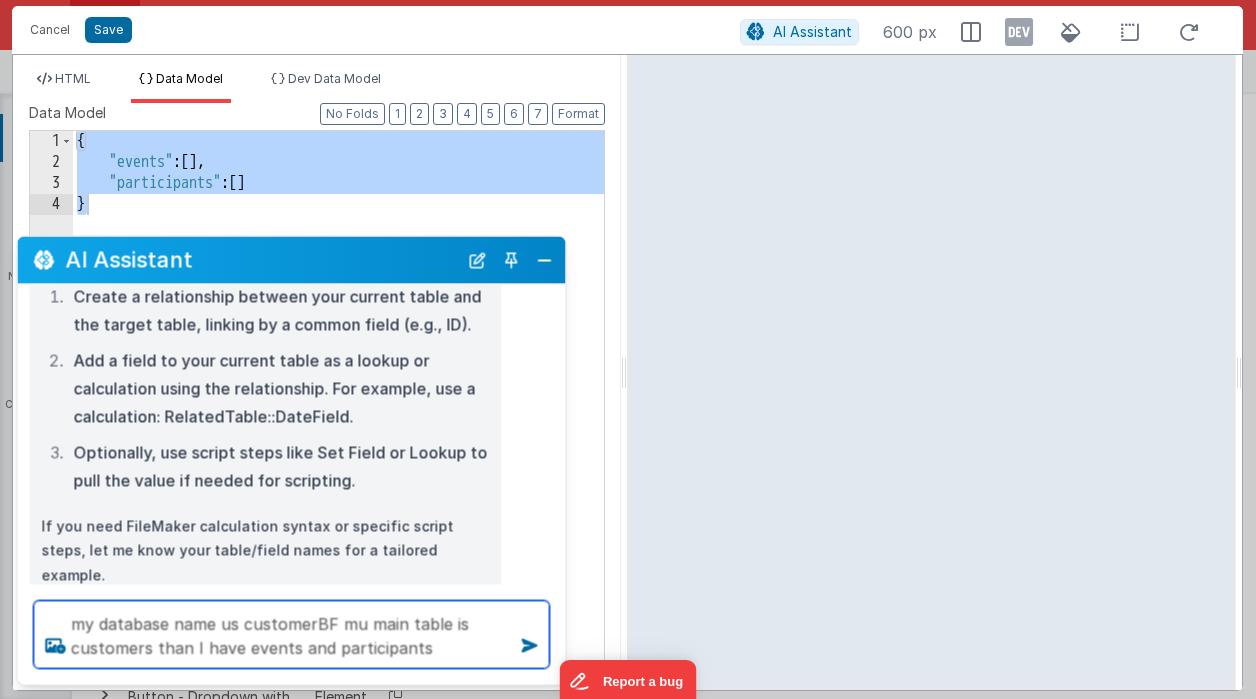 paste on "{
"events": [],
"participants": []
}" 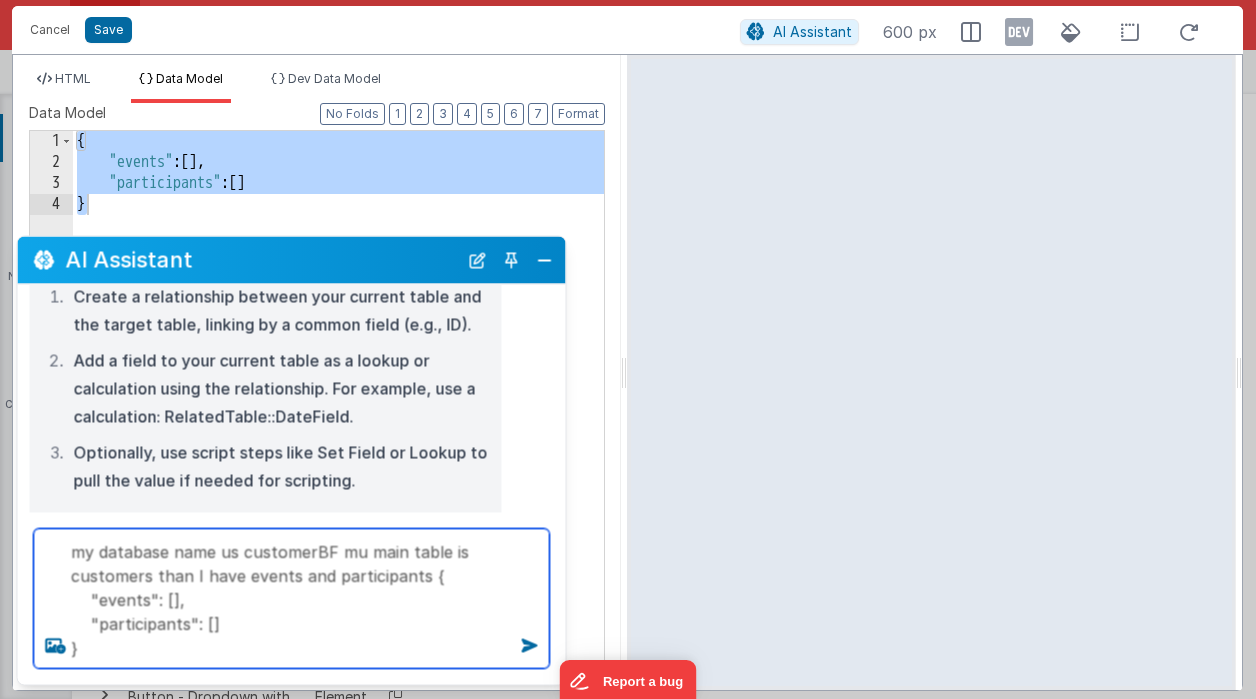 type on "my database name us customerBF mu main table is customers than I have events and participants {
"events": [],
"participants": []
}" 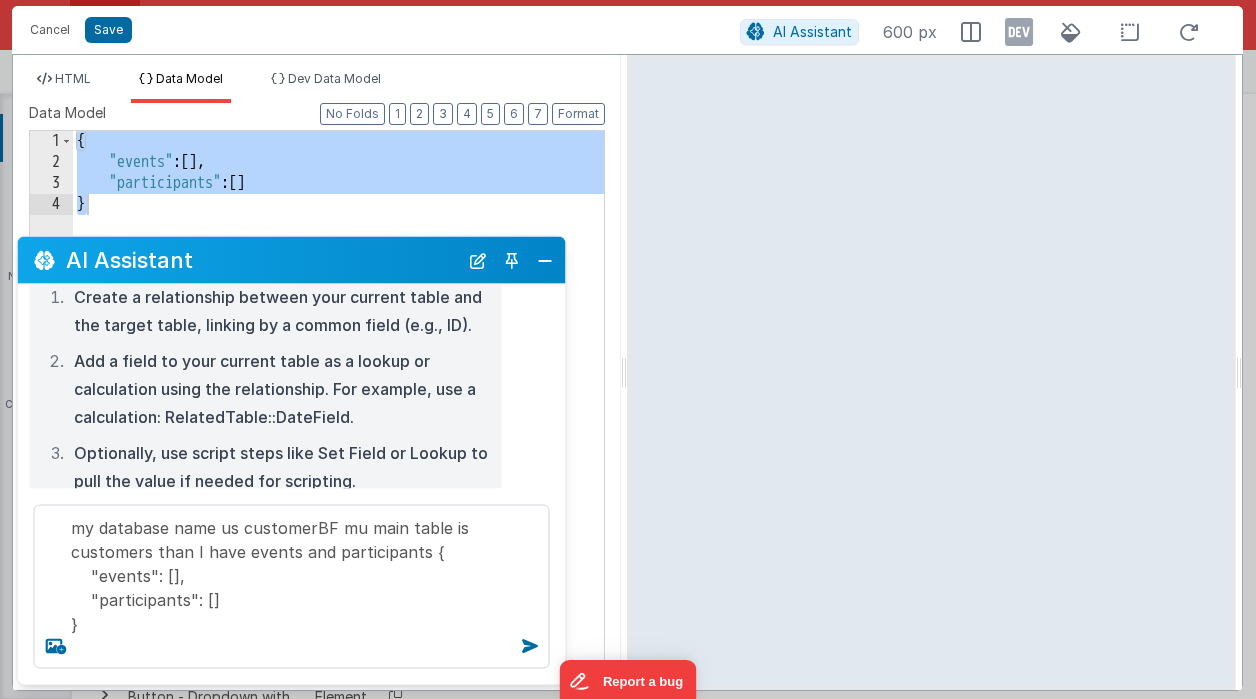 type 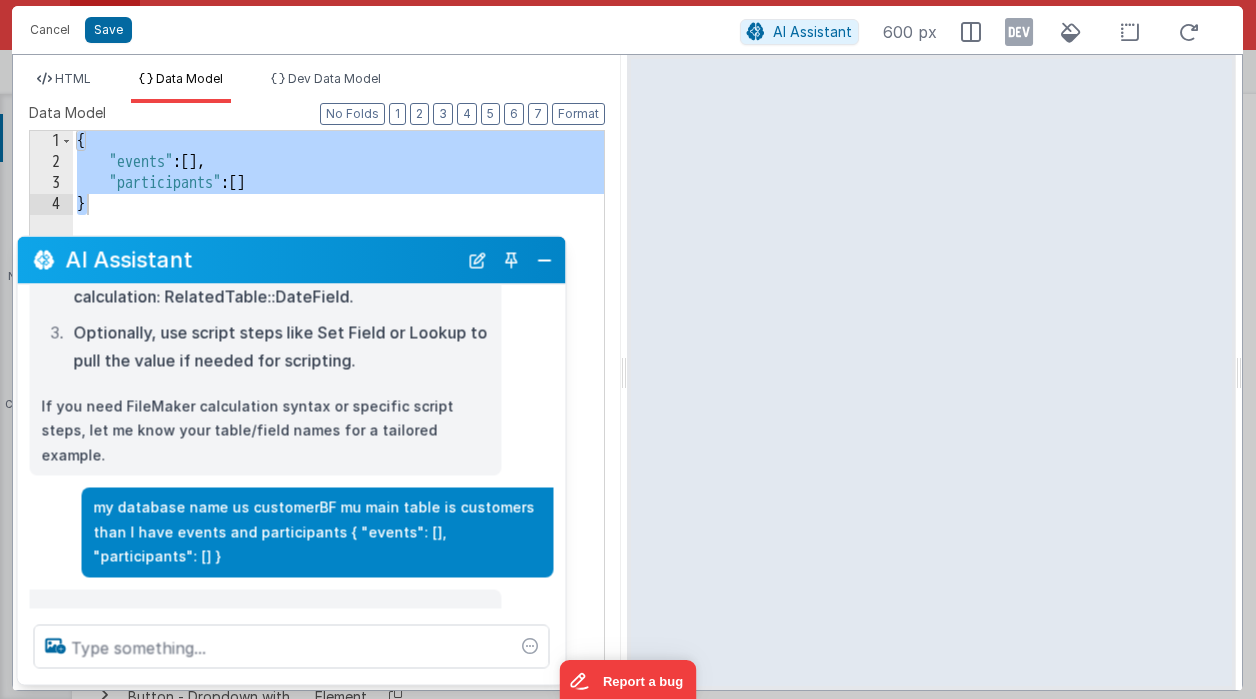 scroll, scrollTop: 289, scrollLeft: 0, axis: vertical 